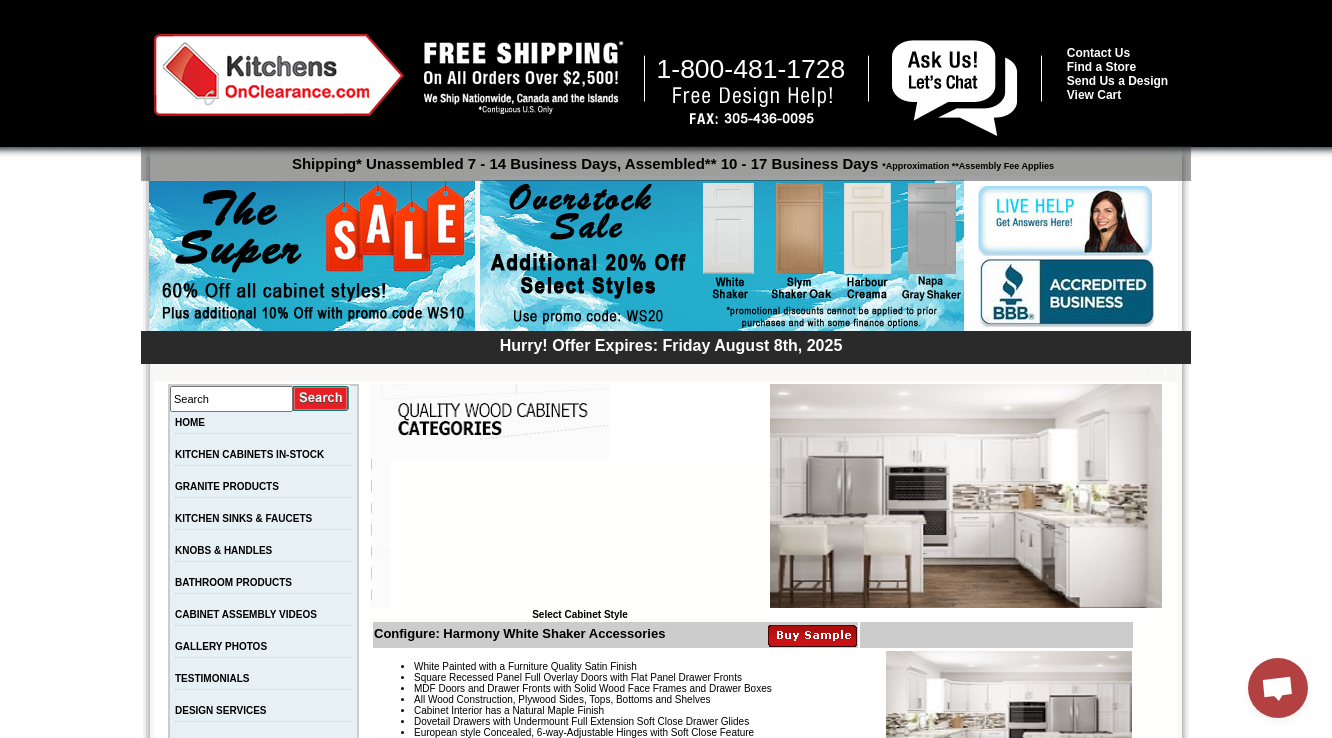 scroll, scrollTop: 0, scrollLeft: 0, axis: both 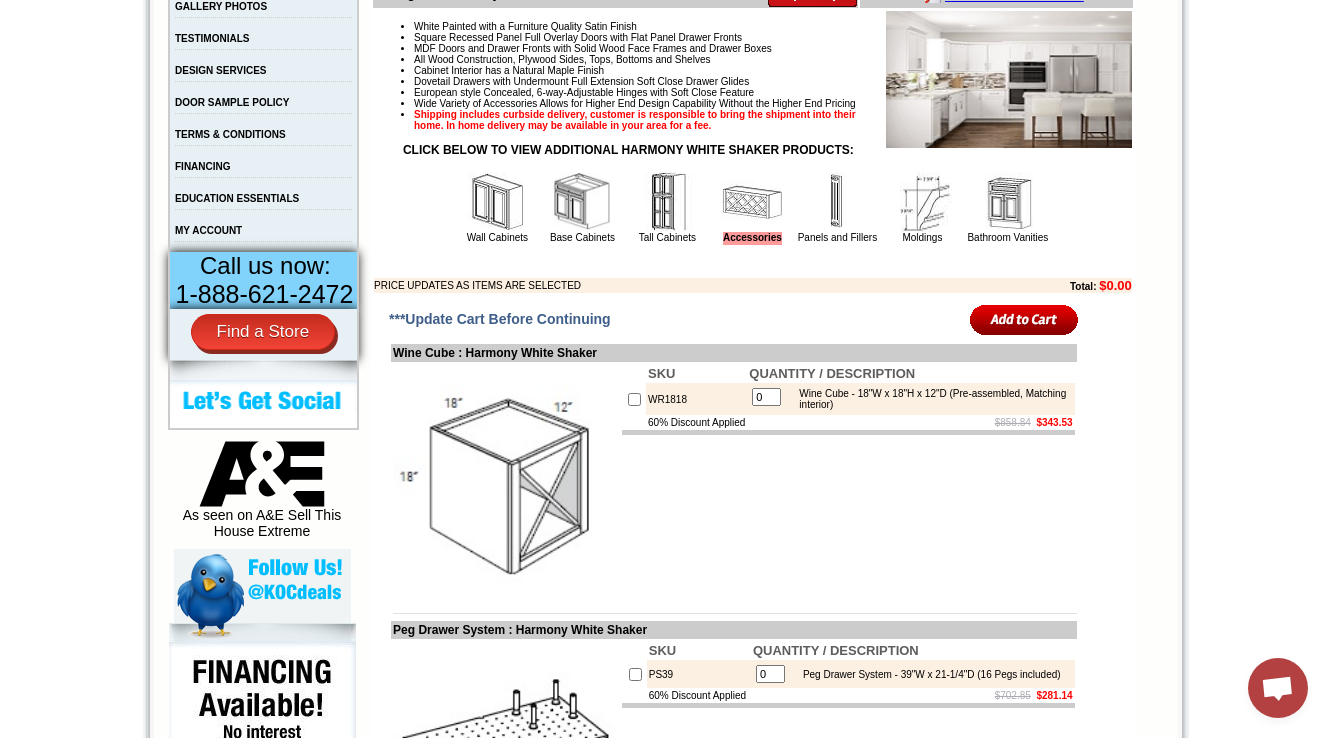 click at bounding box center [667, 202] 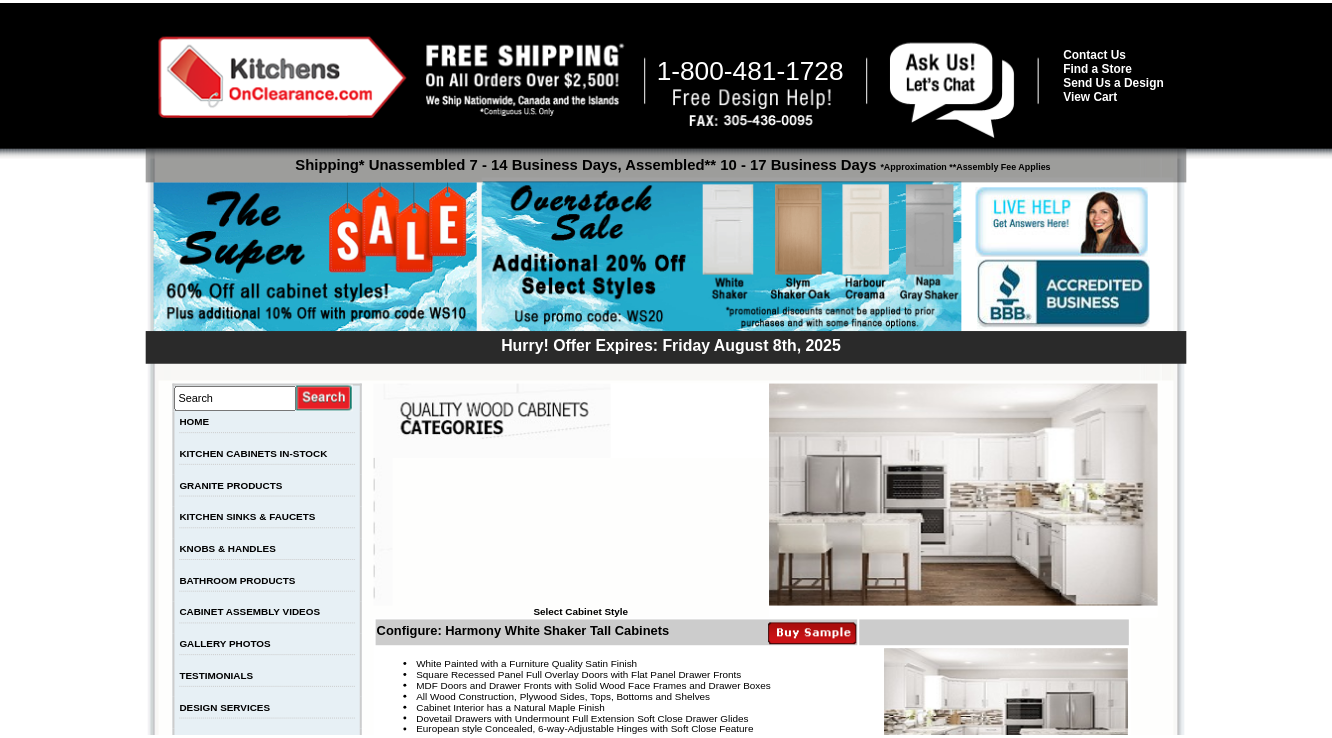 scroll, scrollTop: 0, scrollLeft: 0, axis: both 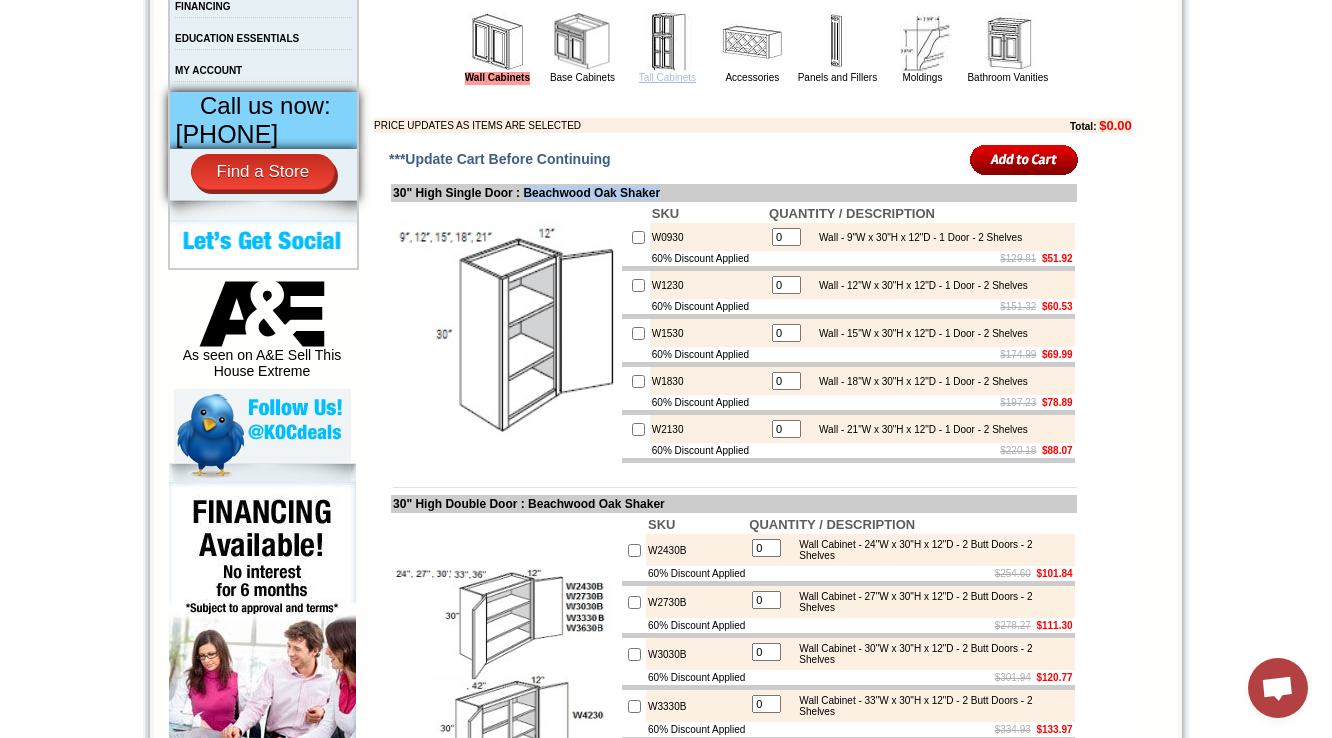 click on "Tall Cabinets" at bounding box center (667, 77) 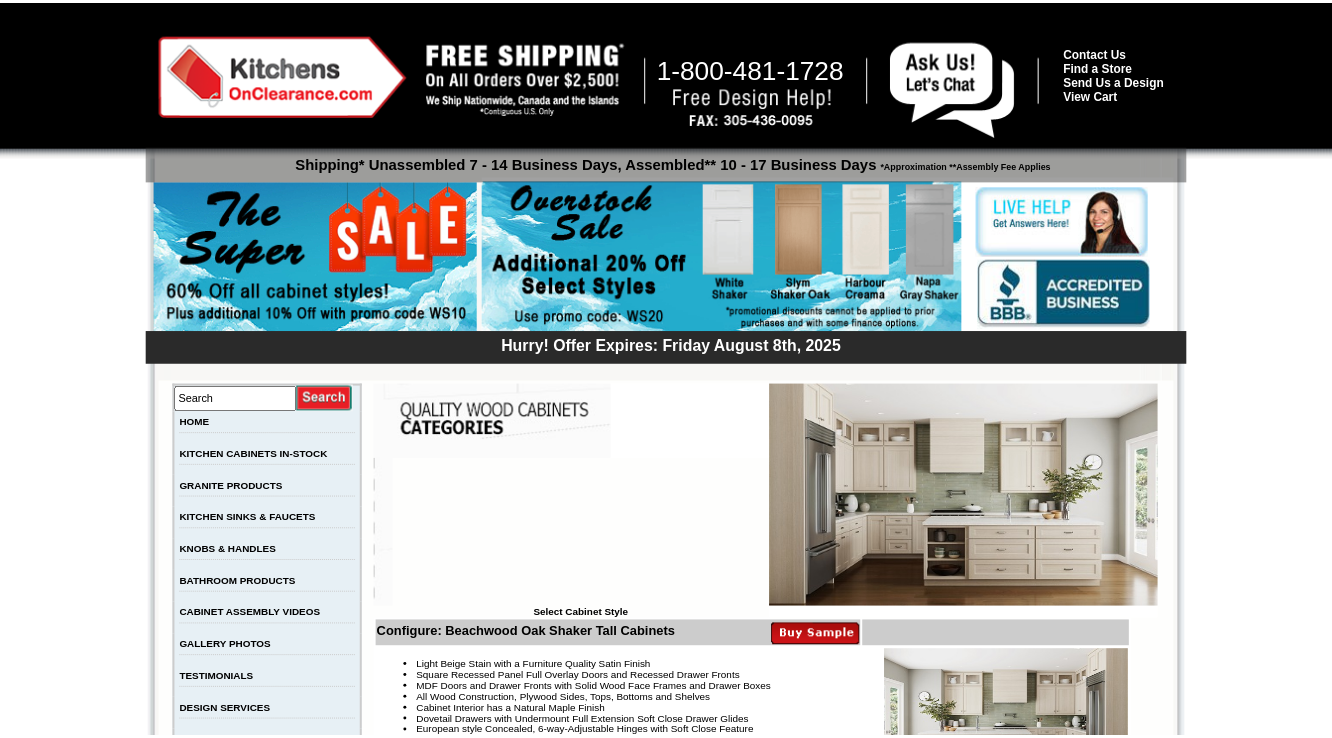 scroll, scrollTop: 0, scrollLeft: 0, axis: both 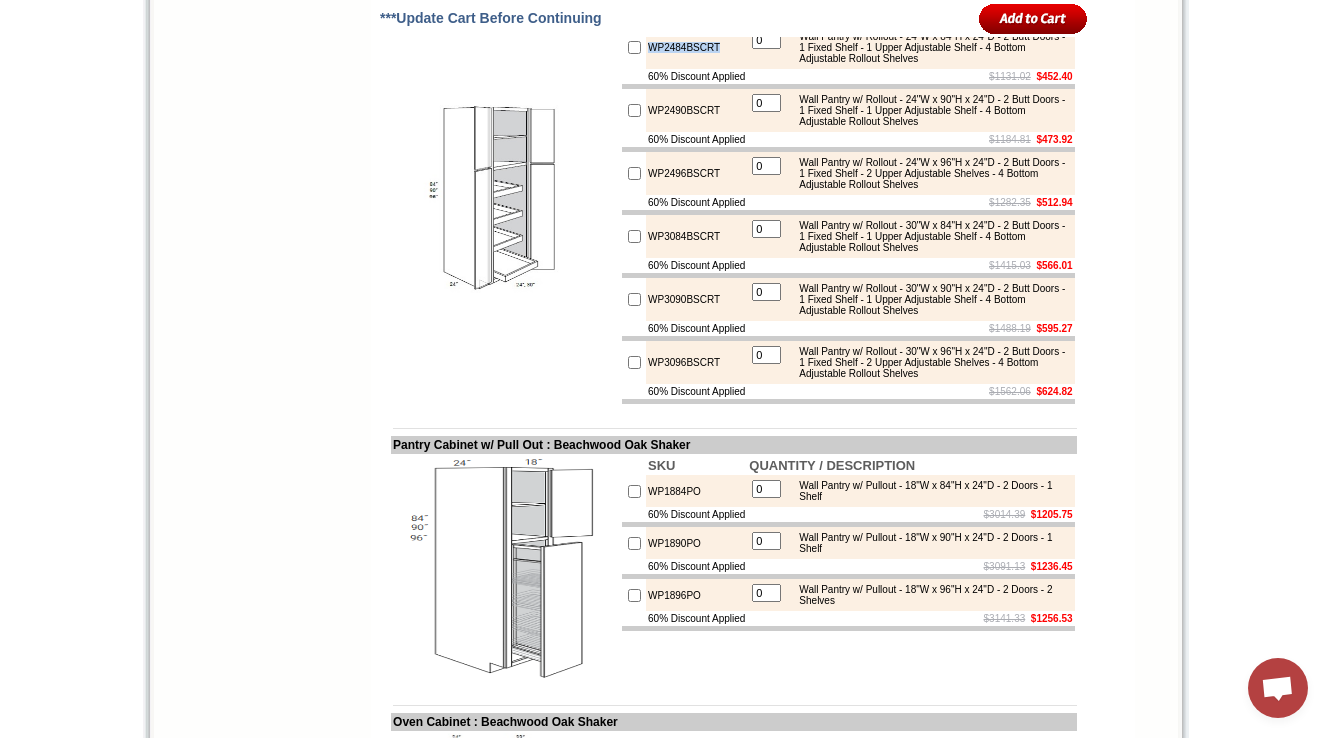 drag, startPoint x: 736, startPoint y: 135, endPoint x: 644, endPoint y: 144, distance: 92.43917 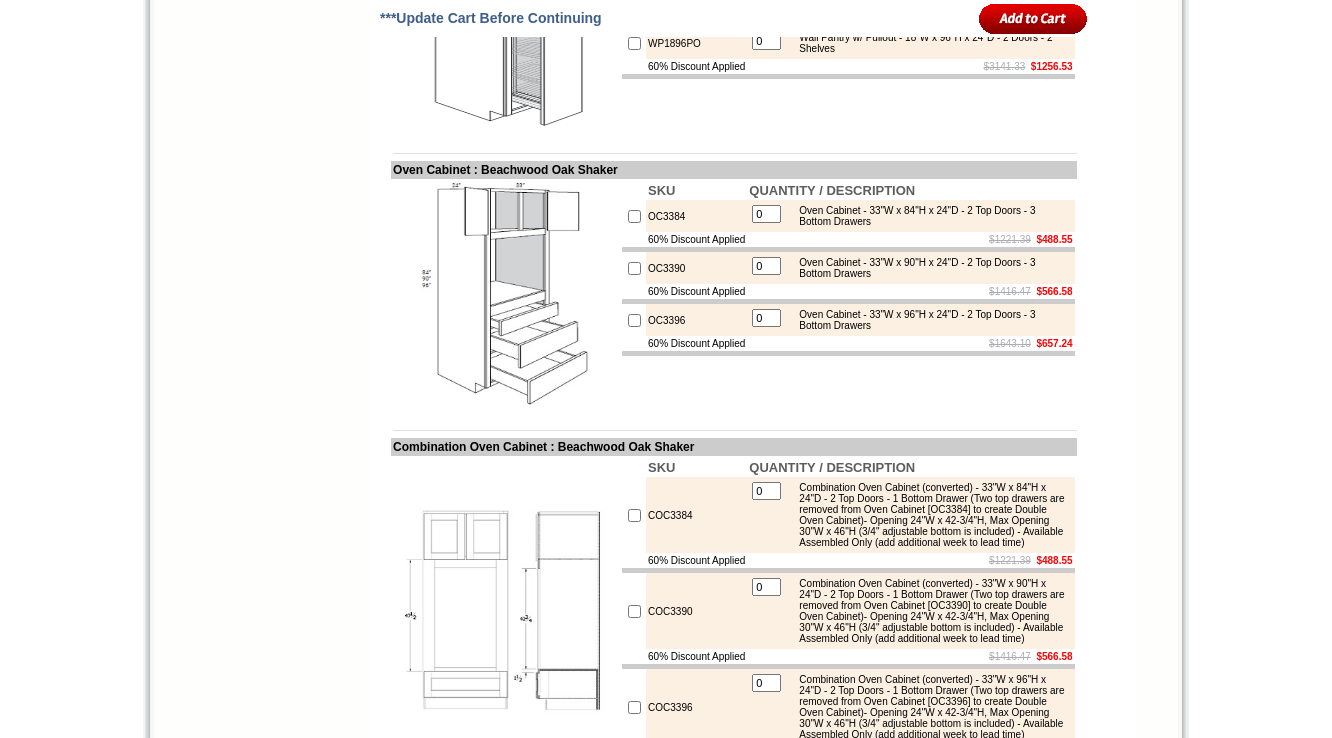 scroll, scrollTop: 0, scrollLeft: 0, axis: both 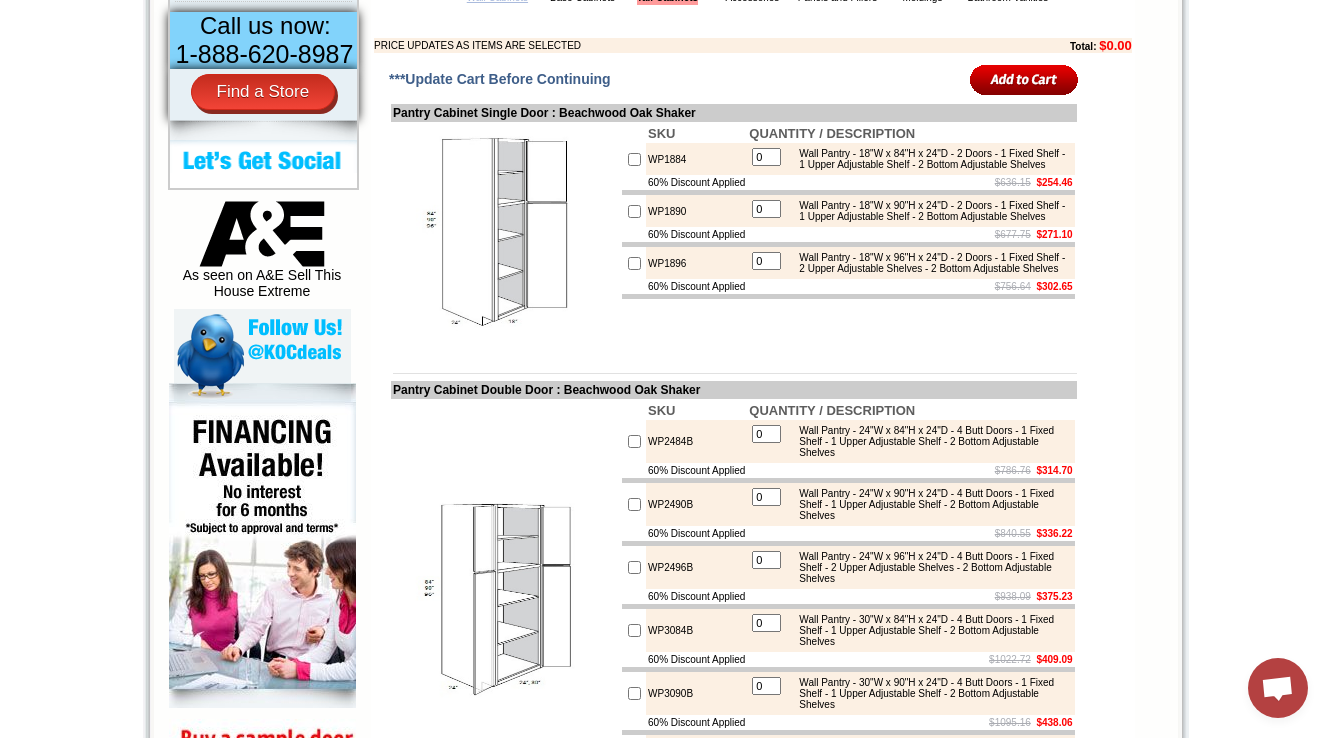 click on "Wall Cabinets" at bounding box center [497, -3] 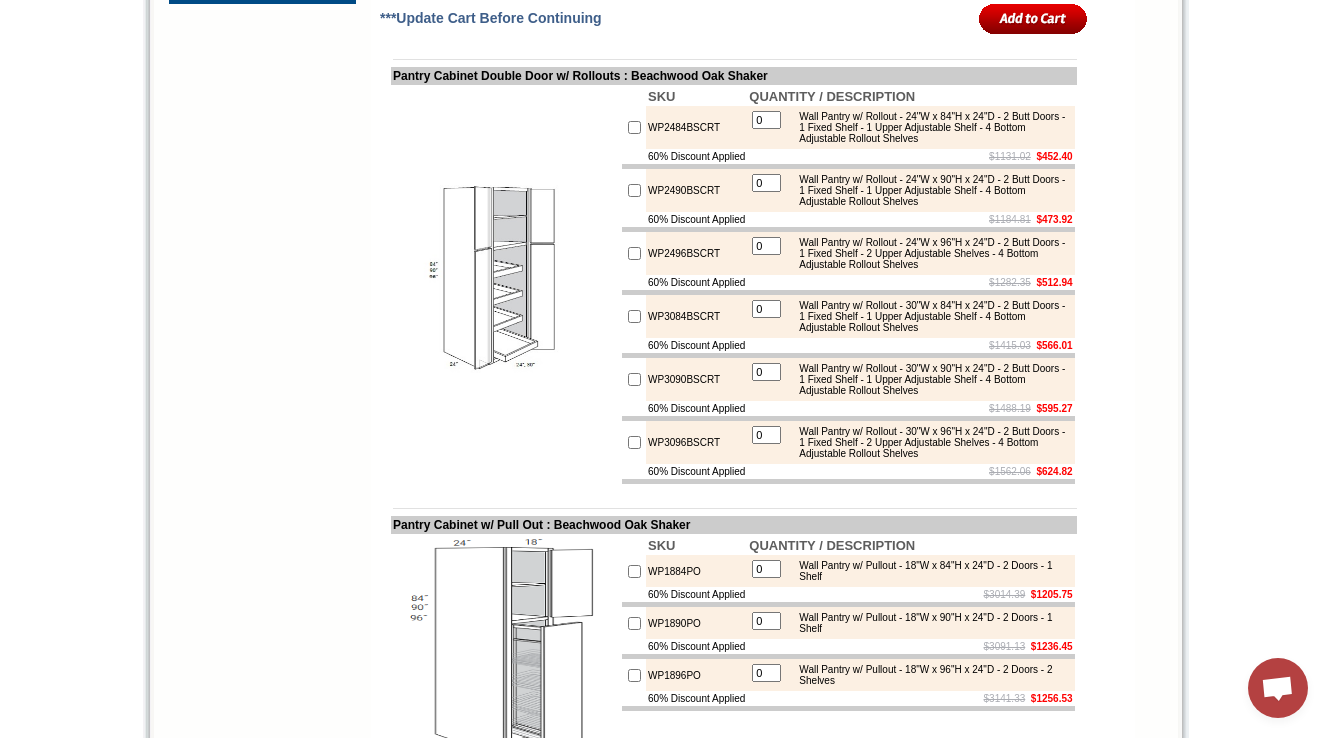 scroll, scrollTop: 1908, scrollLeft: 0, axis: vertical 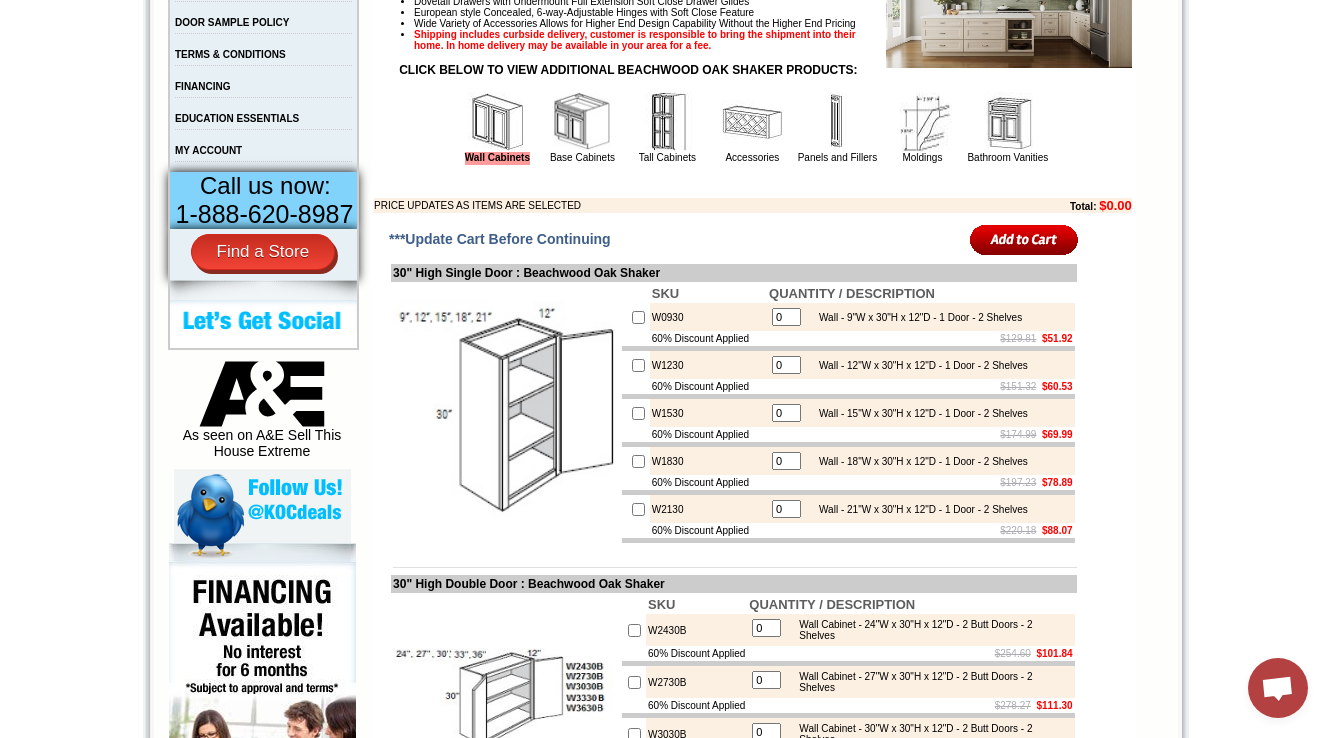 click at bounding box center [667, 122] 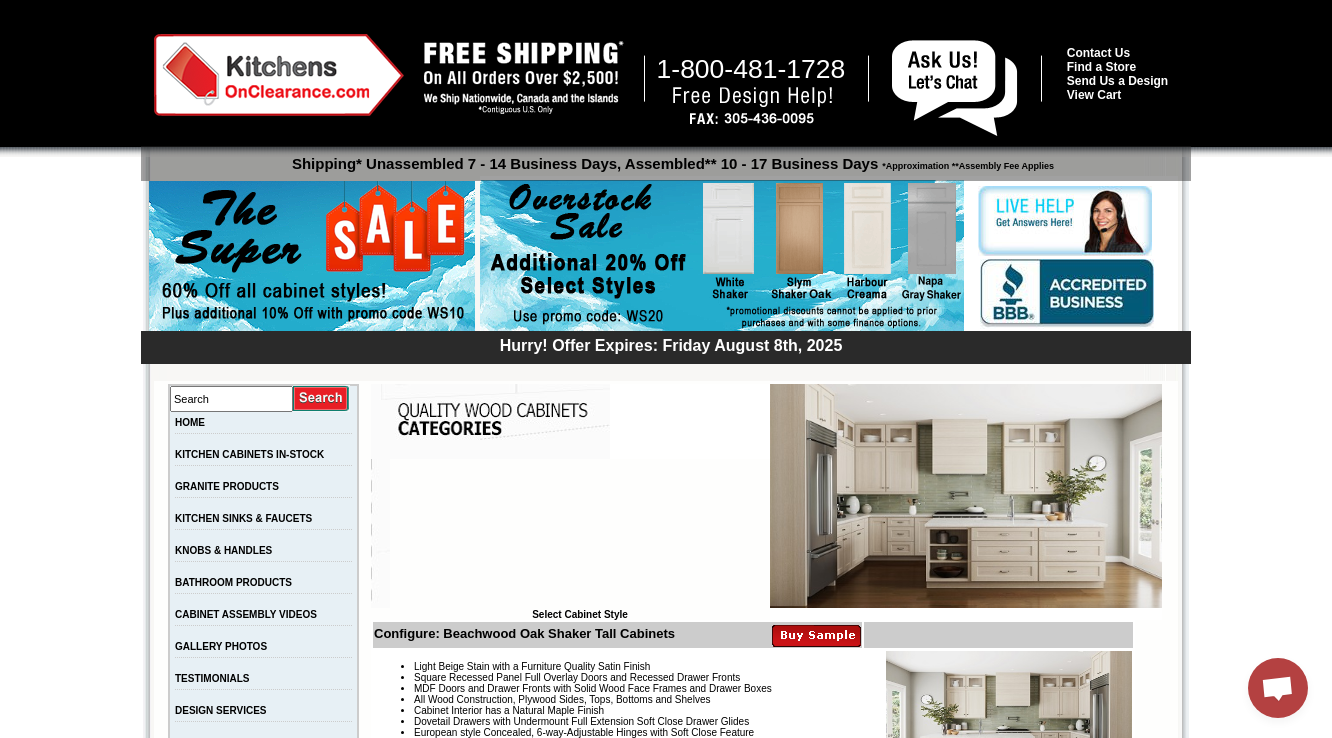 scroll, scrollTop: 0, scrollLeft: 0, axis: both 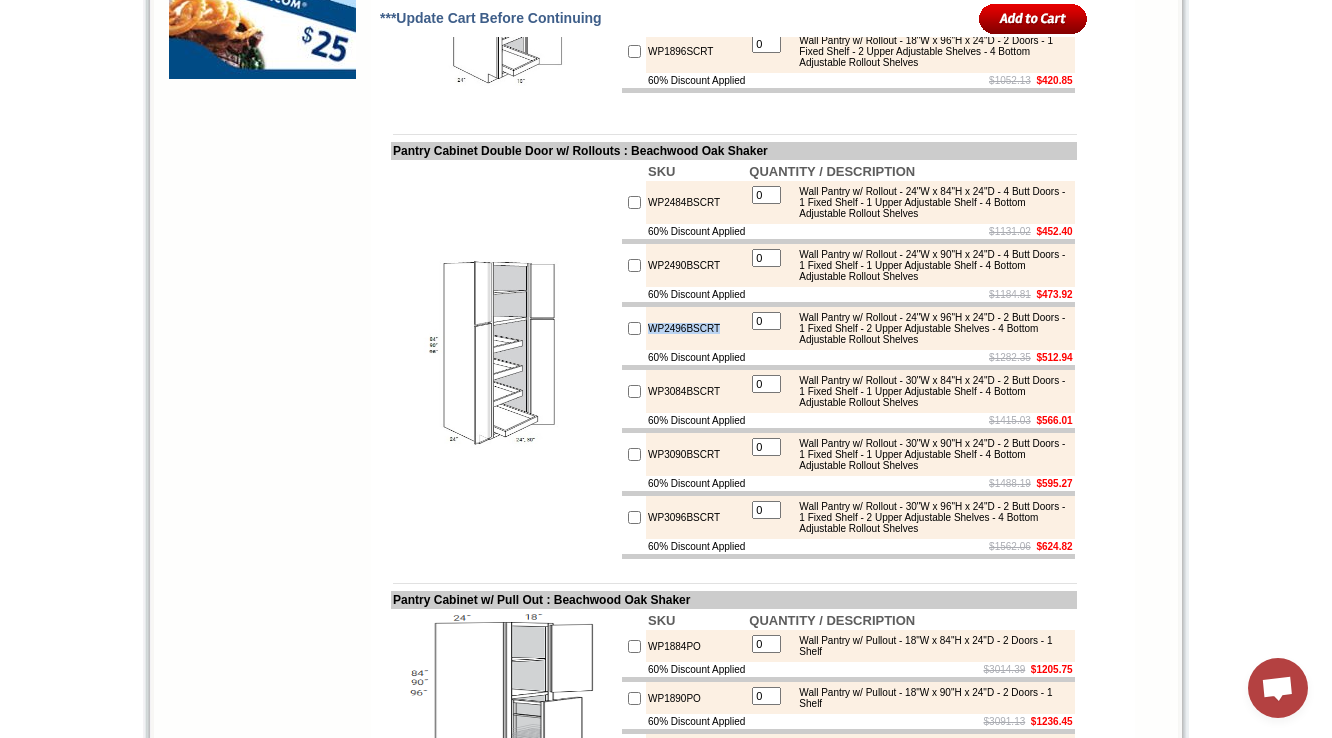 drag, startPoint x: 724, startPoint y: 428, endPoint x: 636, endPoint y: 428, distance: 88 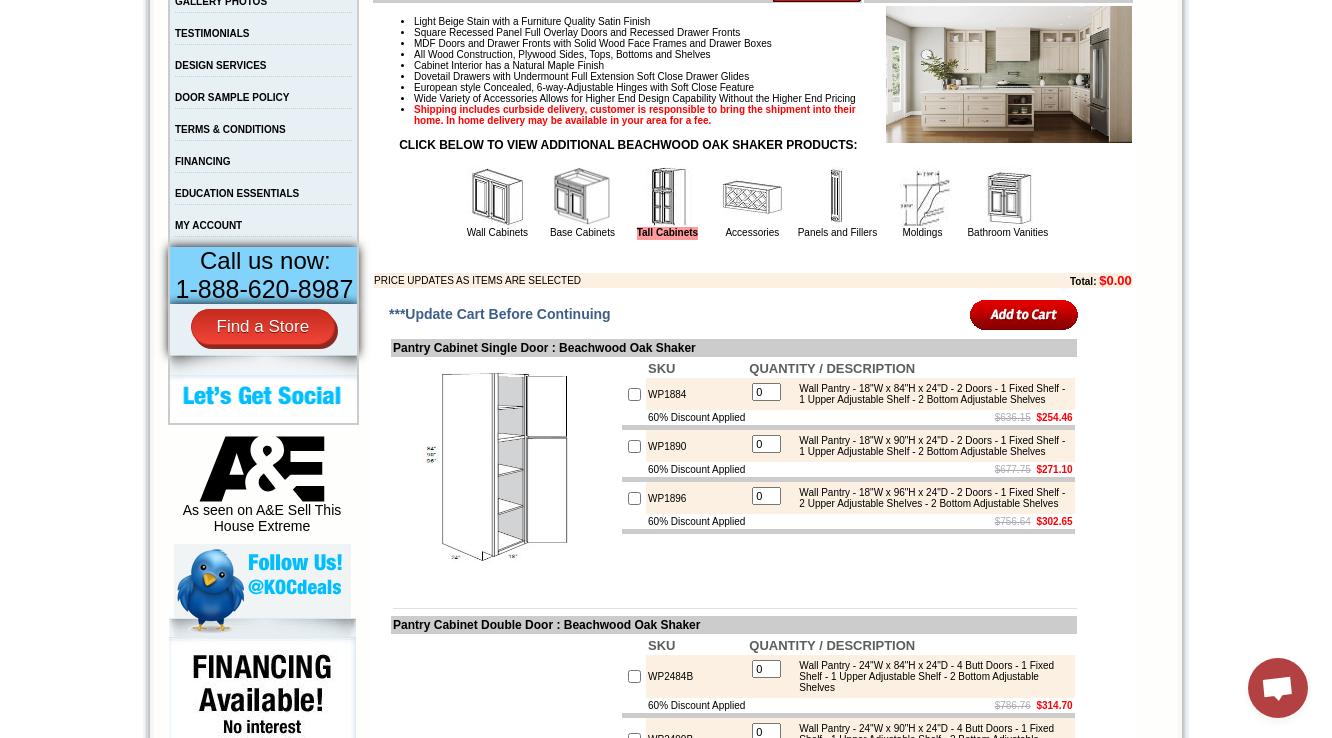 scroll, scrollTop: 405, scrollLeft: 0, axis: vertical 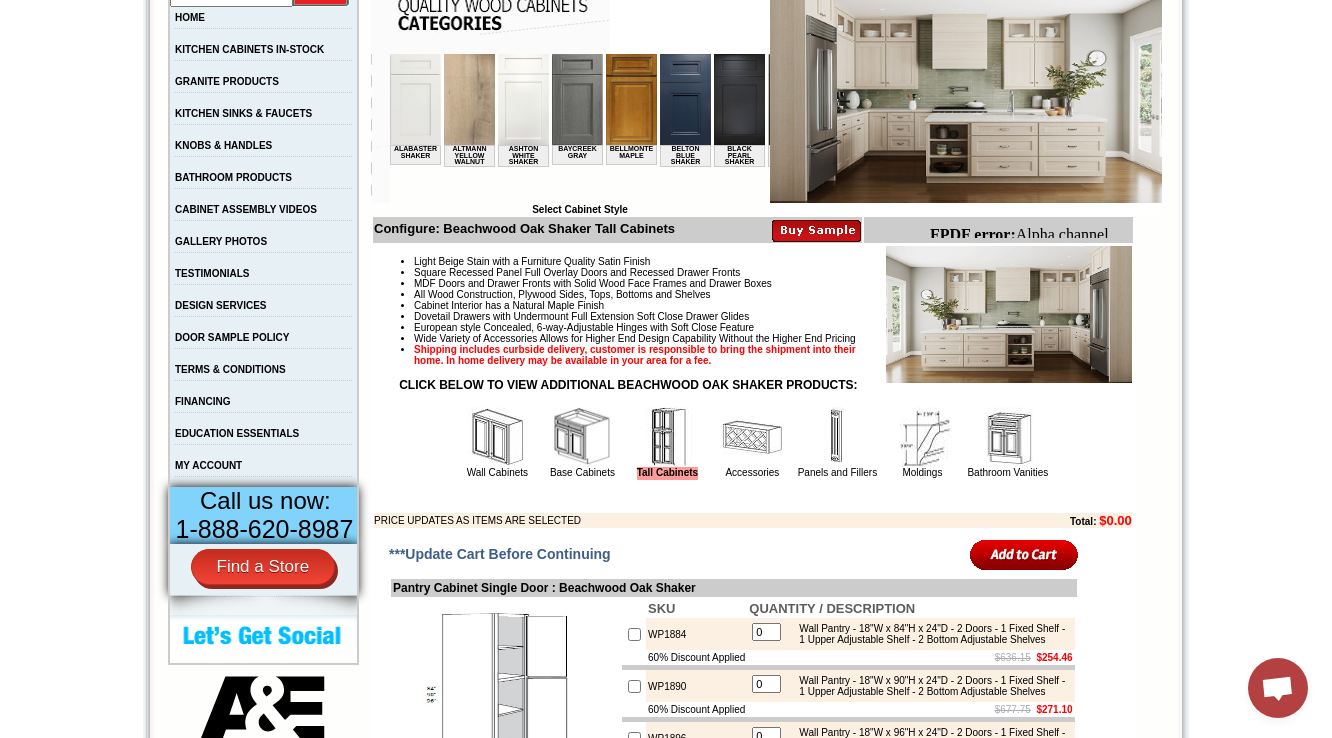 click at bounding box center (582, 437) 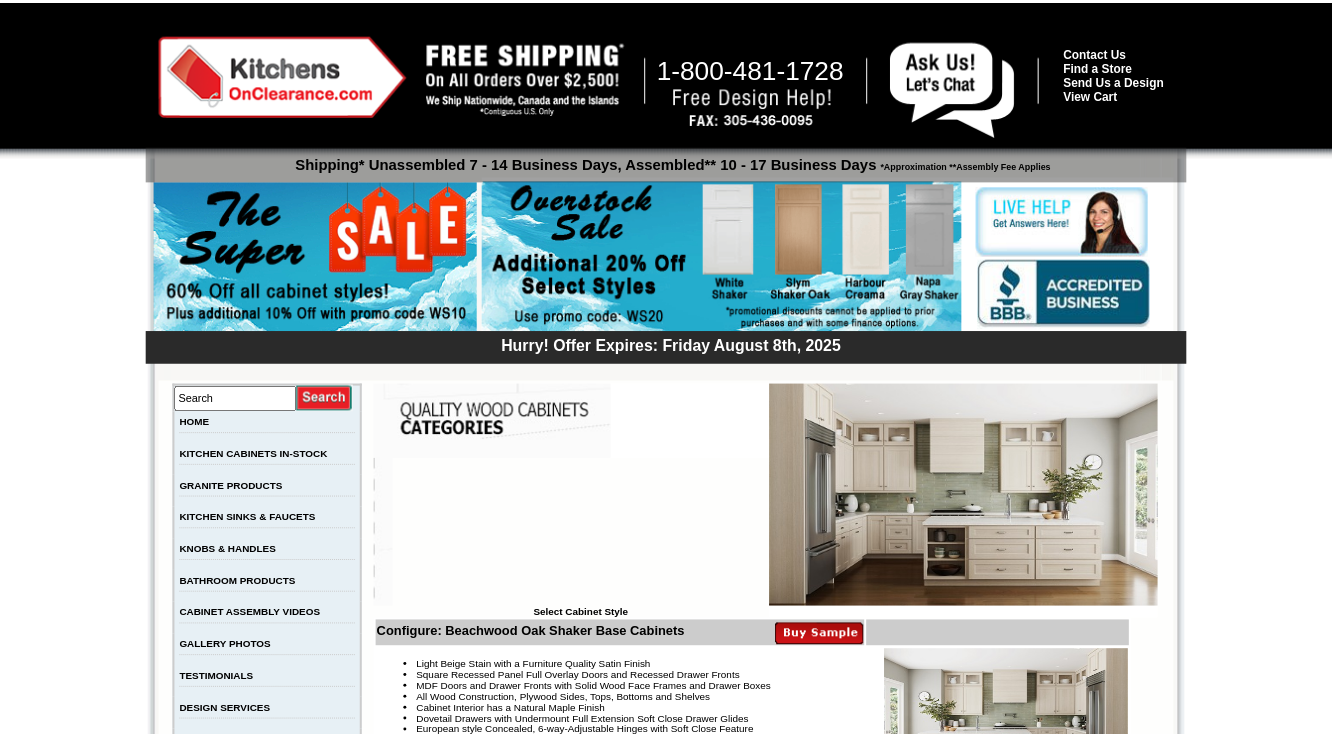 scroll, scrollTop: 640, scrollLeft: 0, axis: vertical 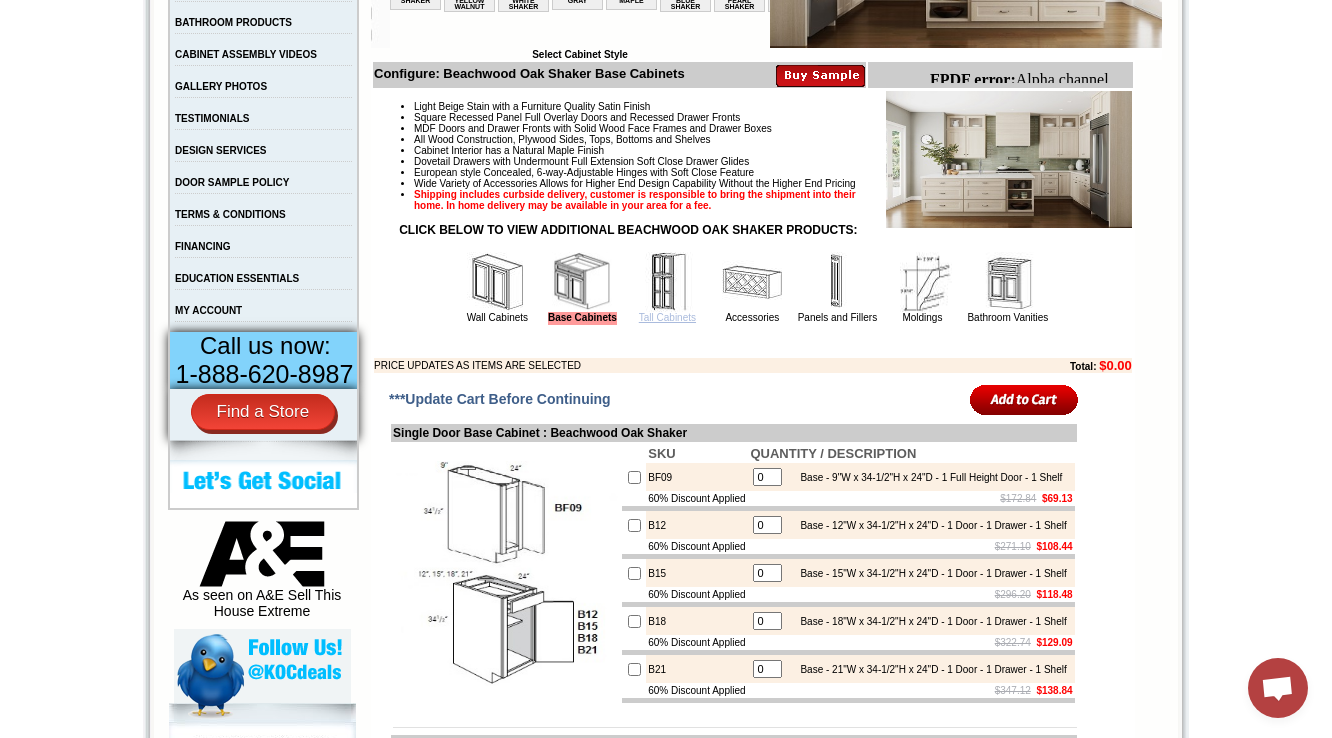 click on "Tall Cabinets" at bounding box center (667, 317) 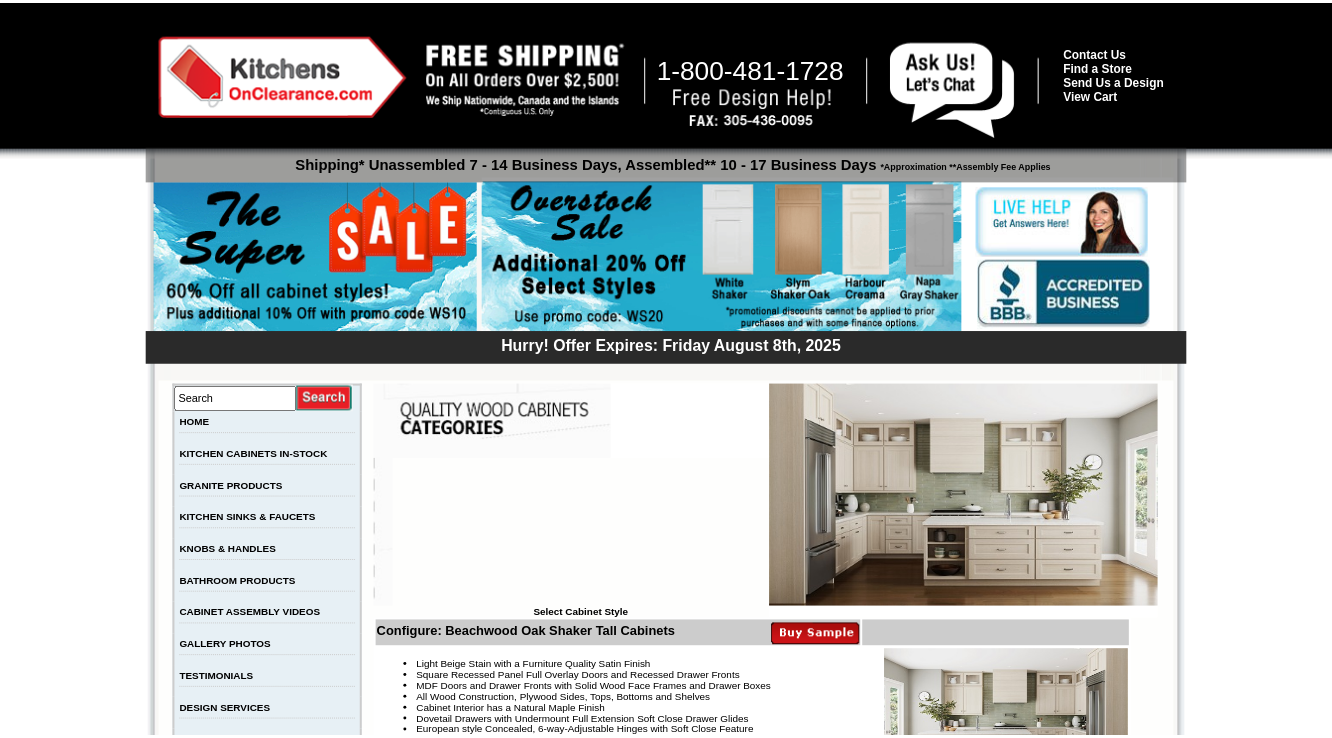 scroll, scrollTop: 0, scrollLeft: 0, axis: both 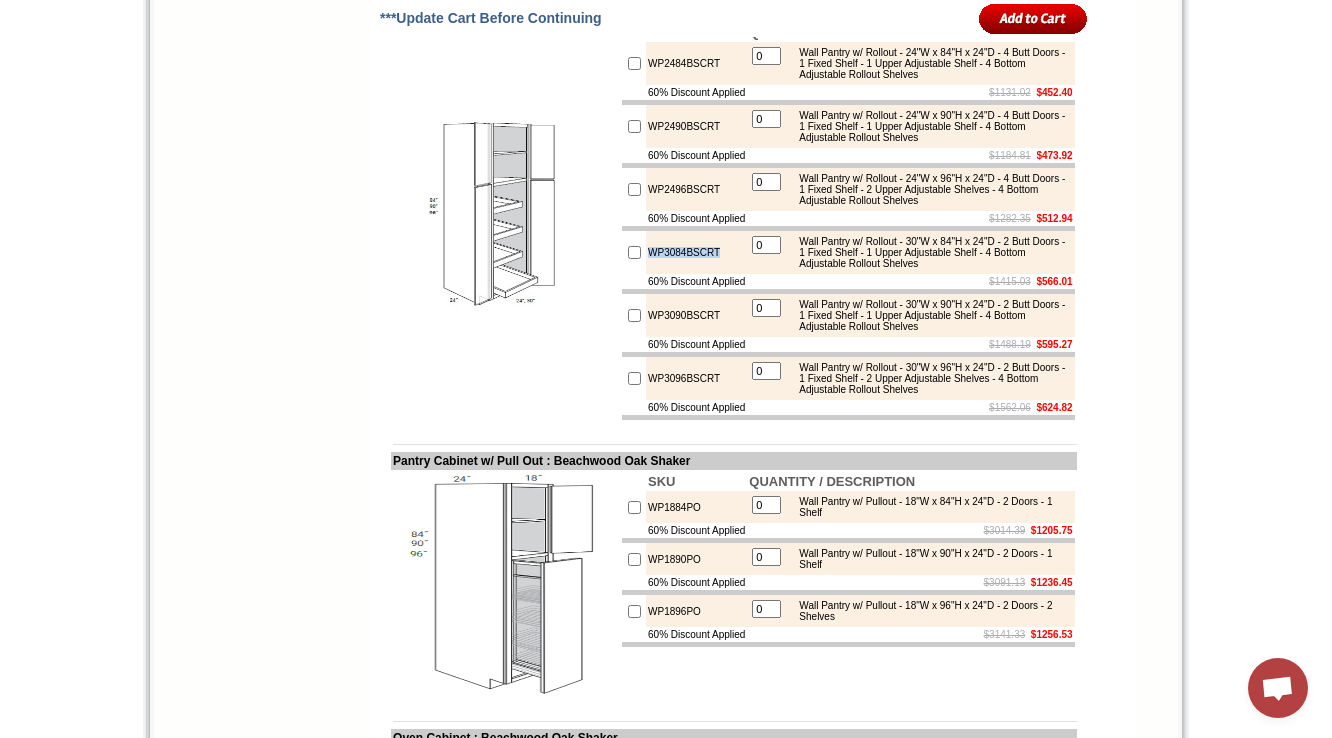 drag, startPoint x: 728, startPoint y: 360, endPoint x: 636, endPoint y: 363, distance: 92.0489 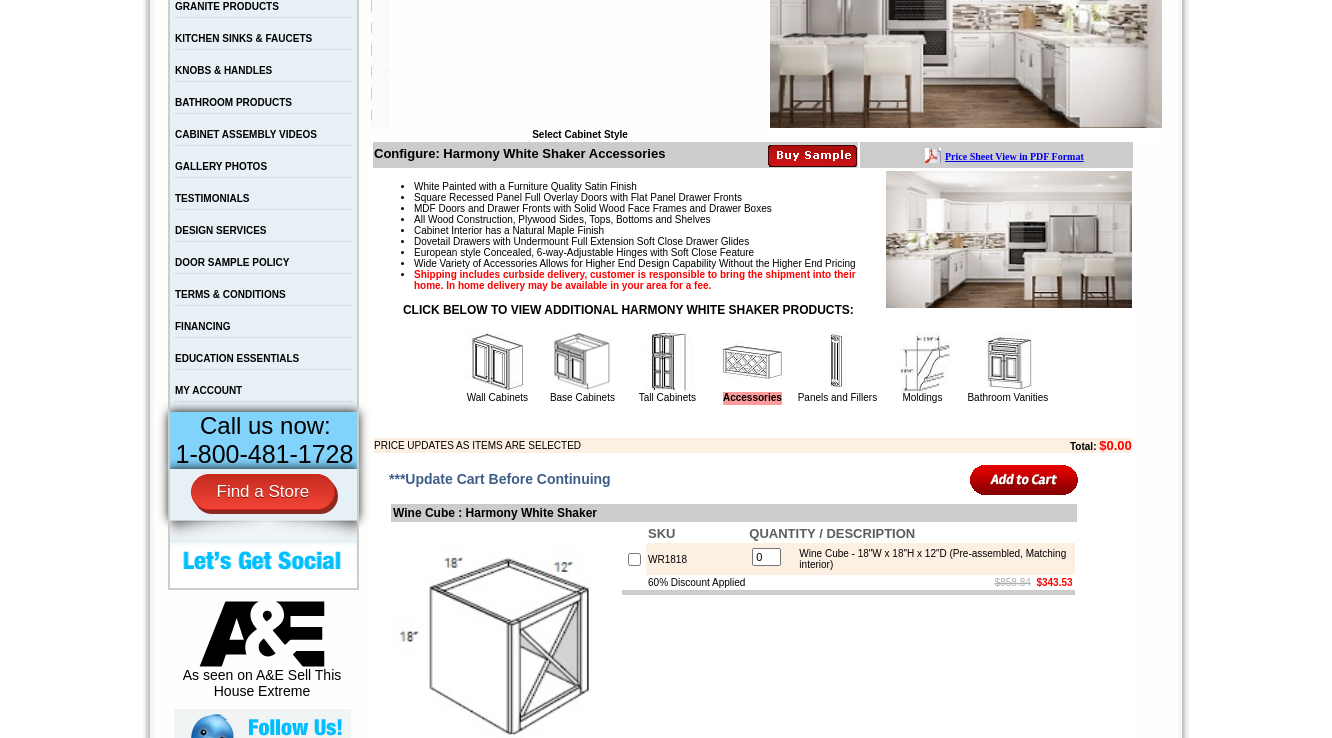 click at bounding box center [667, 362] 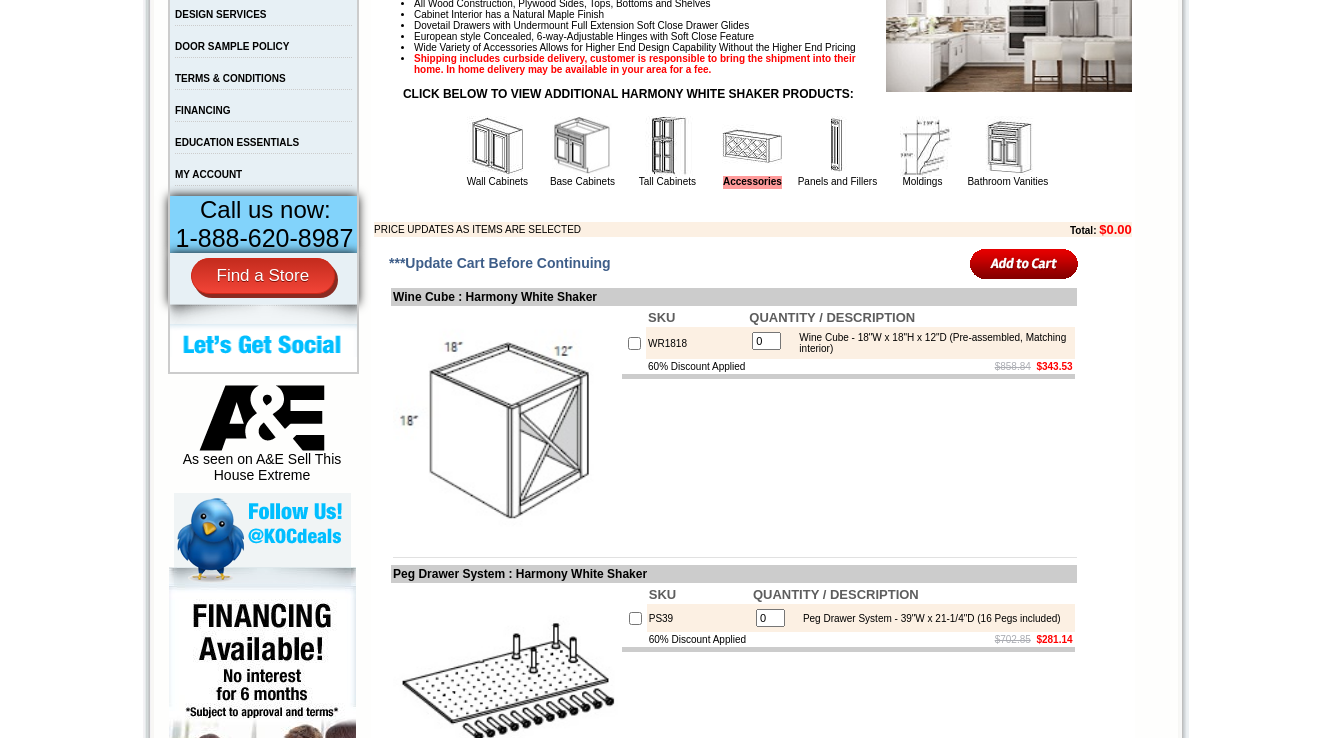 scroll, scrollTop: 800, scrollLeft: 0, axis: vertical 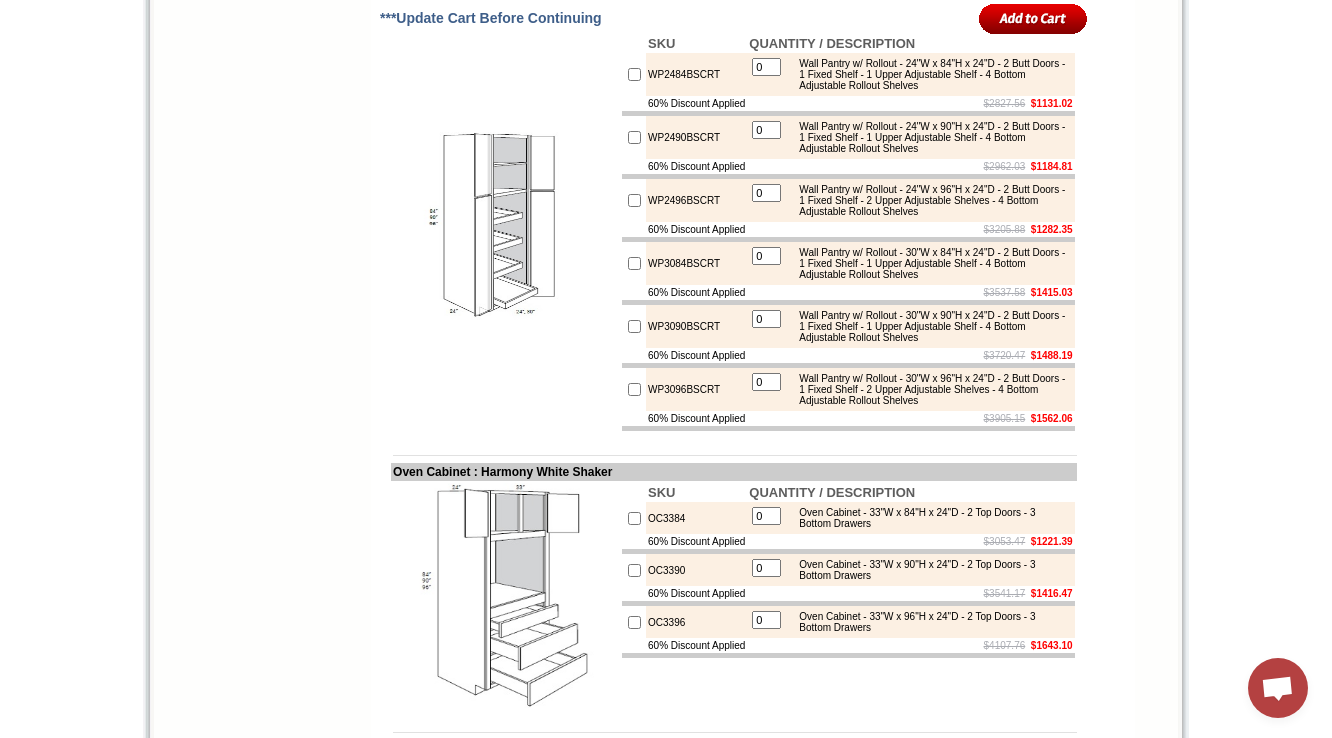 click at bounding box center (734, 440) 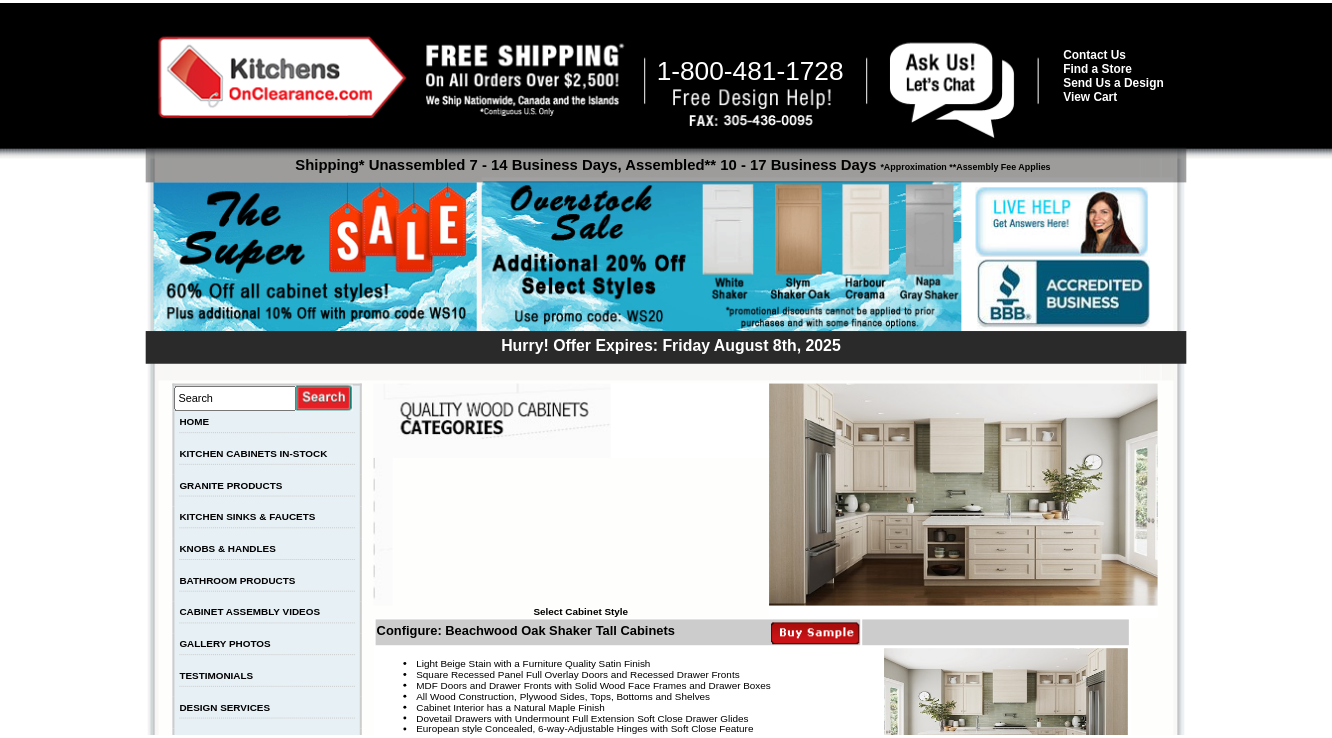 scroll, scrollTop: 1984, scrollLeft: 0, axis: vertical 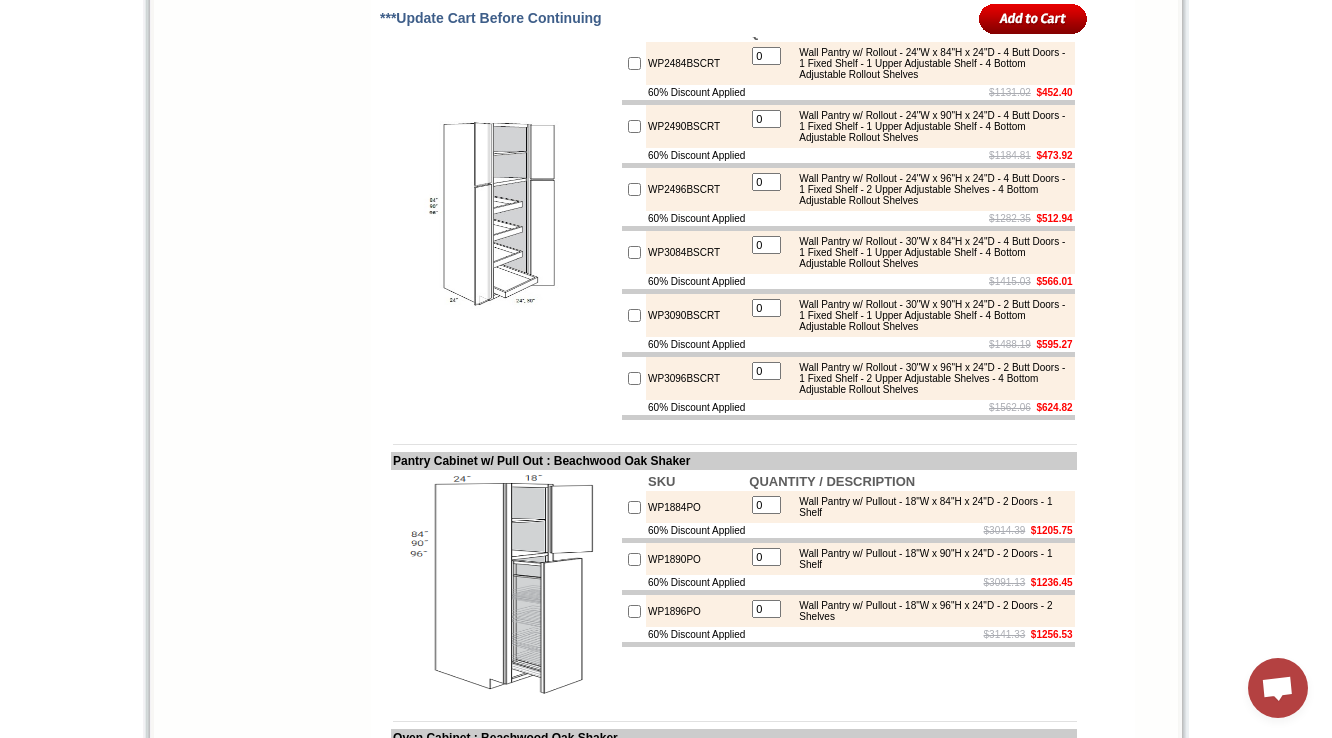 click on "WP3090BSCRT" at bounding box center [696, 315] 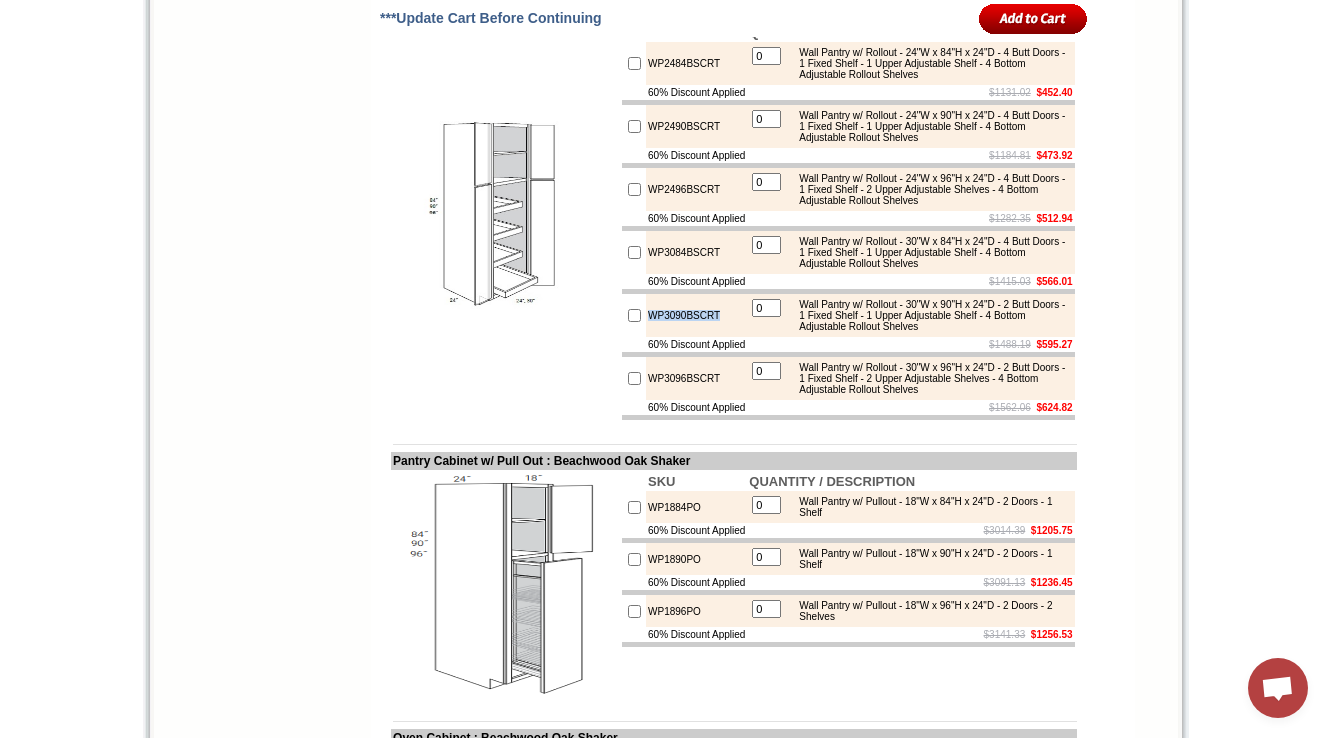 click on "WP3090BSCRT" at bounding box center (696, 315) 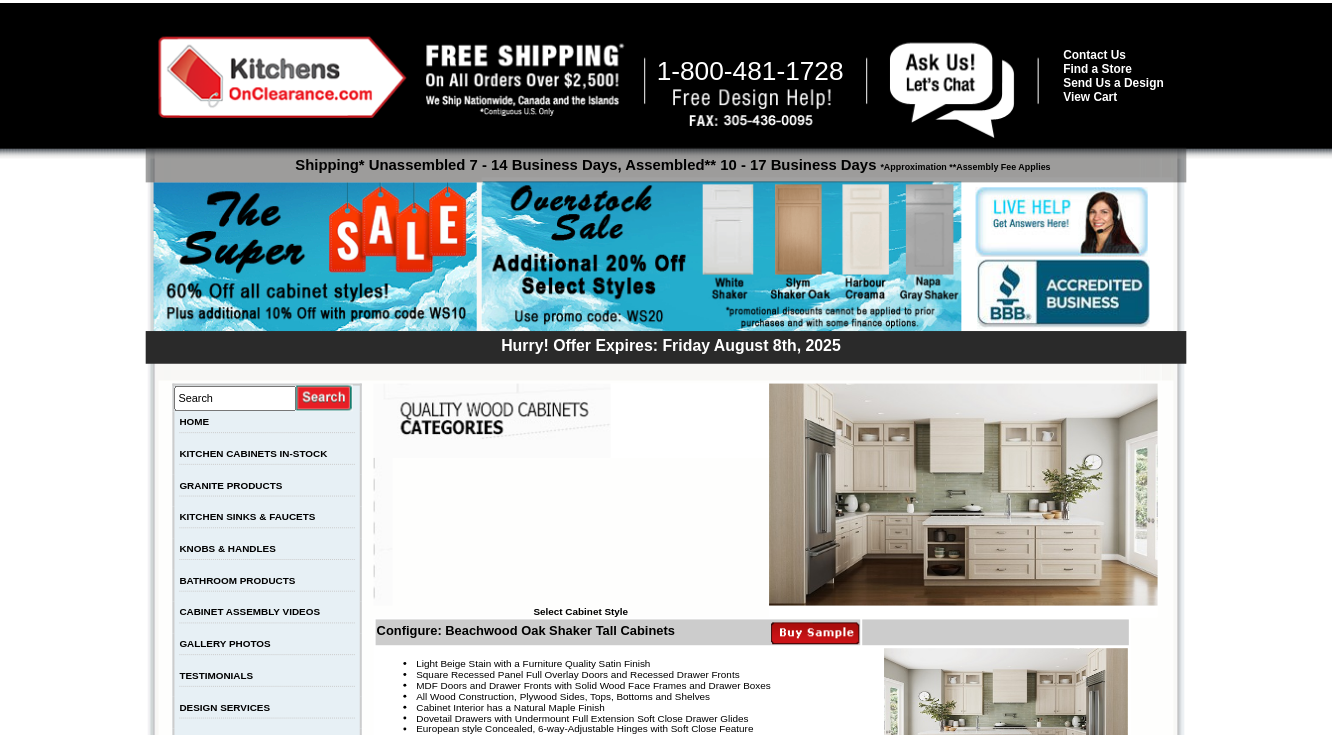 scroll, scrollTop: 1984, scrollLeft: 0, axis: vertical 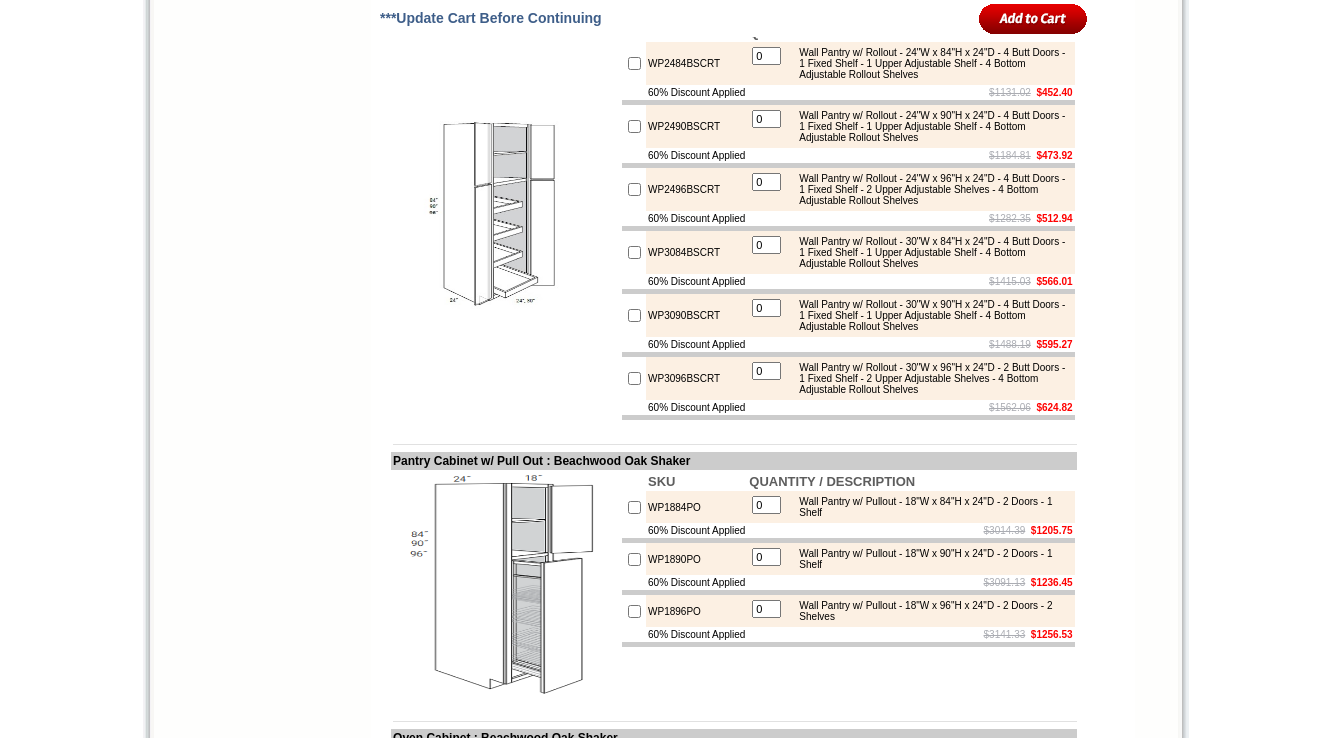 click on "WP3096BSCRT" at bounding box center (696, 378) 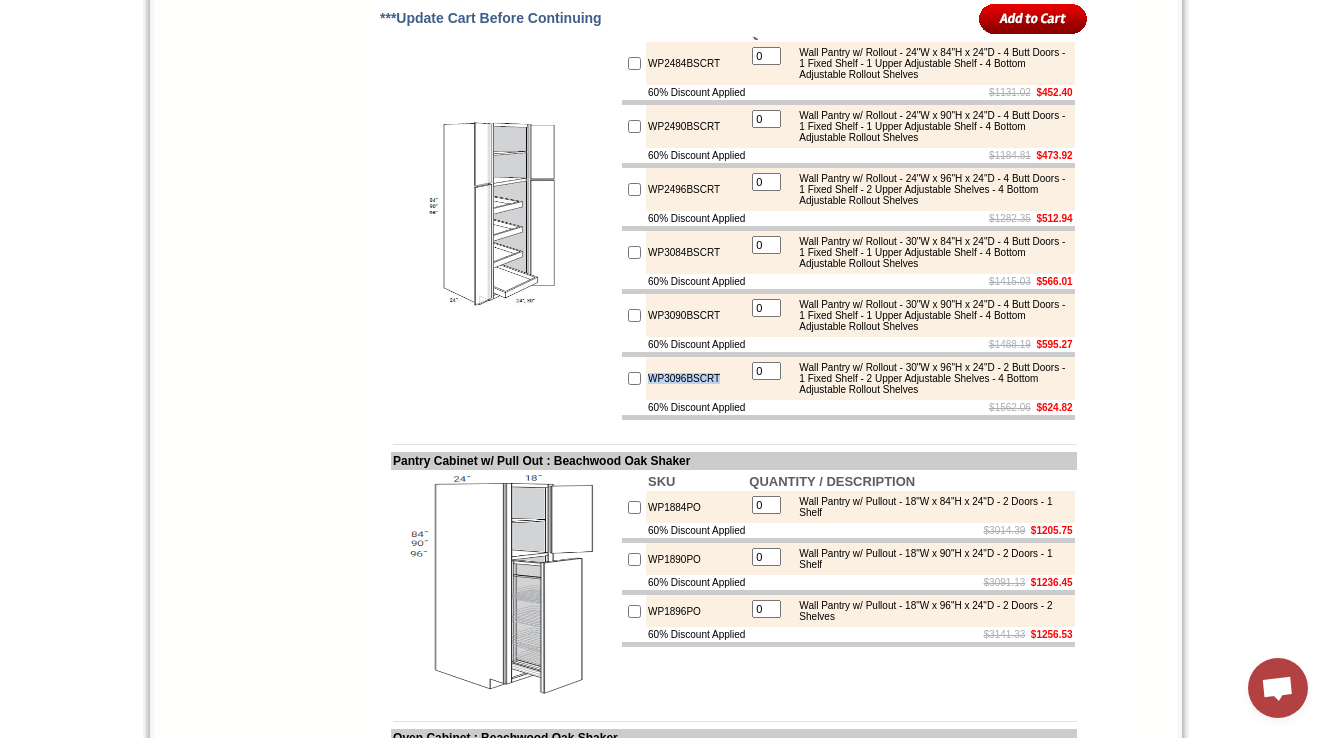 scroll, scrollTop: 0, scrollLeft: 0, axis: both 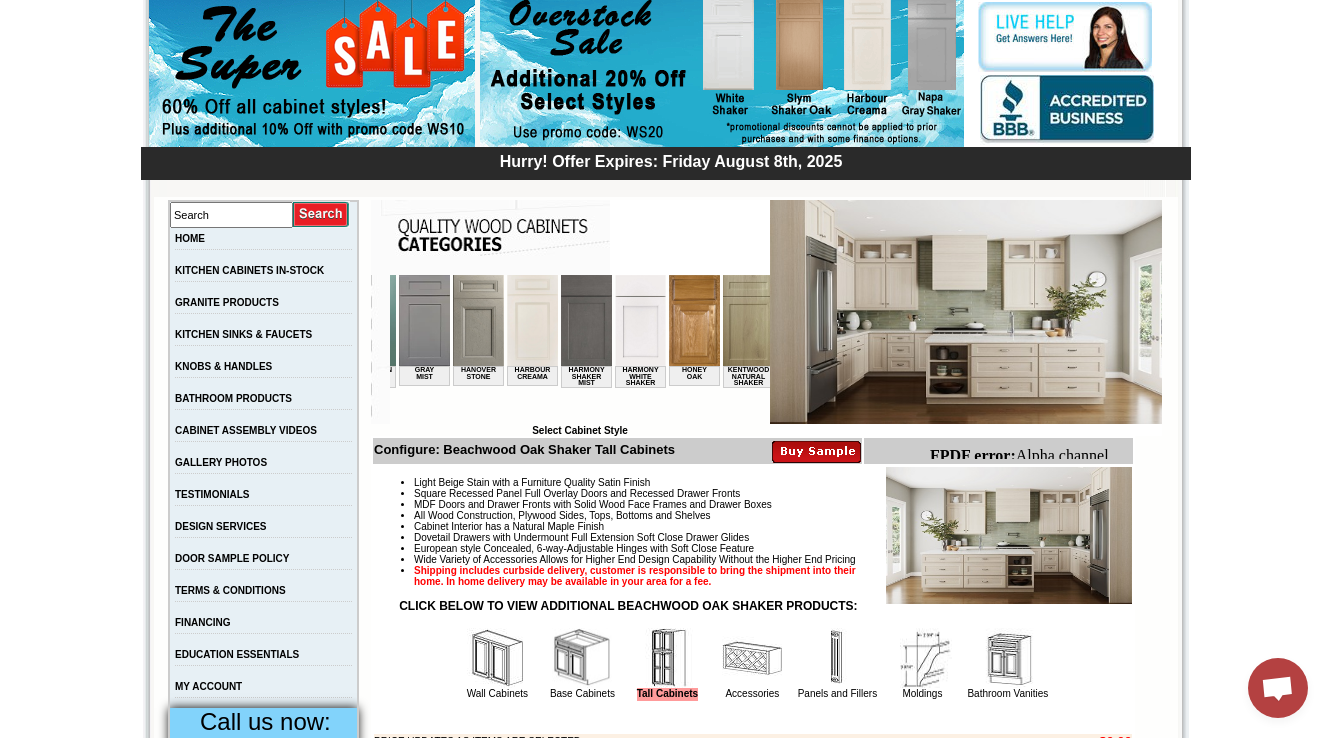 click on "1-888-329-5111
Contact Us   Find a Store   Send Us a Design   View Cart
Shipping* Unassembled 7 - 14 Business Days, Assembled** 10 - 17 Business Days
*Approximation **Assembly Fee Applies
Hurry! Offer Expires: Friday August 8th, 2025
Search
HOME
KITCHEN CABINETS IN-STOCK
GRANITE PRODUCTS" at bounding box center [666, 2024] 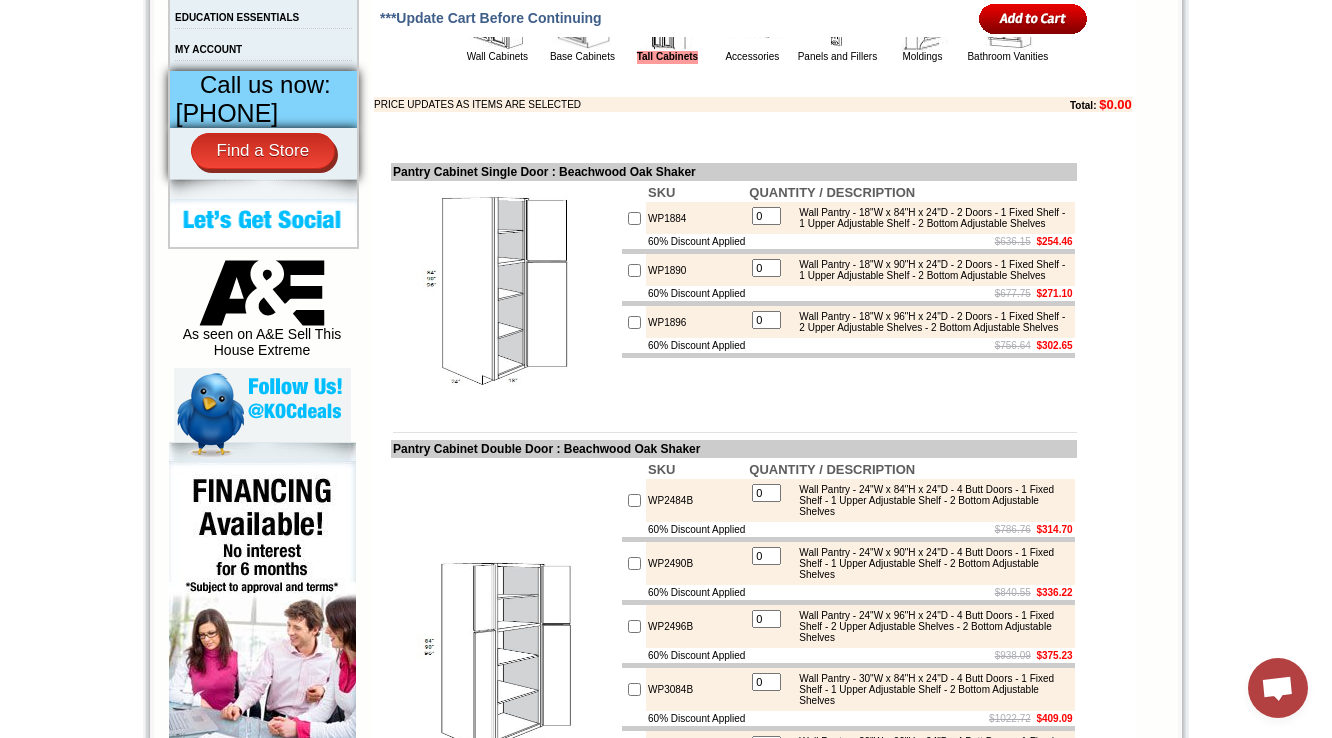 scroll, scrollTop: 984, scrollLeft: 0, axis: vertical 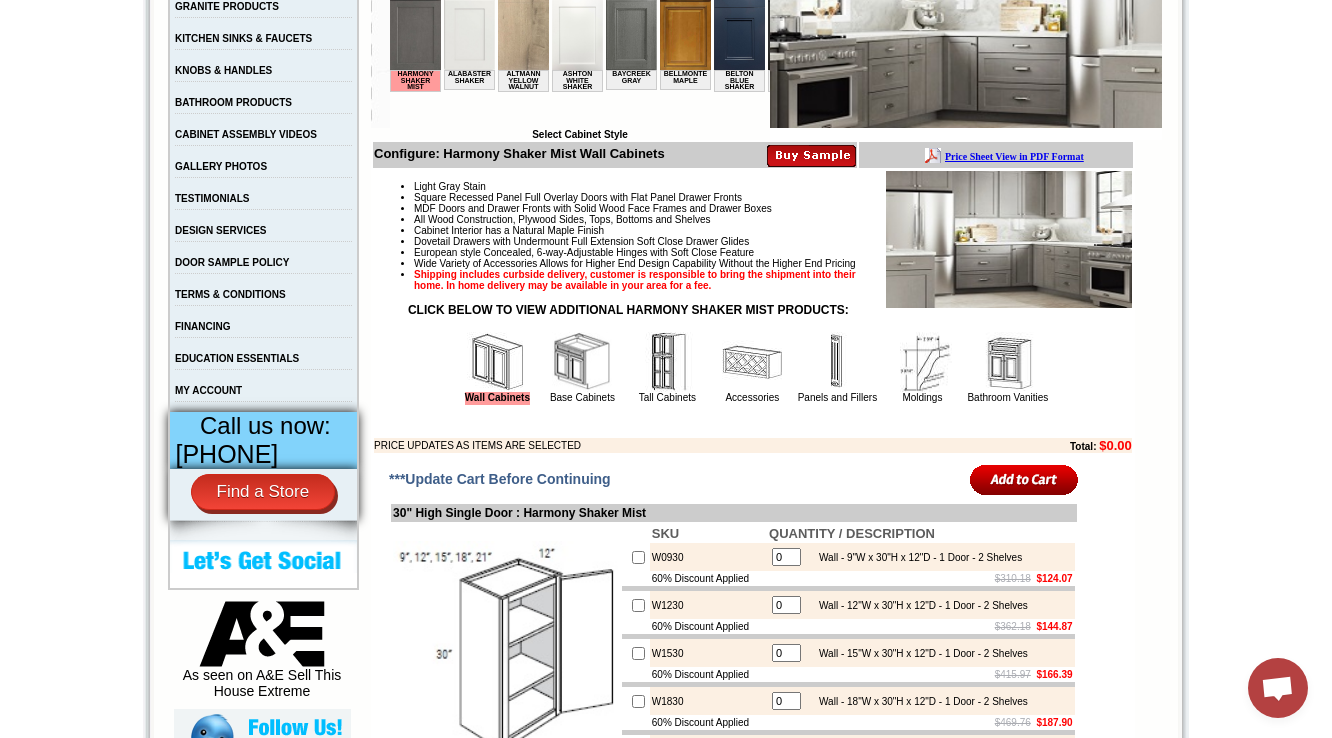 click at bounding box center (667, 362) 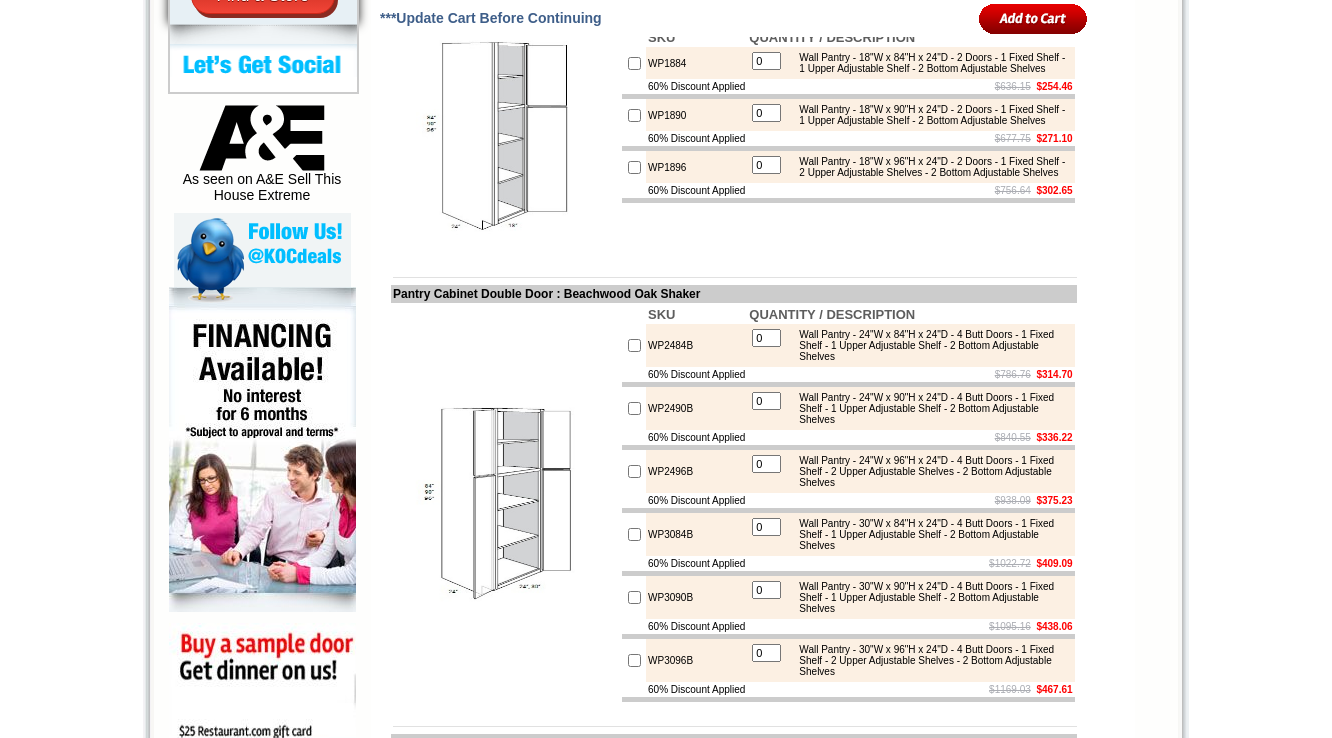scroll, scrollTop: 2112, scrollLeft: 0, axis: vertical 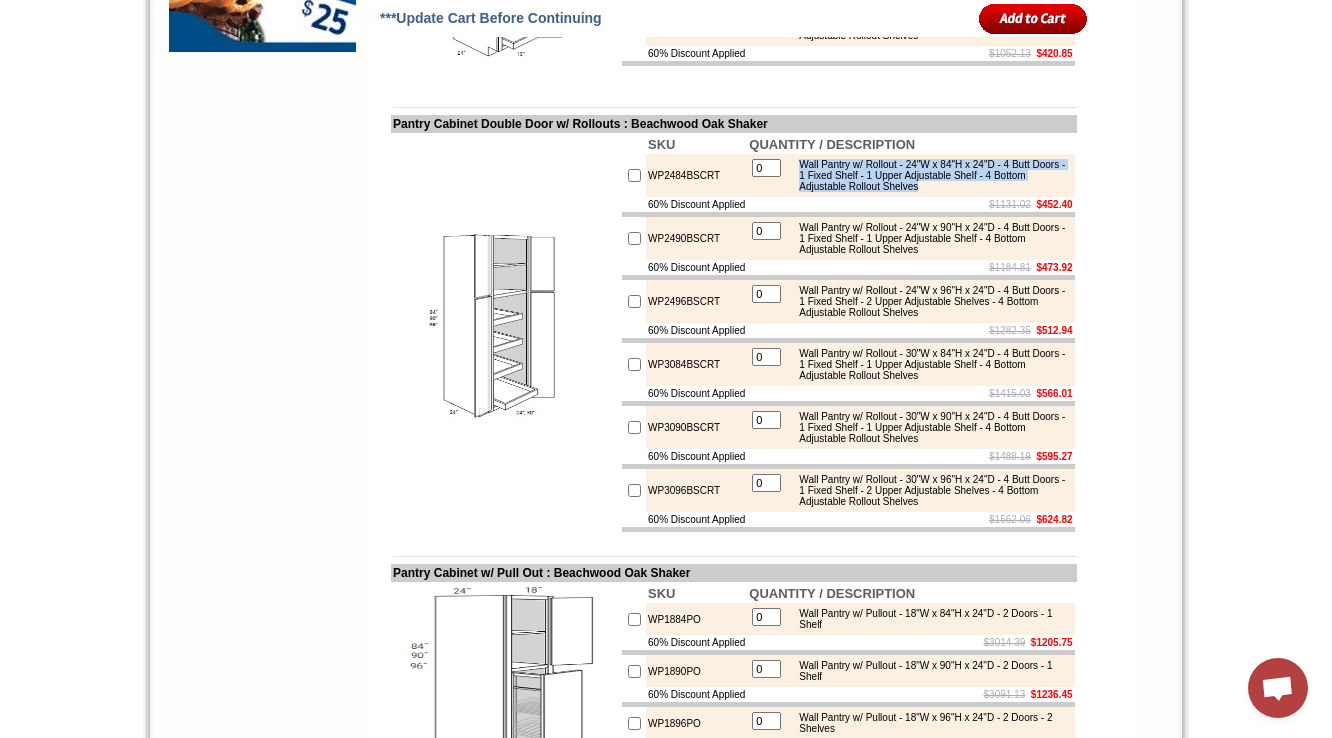 drag, startPoint x: 832, startPoint y: 249, endPoint x: 1049, endPoint y: 274, distance: 218.43535 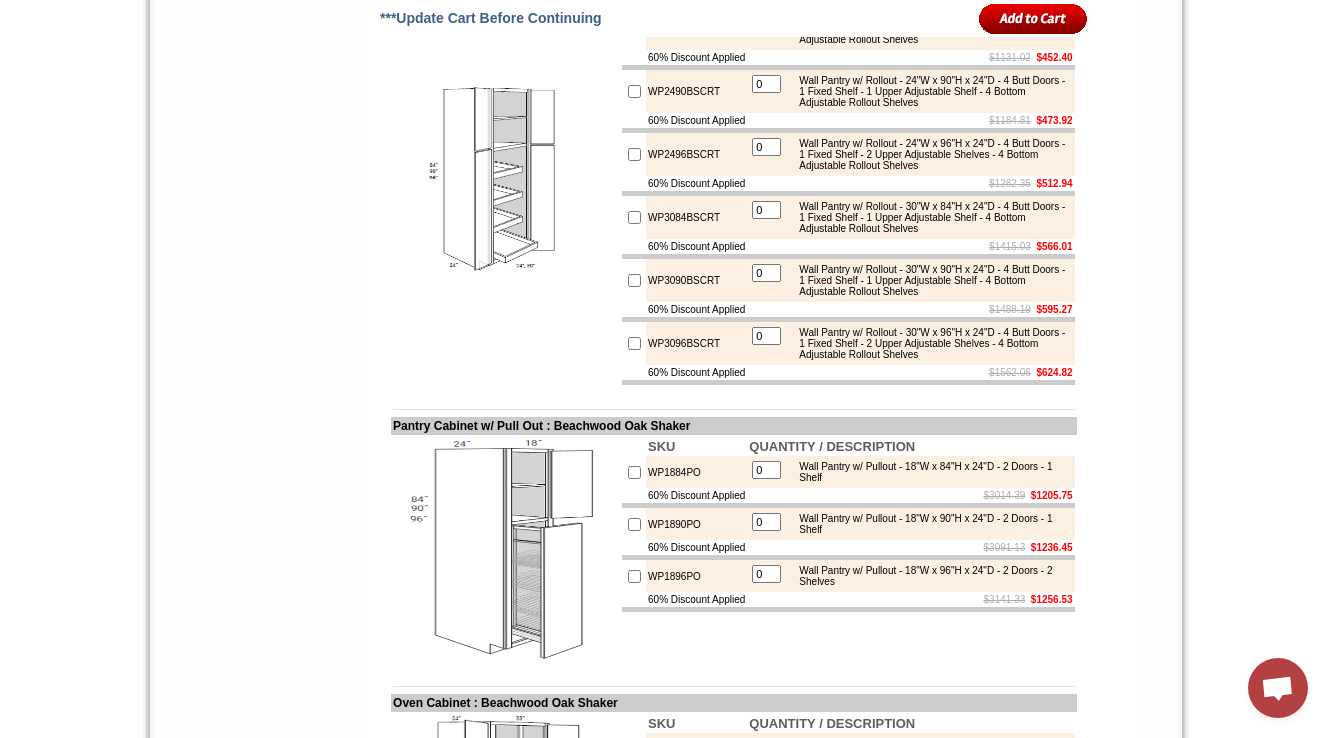 scroll, scrollTop: 2032, scrollLeft: 0, axis: vertical 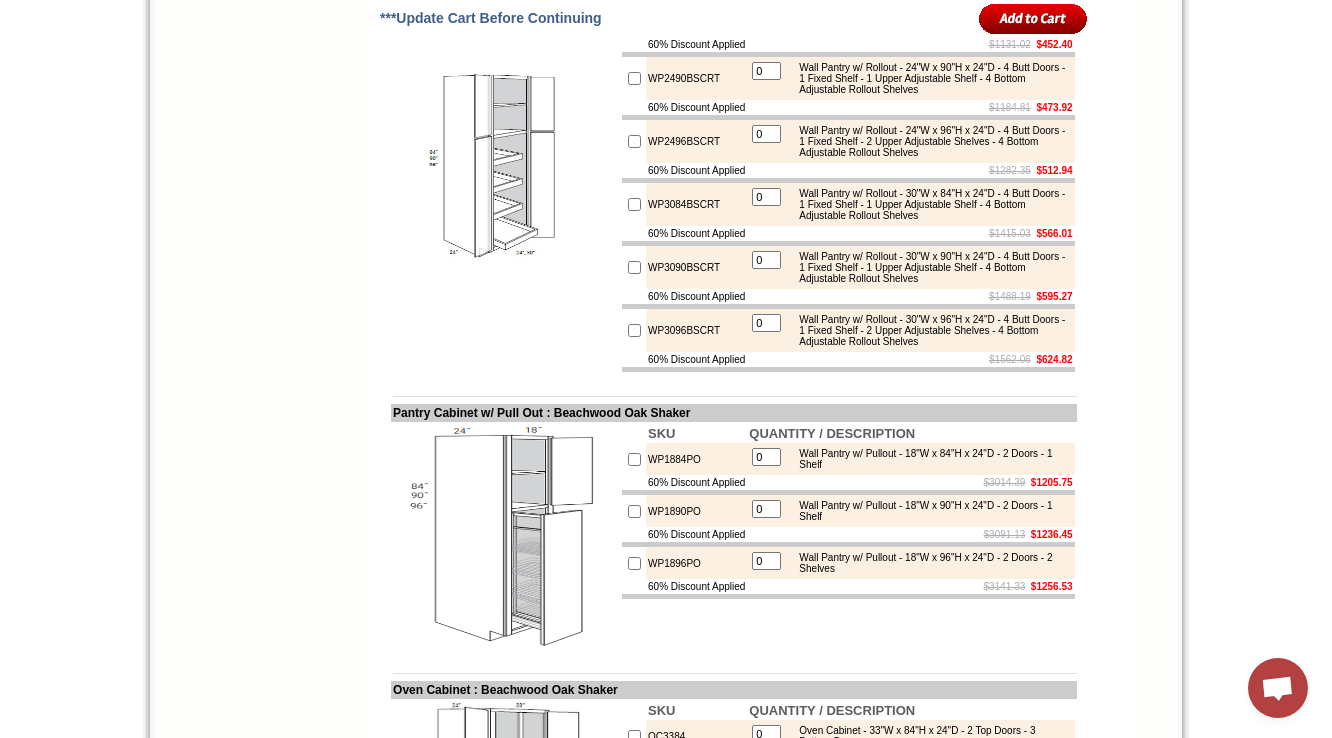drag, startPoint x: 824, startPoint y: 89, endPoint x: 1040, endPoint y: 115, distance: 217.55919 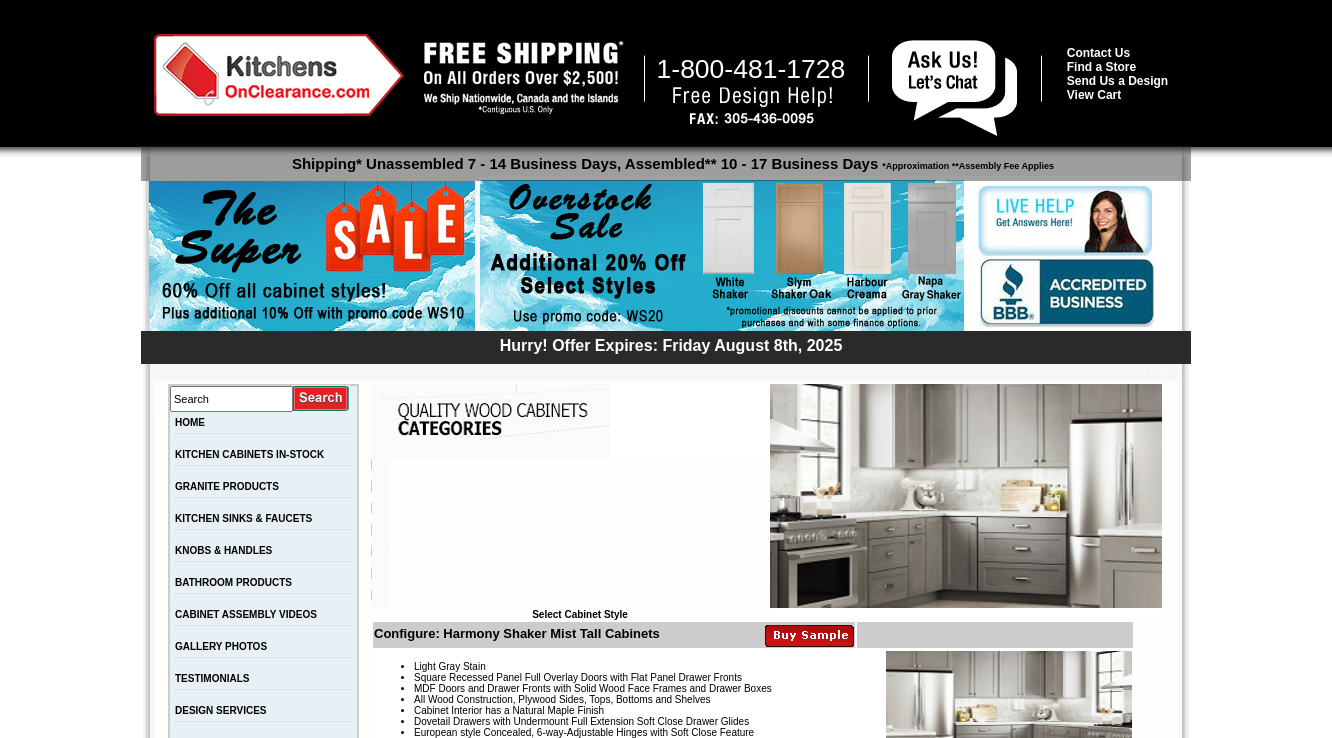 scroll, scrollTop: 0, scrollLeft: 0, axis: both 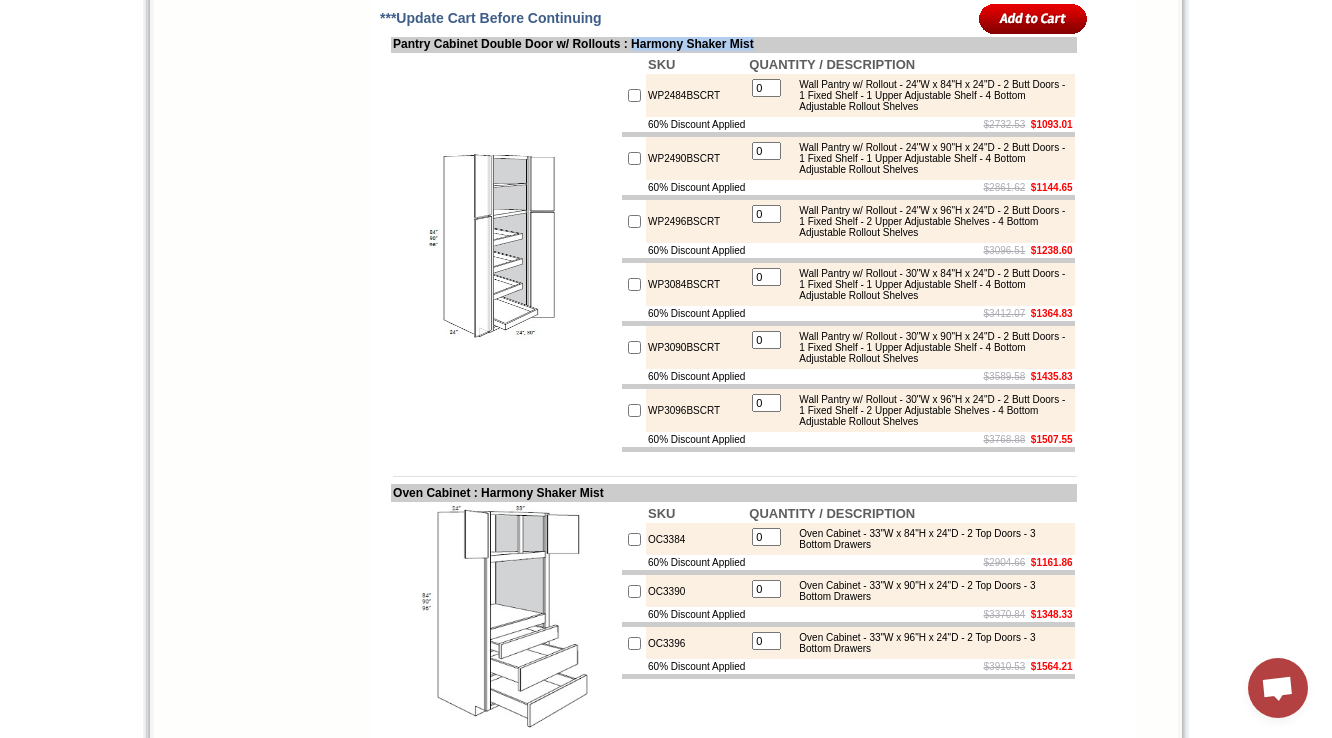 drag, startPoint x: 834, startPoint y: 132, endPoint x: 674, endPoint y: 130, distance: 160.0125 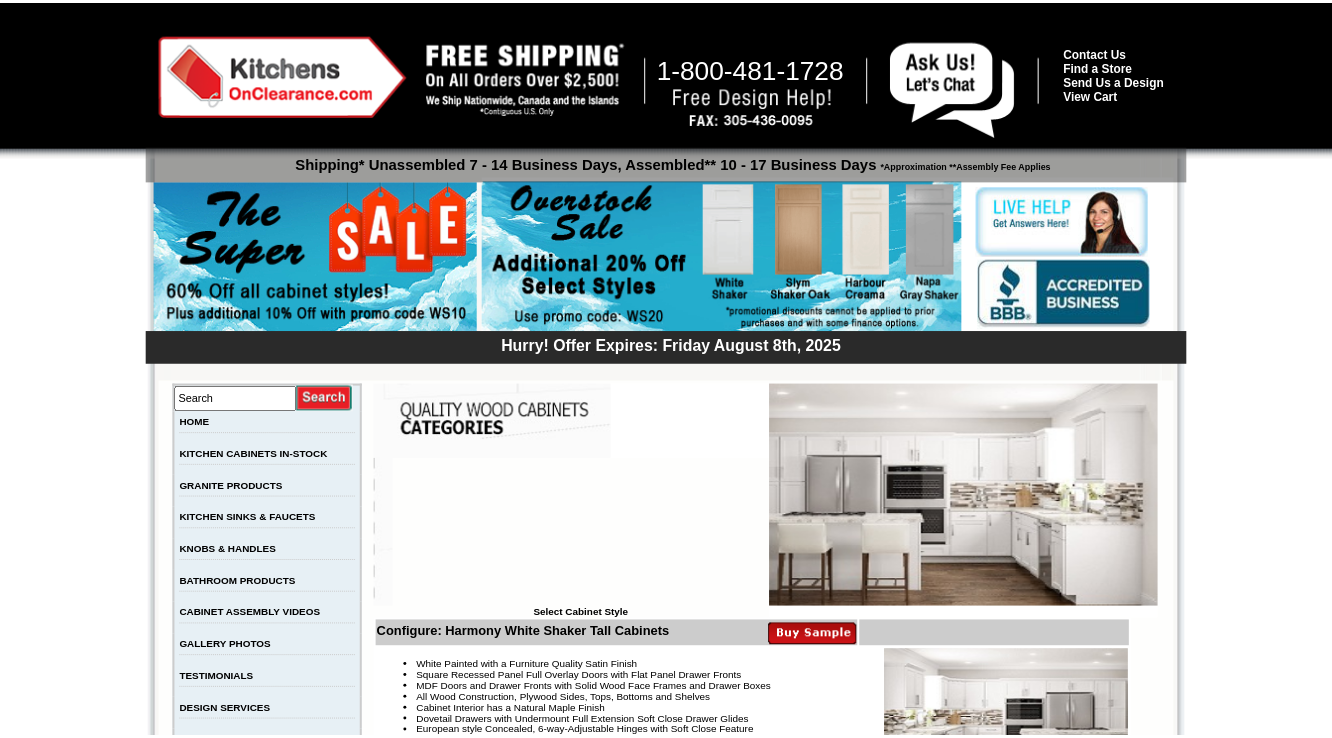 scroll, scrollTop: 1973, scrollLeft: 0, axis: vertical 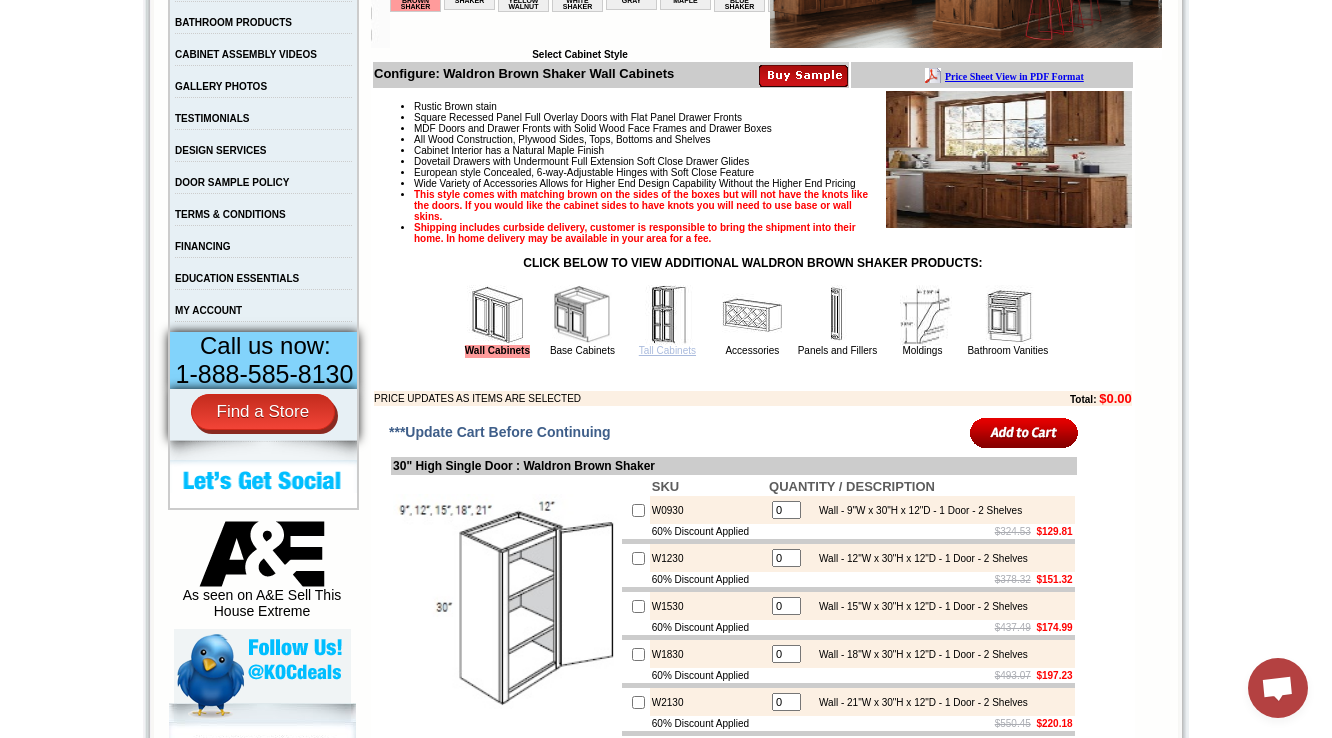 click on "Tall Cabinets" at bounding box center (667, 350) 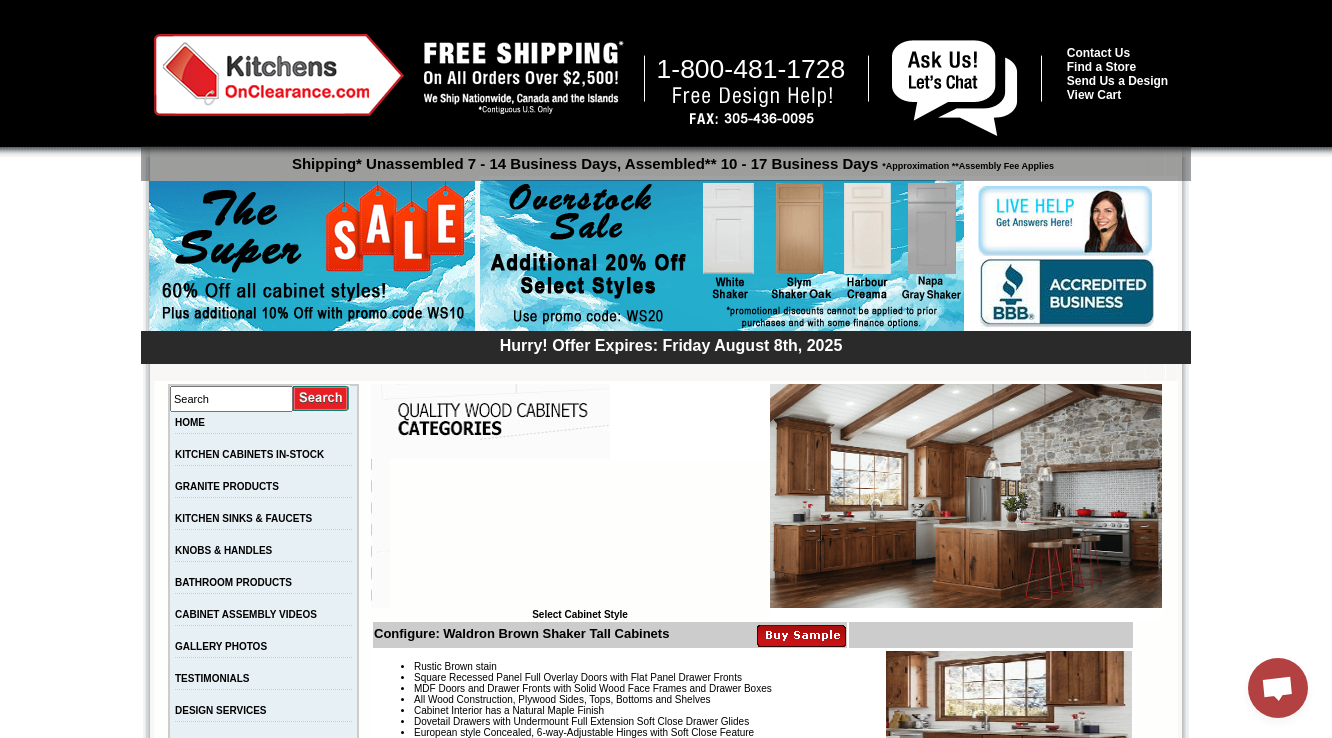 scroll, scrollTop: 0, scrollLeft: 0, axis: both 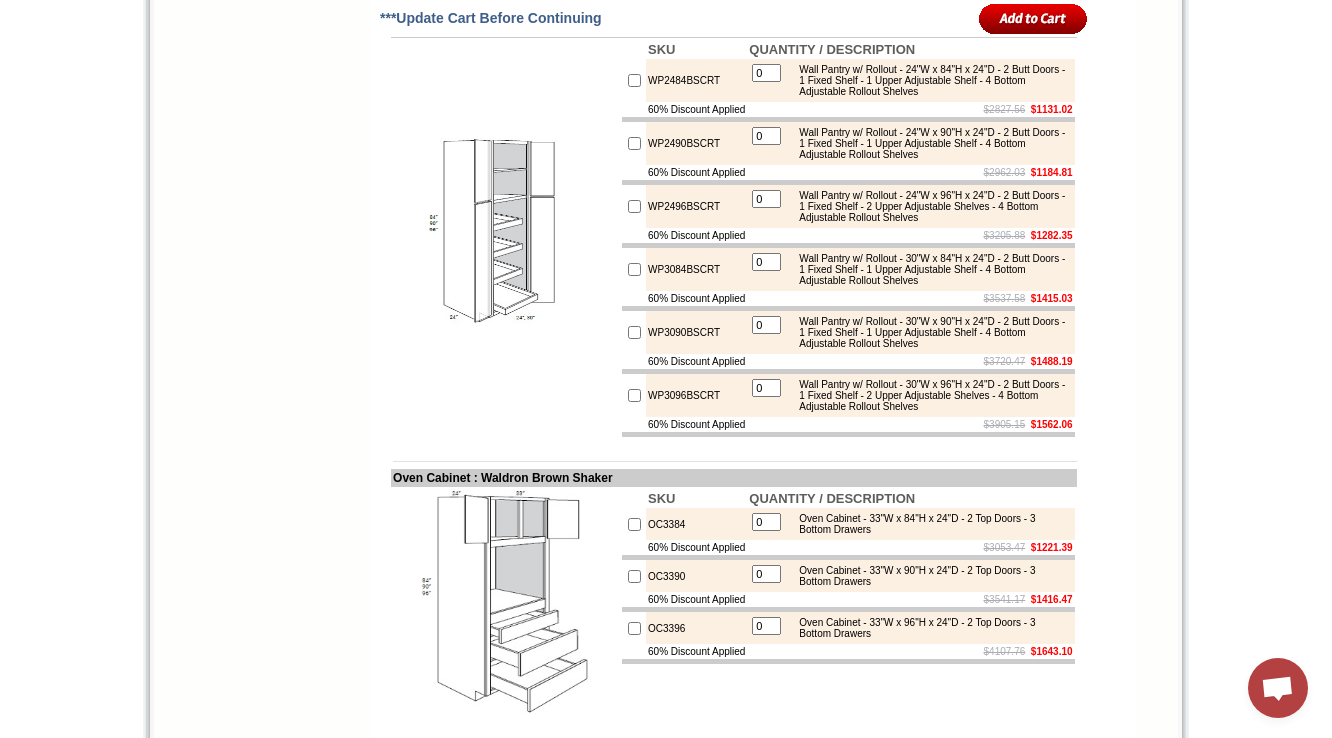 drag, startPoint x: 839, startPoint y: 120, endPoint x: 680, endPoint y: 123, distance: 159.0283 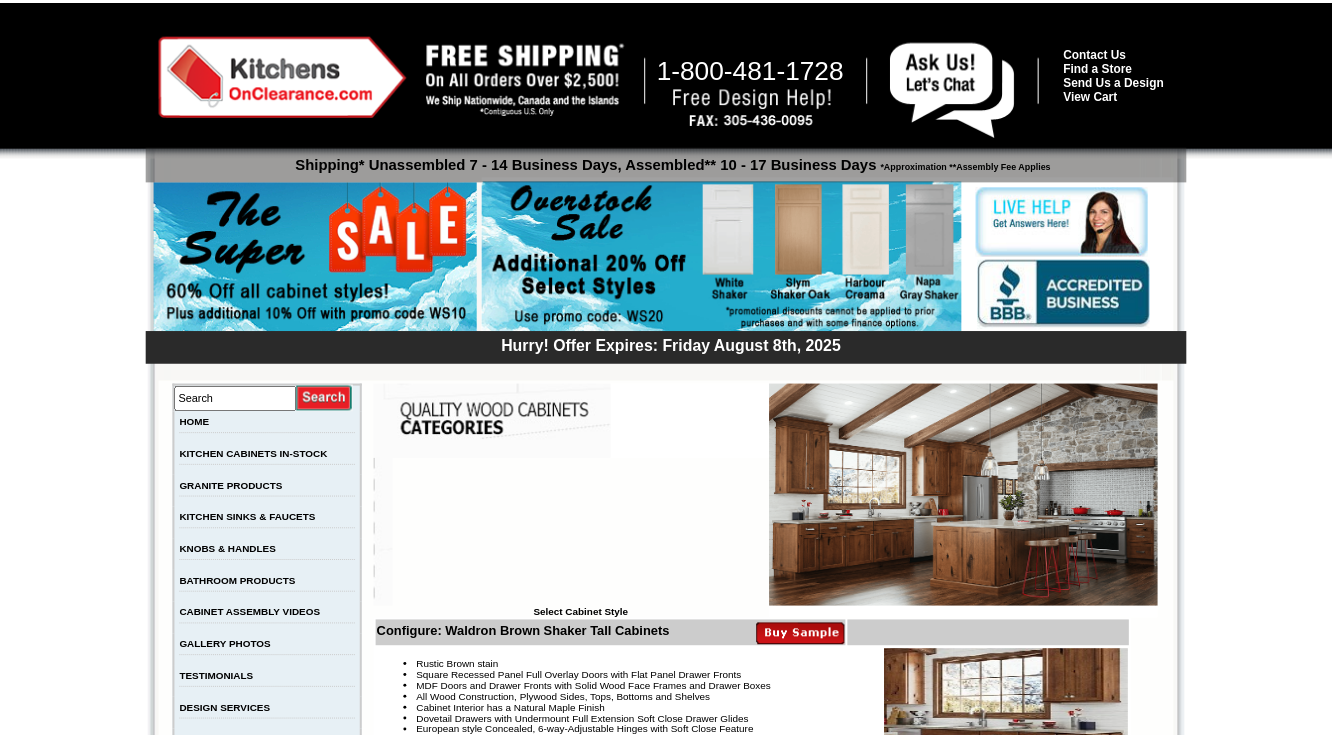 scroll, scrollTop: 1996, scrollLeft: 0, axis: vertical 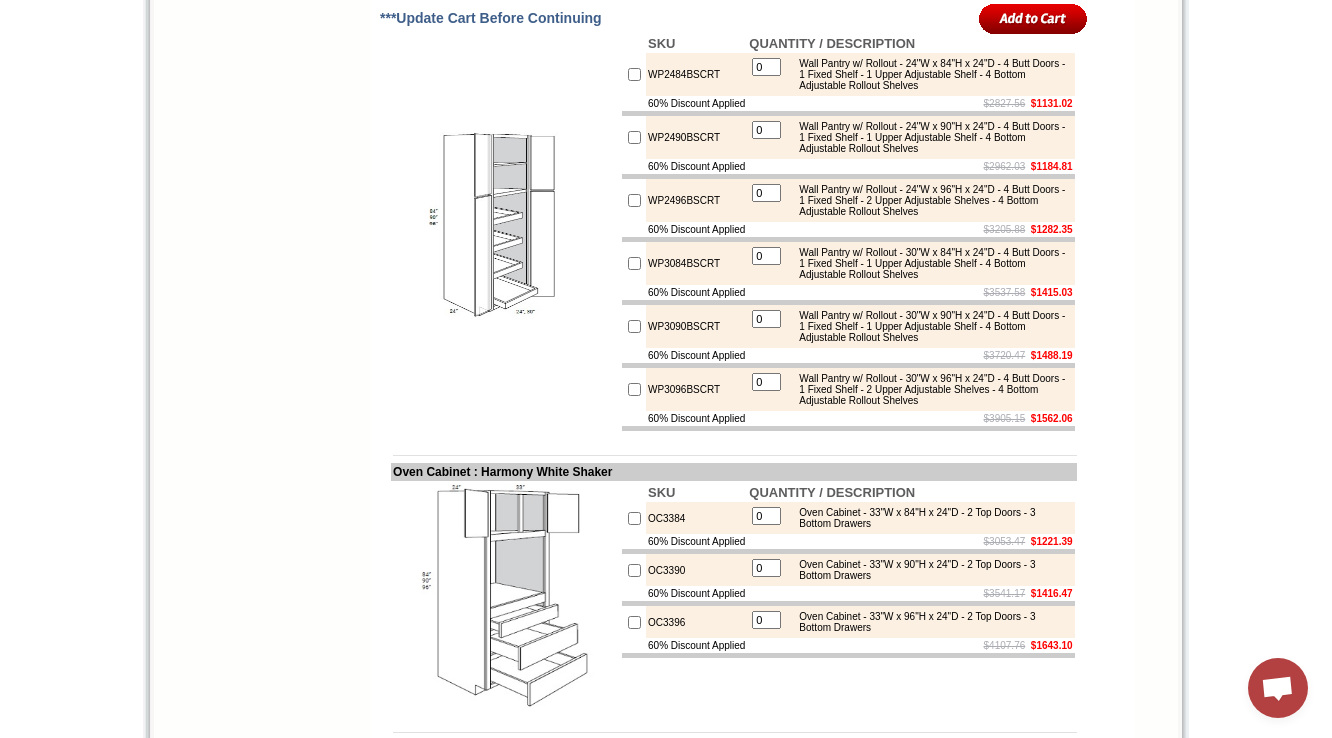 click on "***Update Cart Before Continuing
Pantry Cabinet Single Door : Harmony White Shaker
SKU
QUANTITY / DESCRIPTION
WP1884
0 Wall Pantry - 18"W x 84"H x 24"D - 2 Doors - 1 Fixed Shelf - 1 Upper Adjustable Shelf - 2 Bottom Adjustable Shelves
60% Discount Applied
$1590.39    $636.15
WP1890
0 Wall Pantry - 18"W x 90"H x 24"D - 2 Doors - 1 Fixed Shelf - 1 Upper Adjustable Shelf - 2 Bottom Adjustable Shelves" at bounding box center [753, 242] 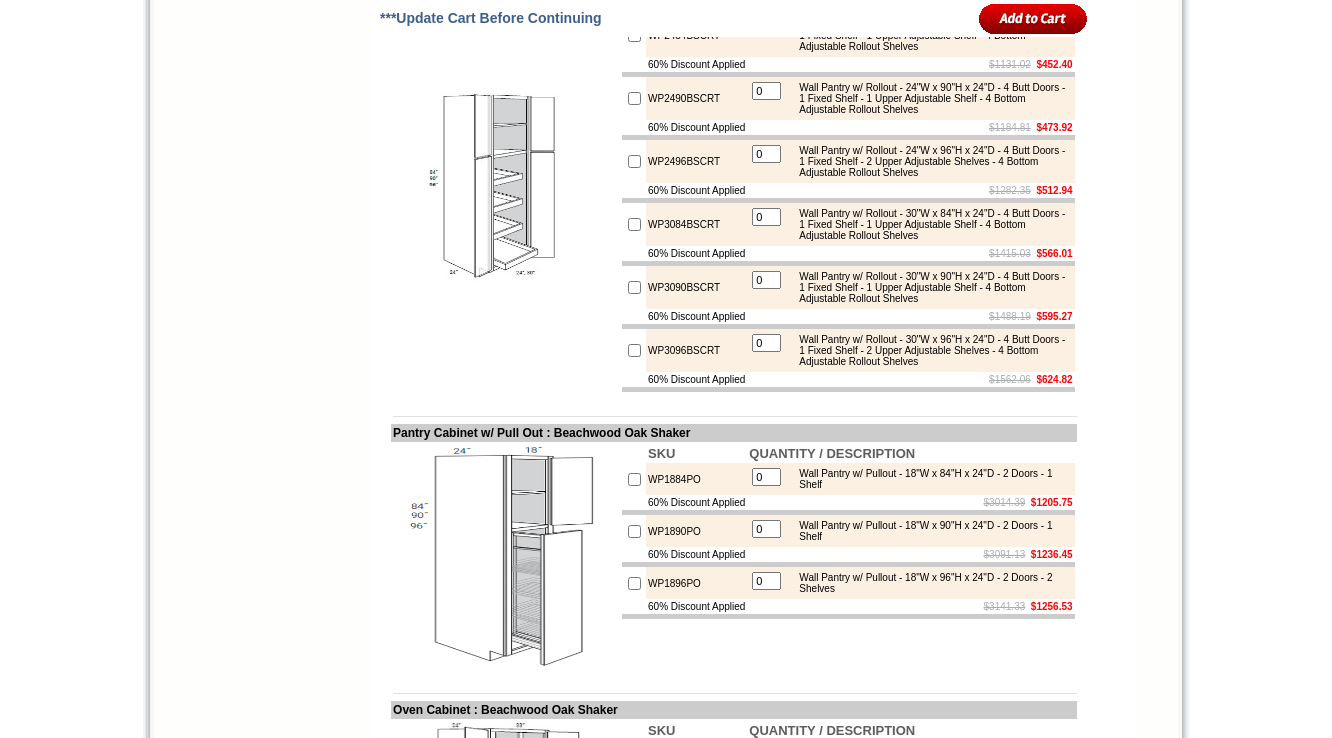 scroll, scrollTop: 1952, scrollLeft: 0, axis: vertical 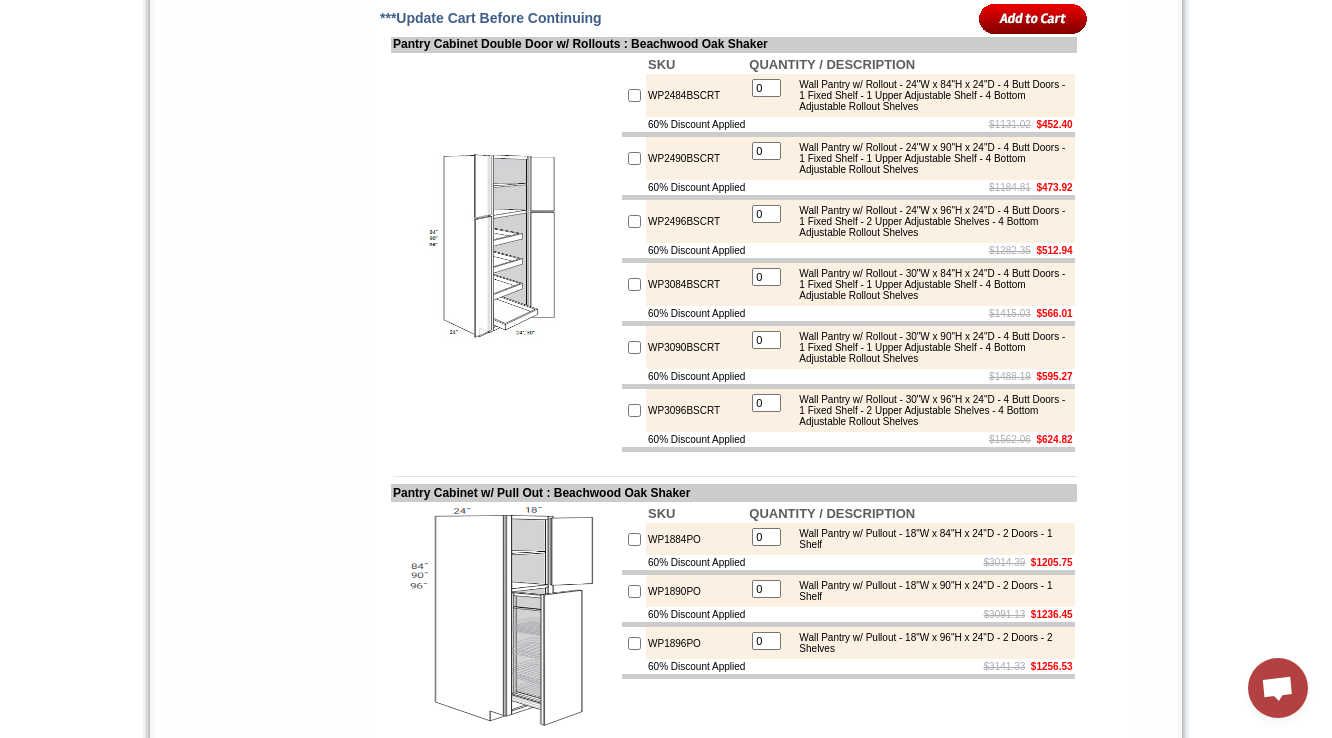 click on "WP2484BSCRT" at bounding box center (696, 95) 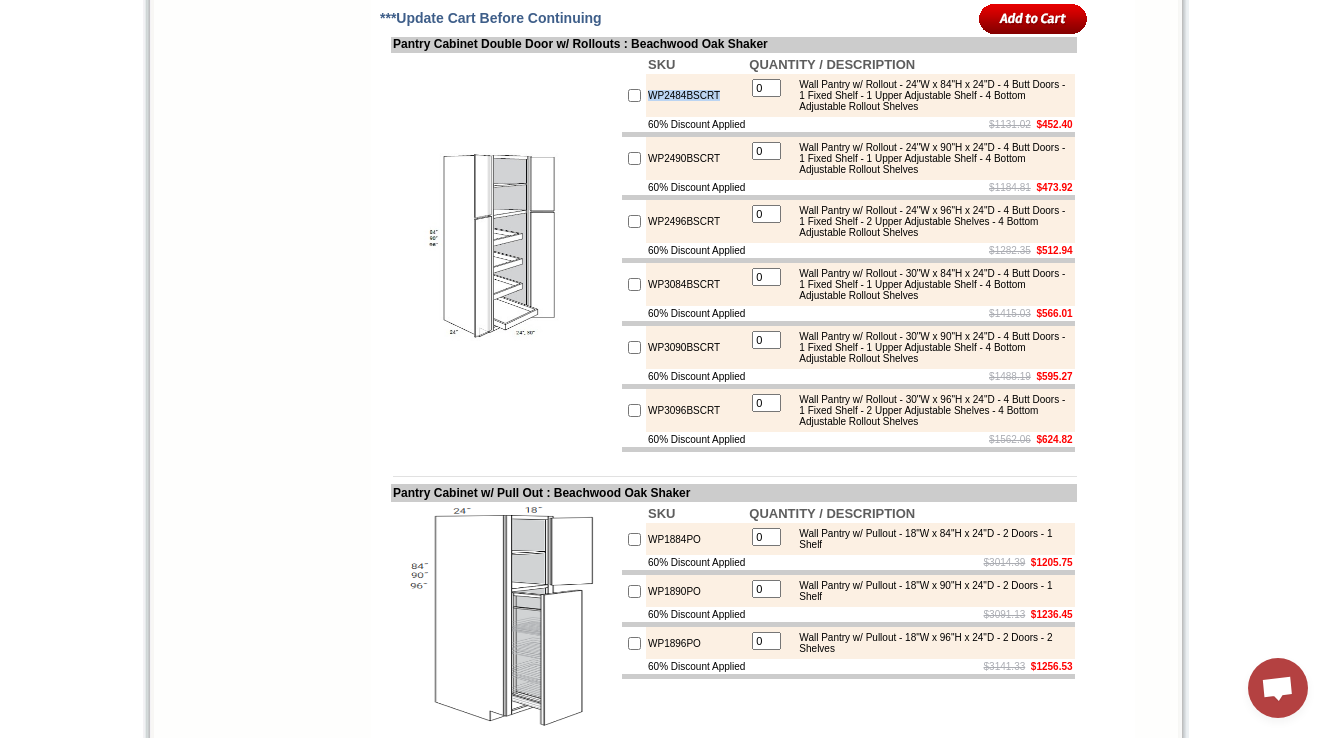 click on "WP2484BSCRT" at bounding box center [696, 95] 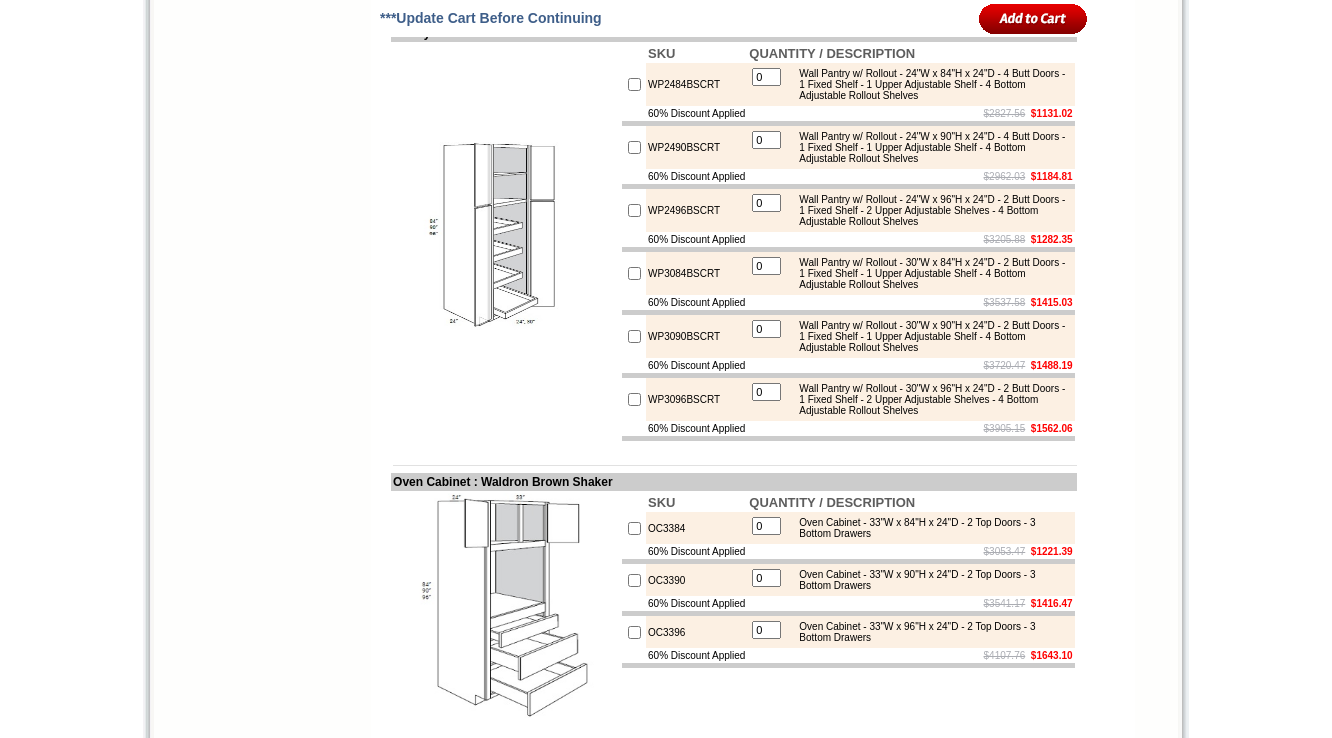 scroll, scrollTop: 1996, scrollLeft: 0, axis: vertical 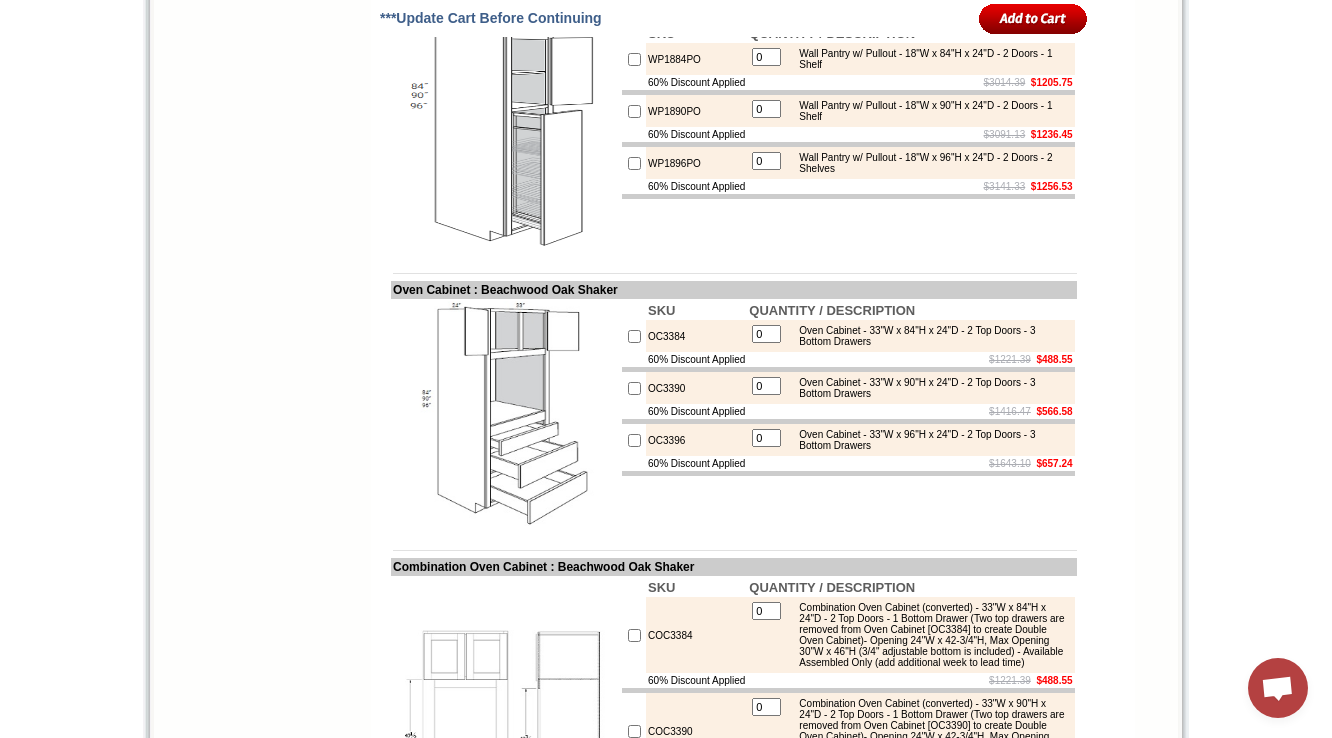 click on "WP1884PO" at bounding box center [696, 59] 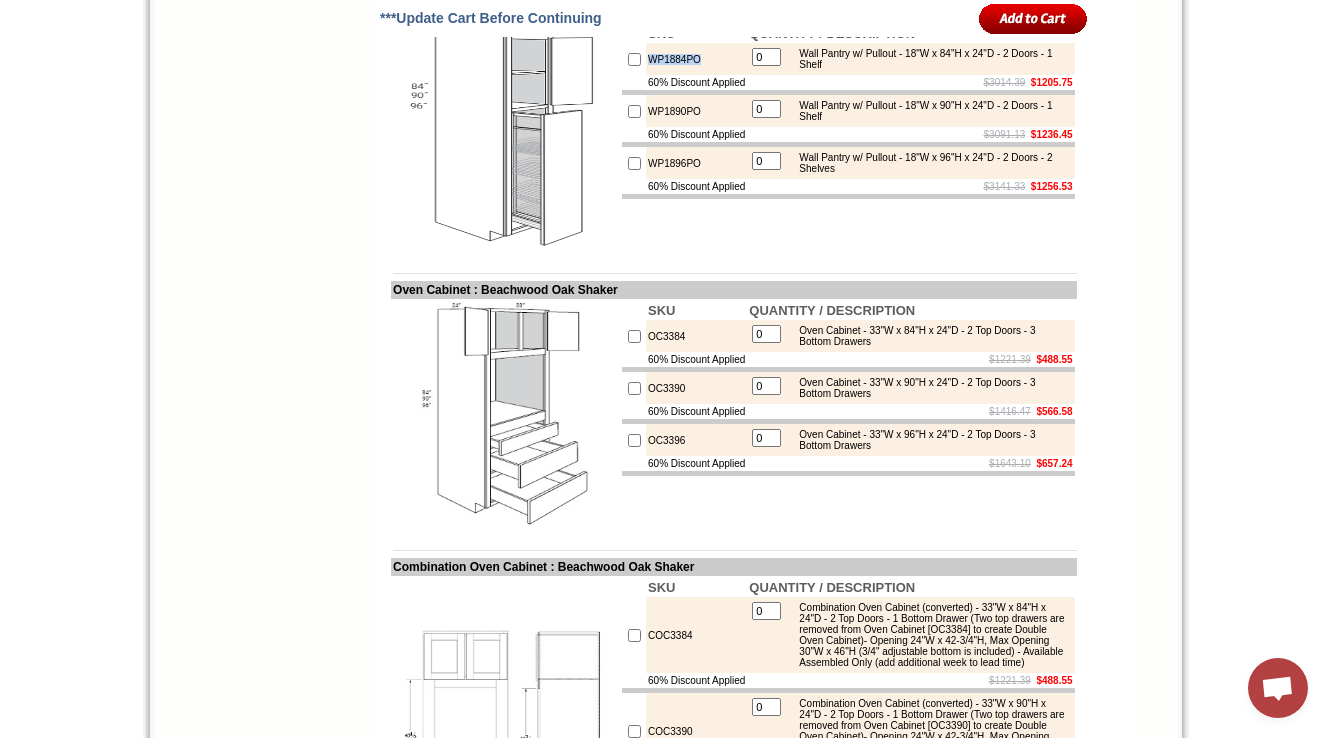 click on "WP1884PO" at bounding box center [696, 59] 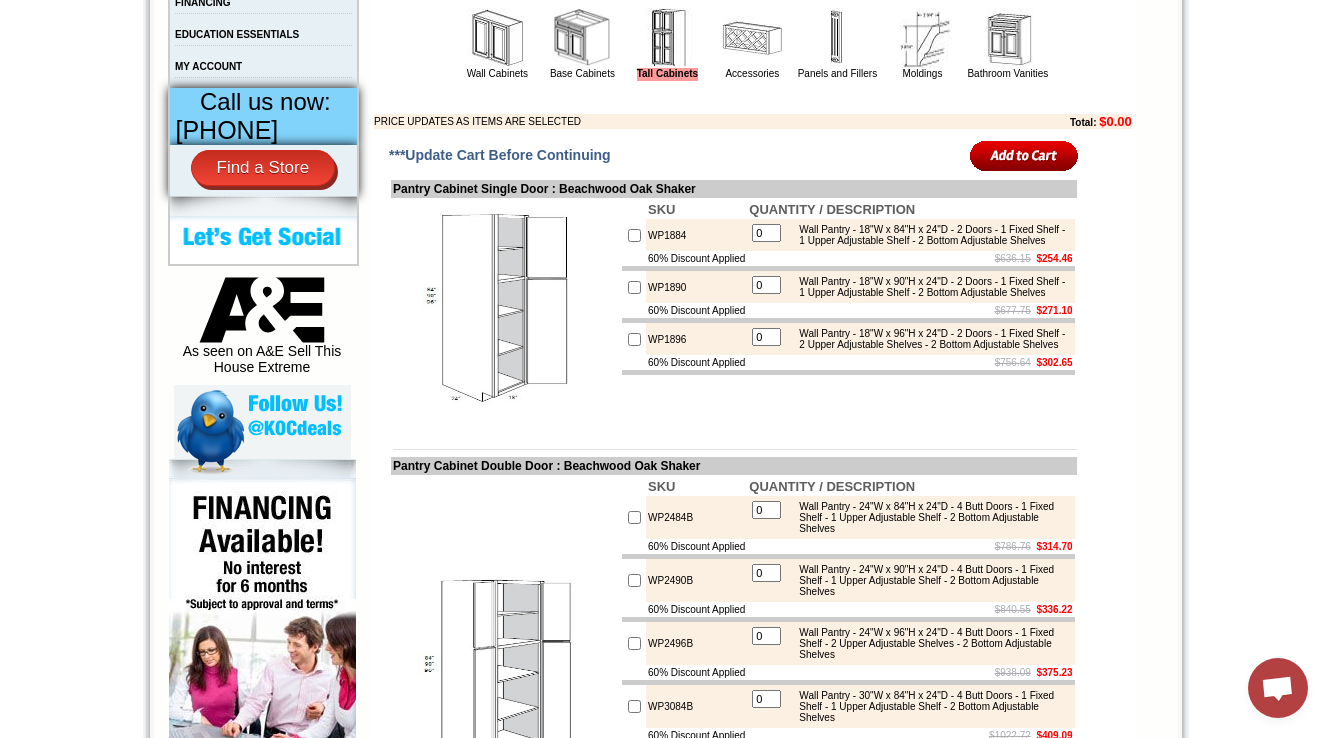 scroll, scrollTop: 832, scrollLeft: 0, axis: vertical 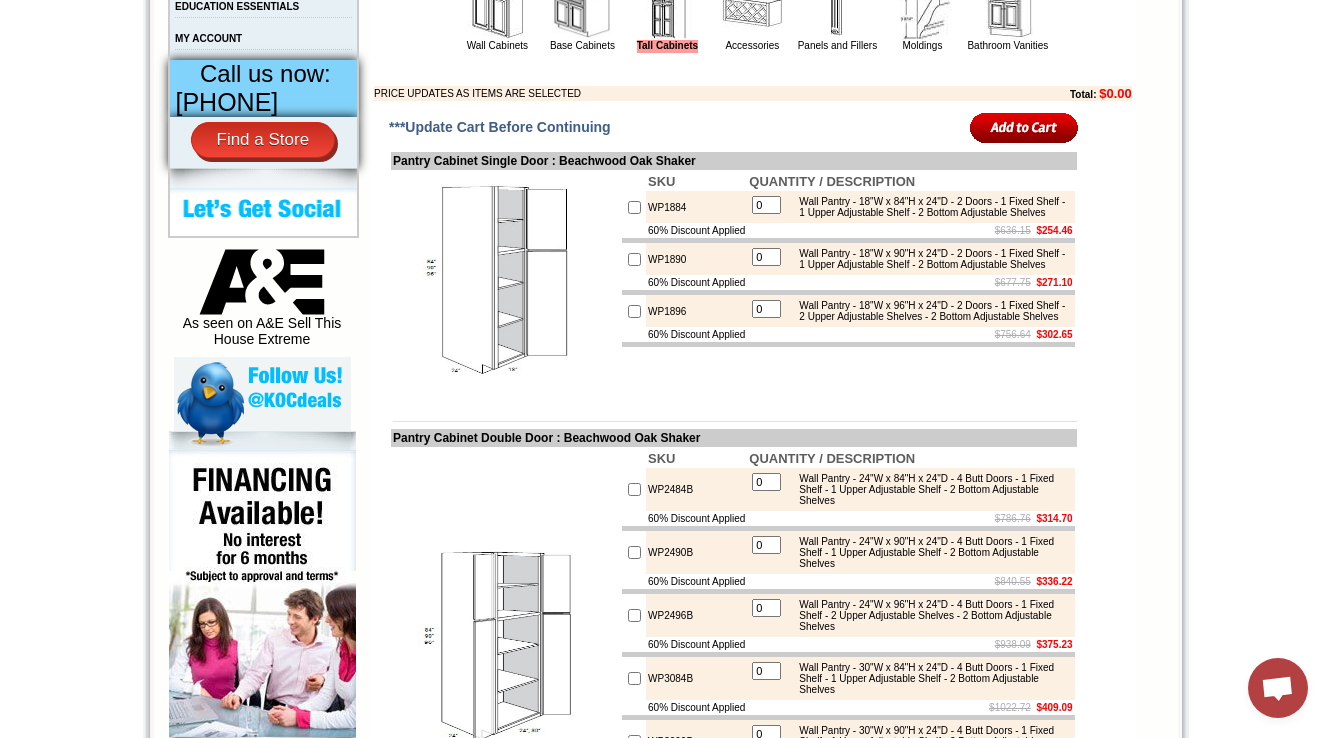 click on "WP1884" at bounding box center (696, 207) 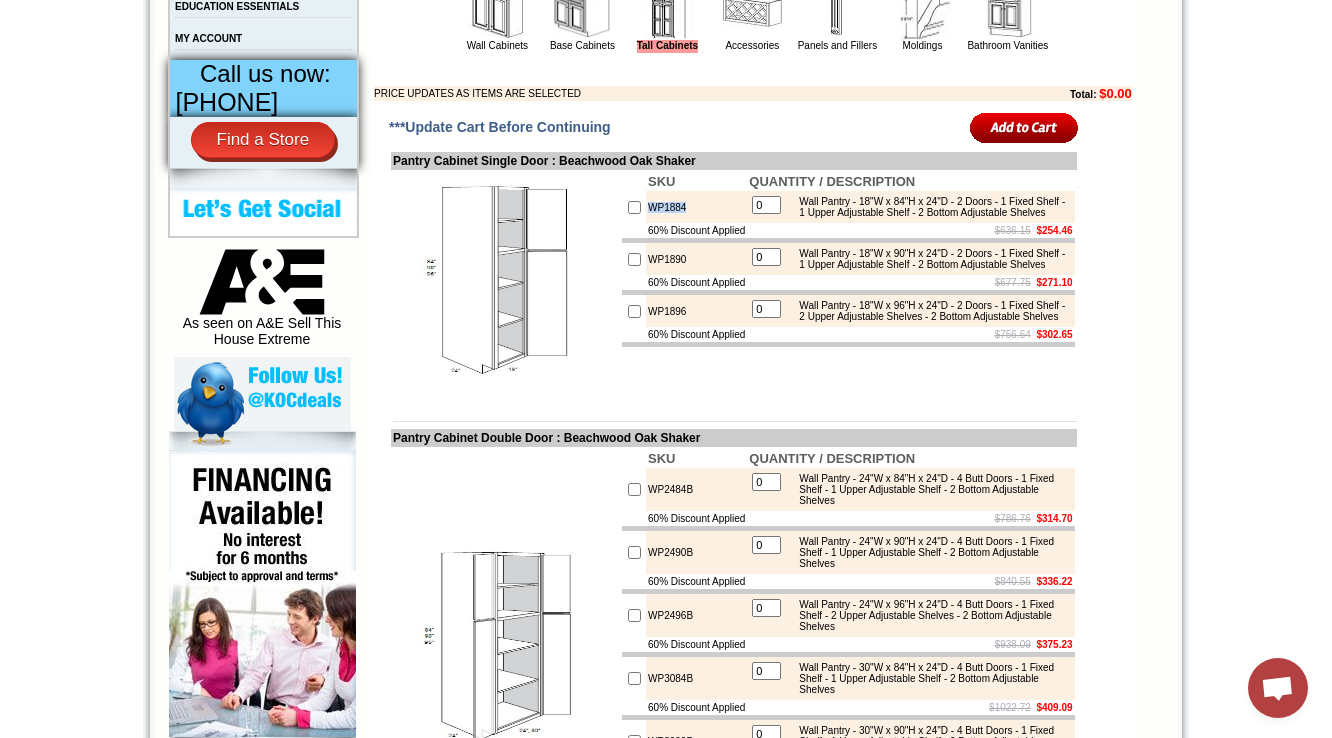 click on "WP1884" at bounding box center [696, 207] 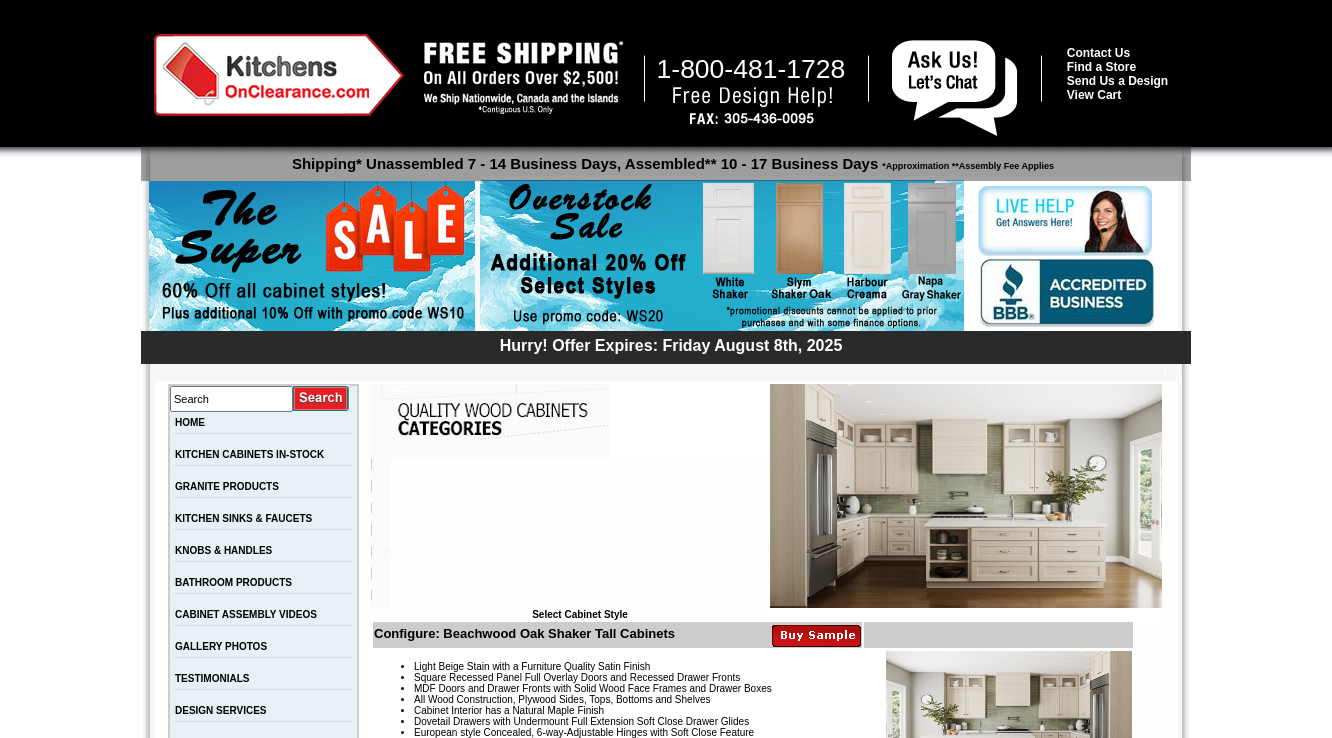 scroll, scrollTop: 832, scrollLeft: 0, axis: vertical 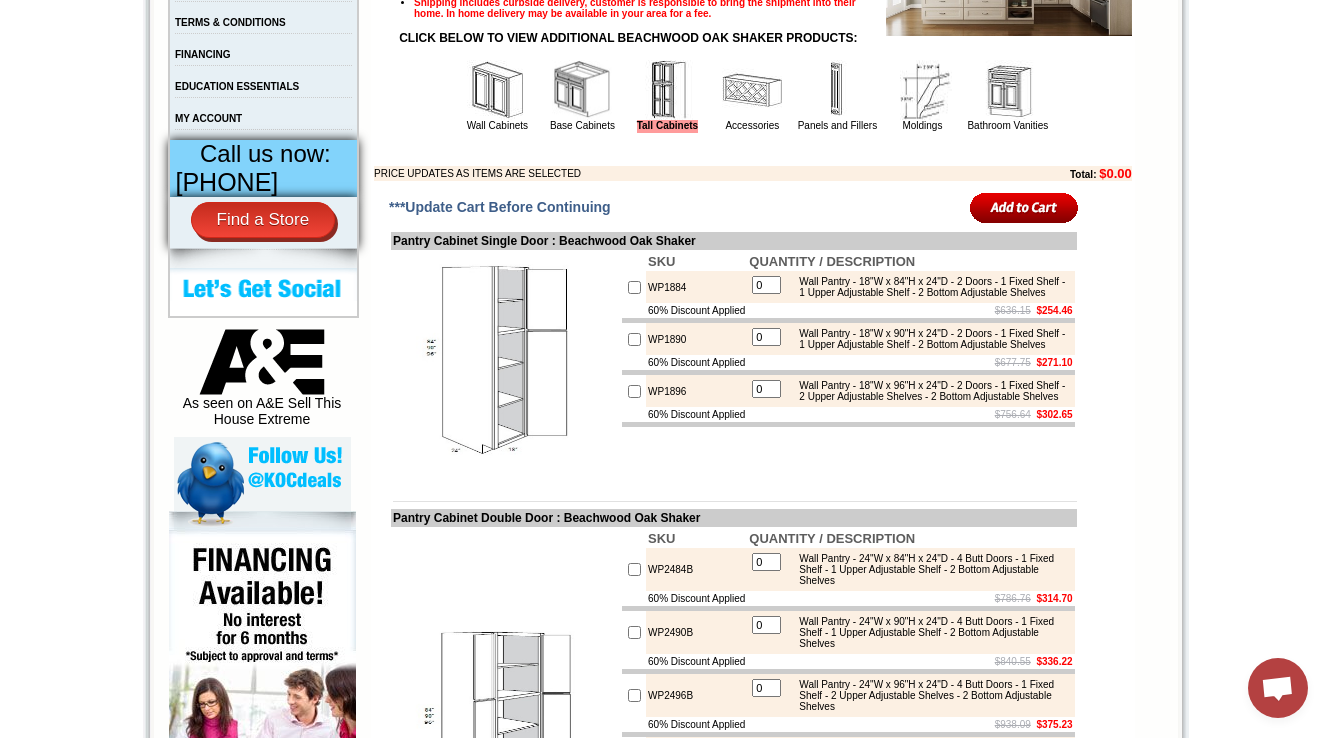 click on "WP1884" at bounding box center (696, 287) 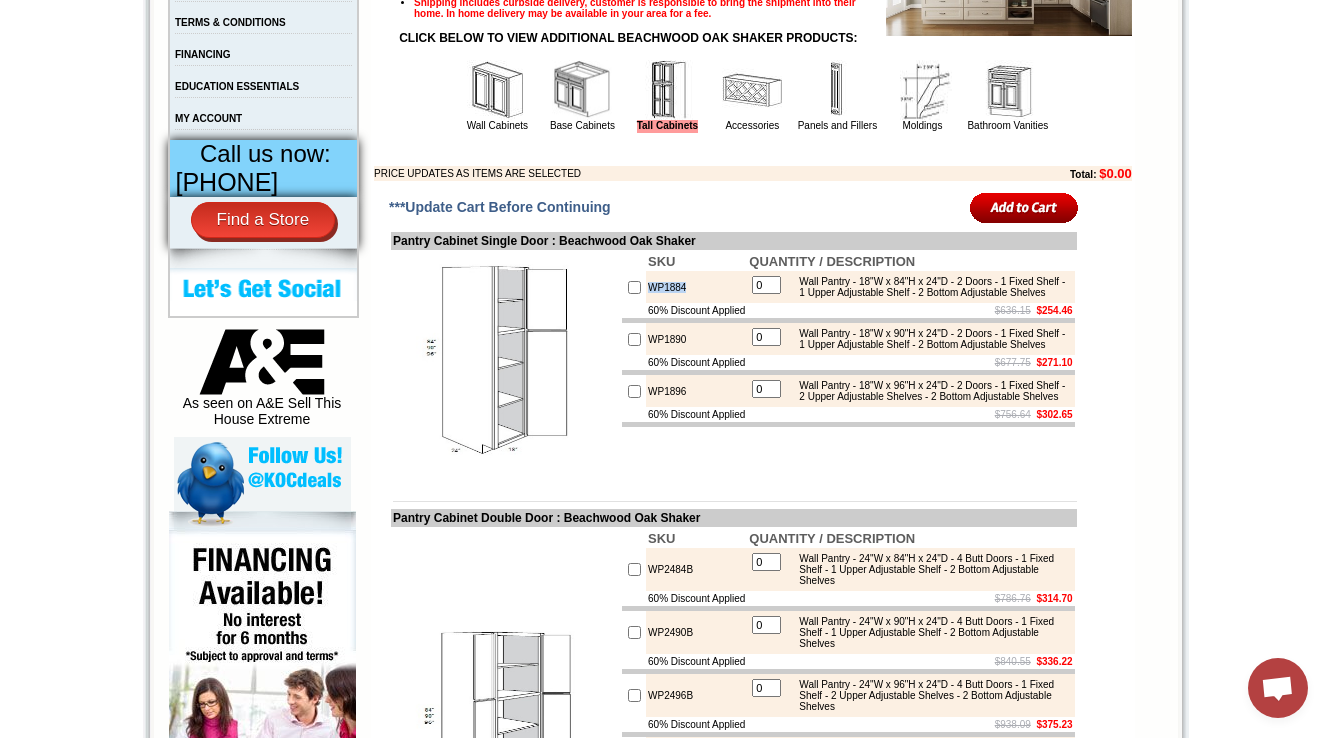 click on "WP1884" at bounding box center [696, 287] 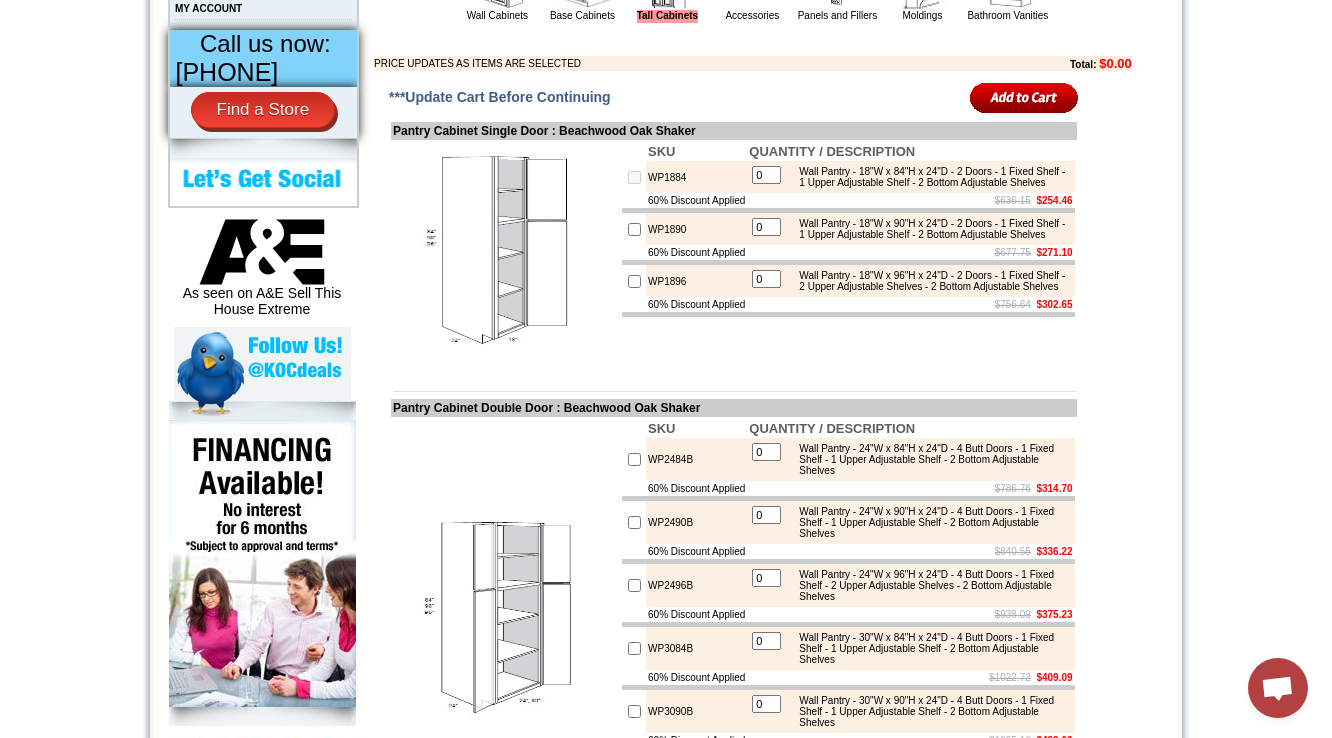 scroll, scrollTop: 912, scrollLeft: 0, axis: vertical 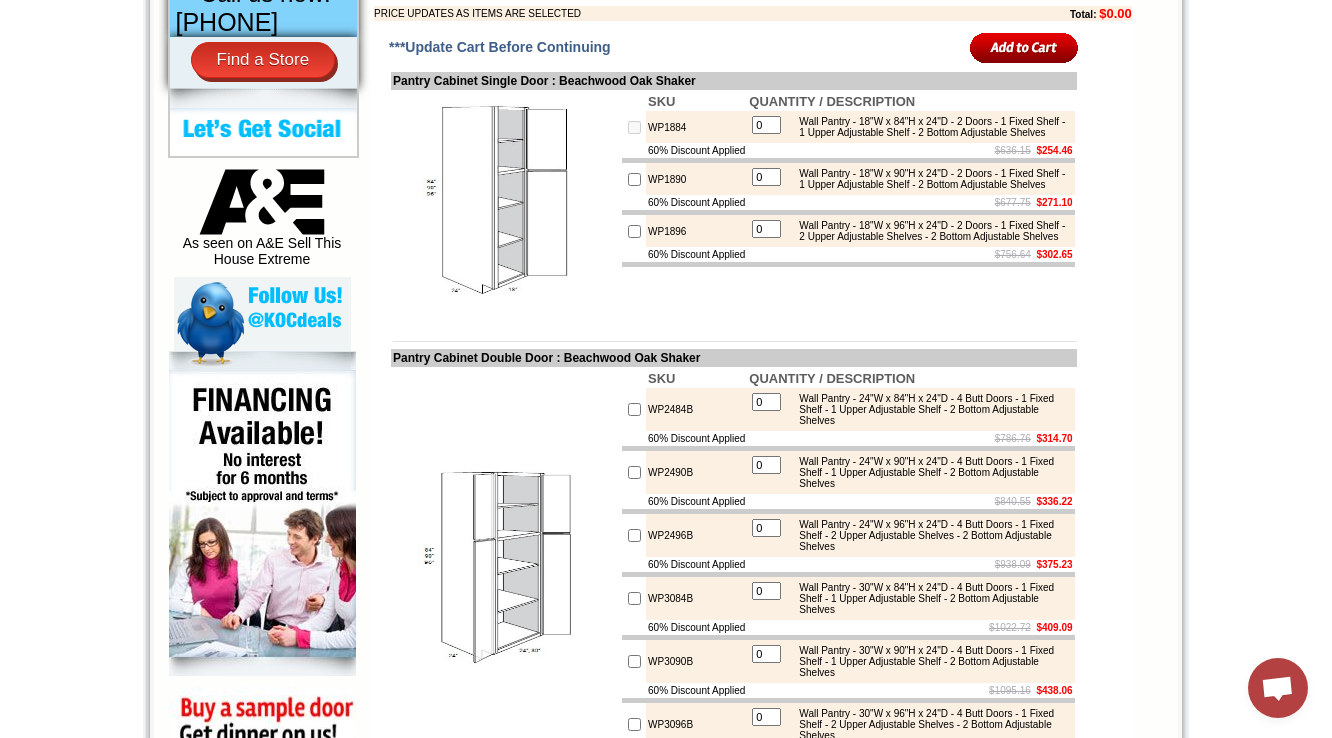 click on "WP2484B" at bounding box center (696, 409) 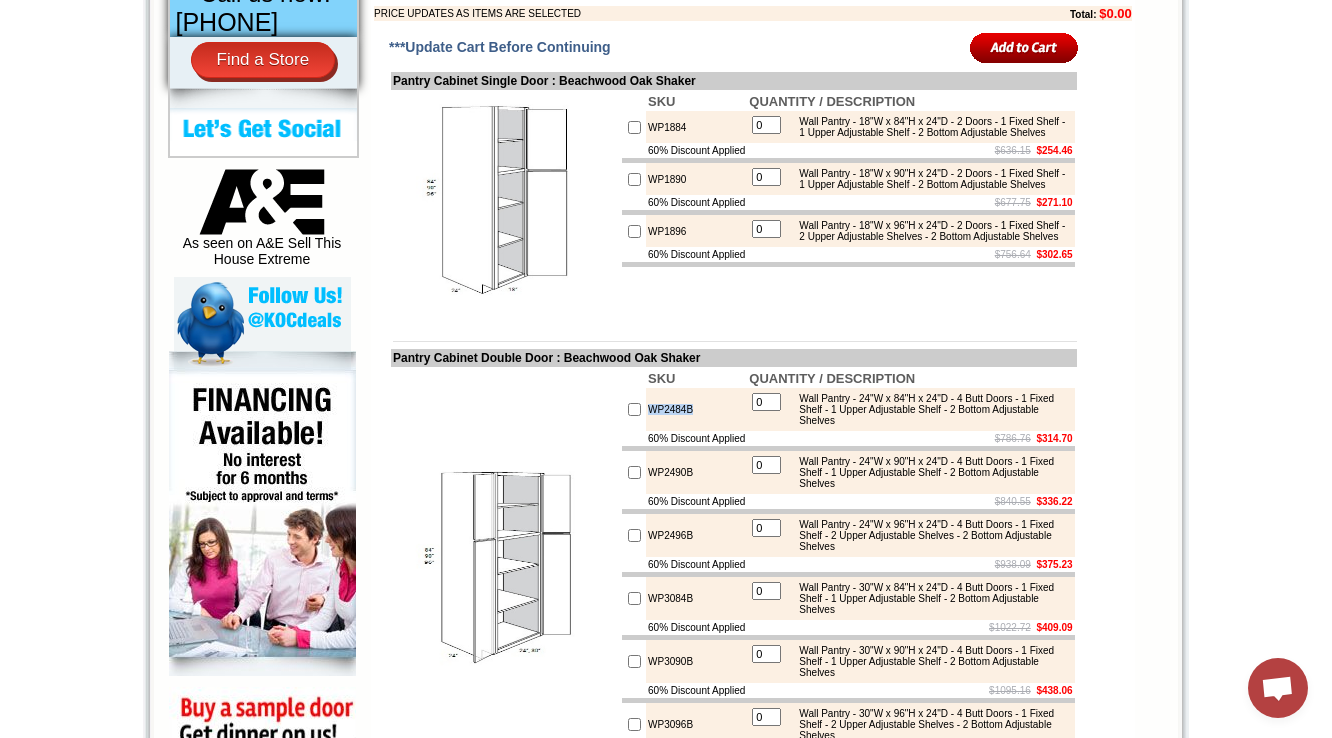 click on "WP2484B" at bounding box center (696, 409) 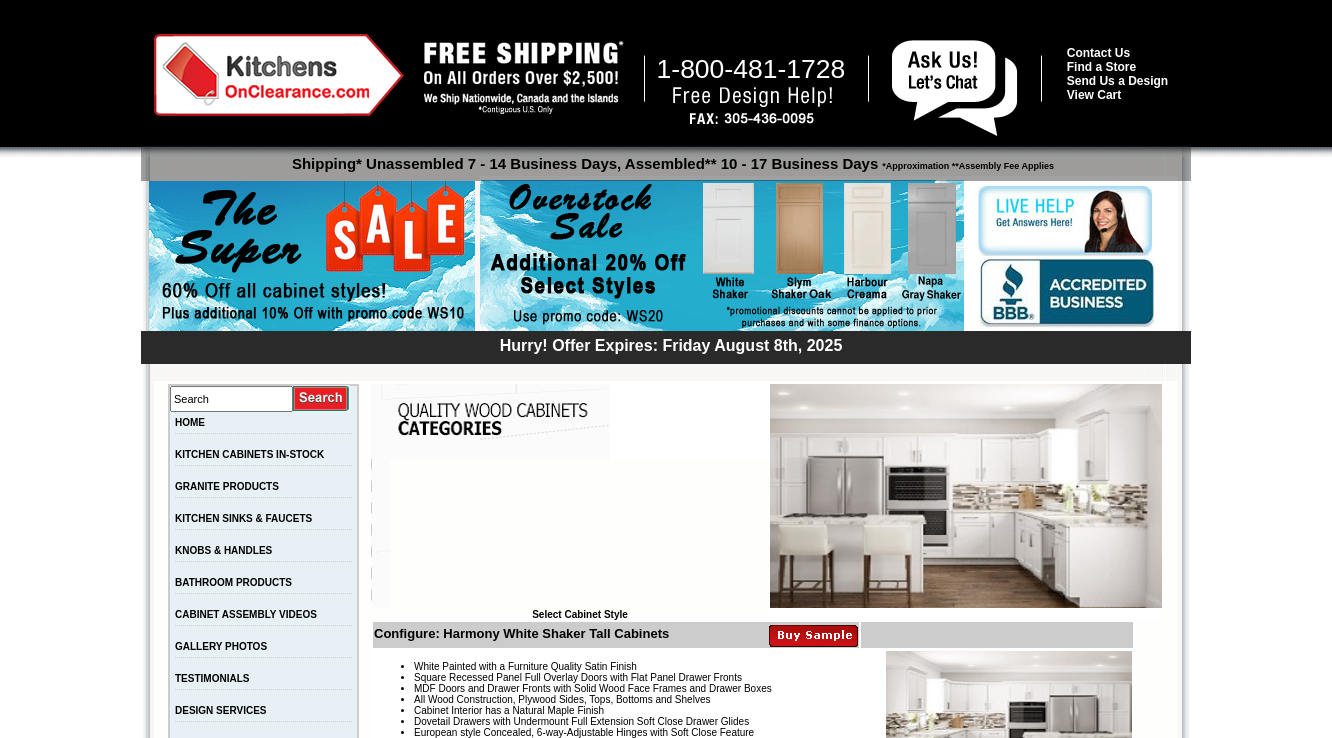 scroll, scrollTop: 1969, scrollLeft: 0, axis: vertical 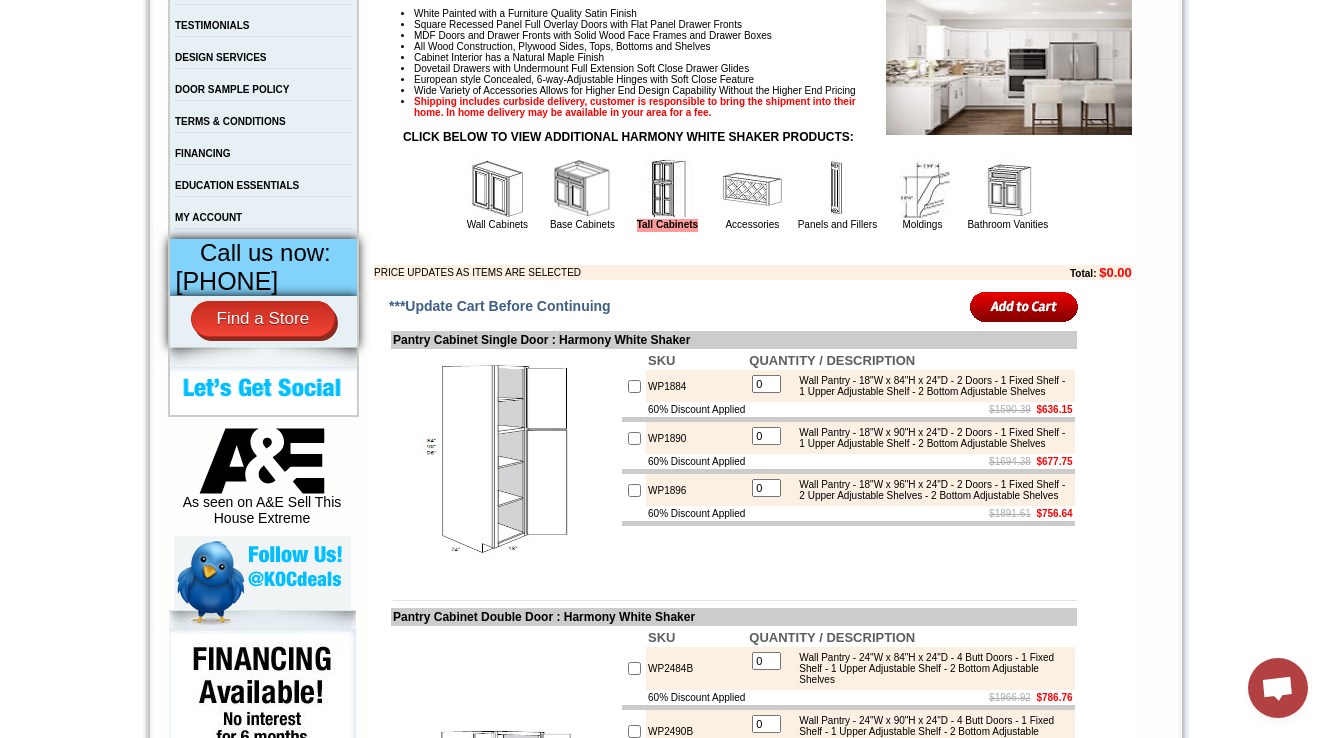 click at bounding box center [582, 189] 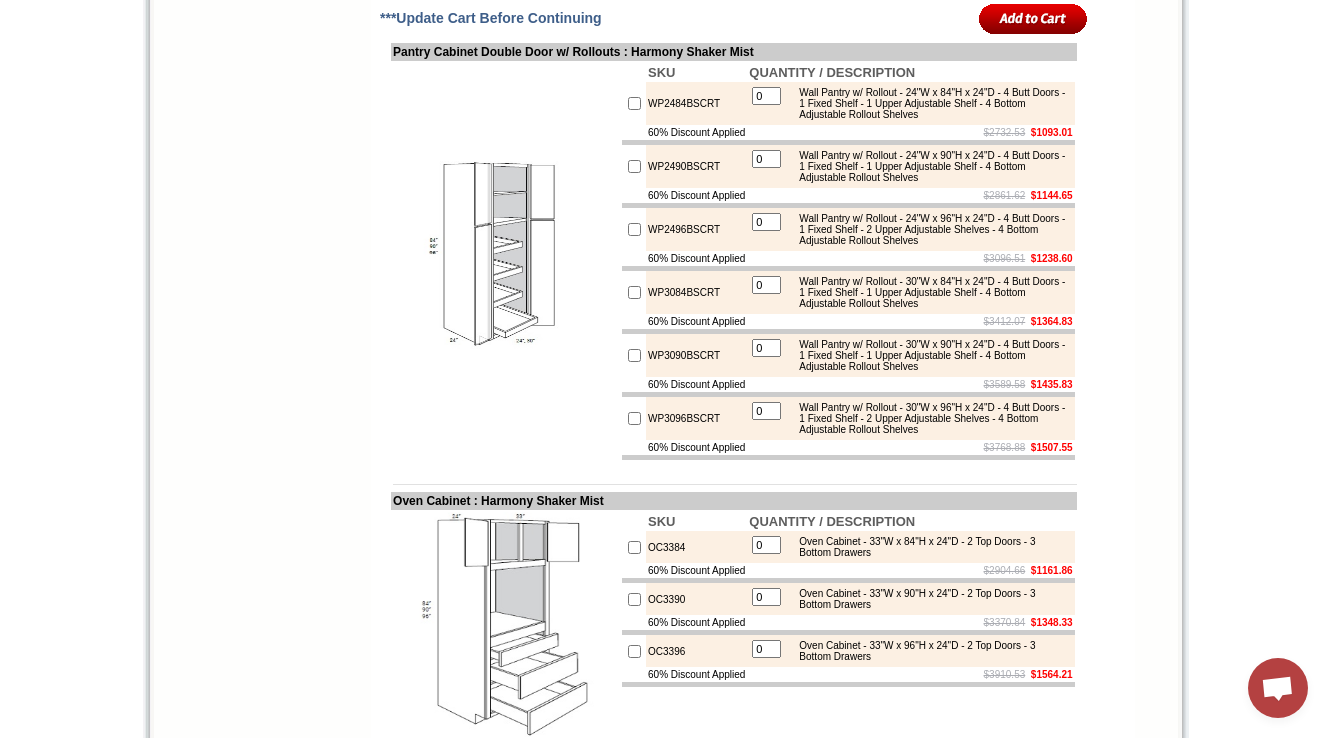 scroll, scrollTop: 1944, scrollLeft: 0, axis: vertical 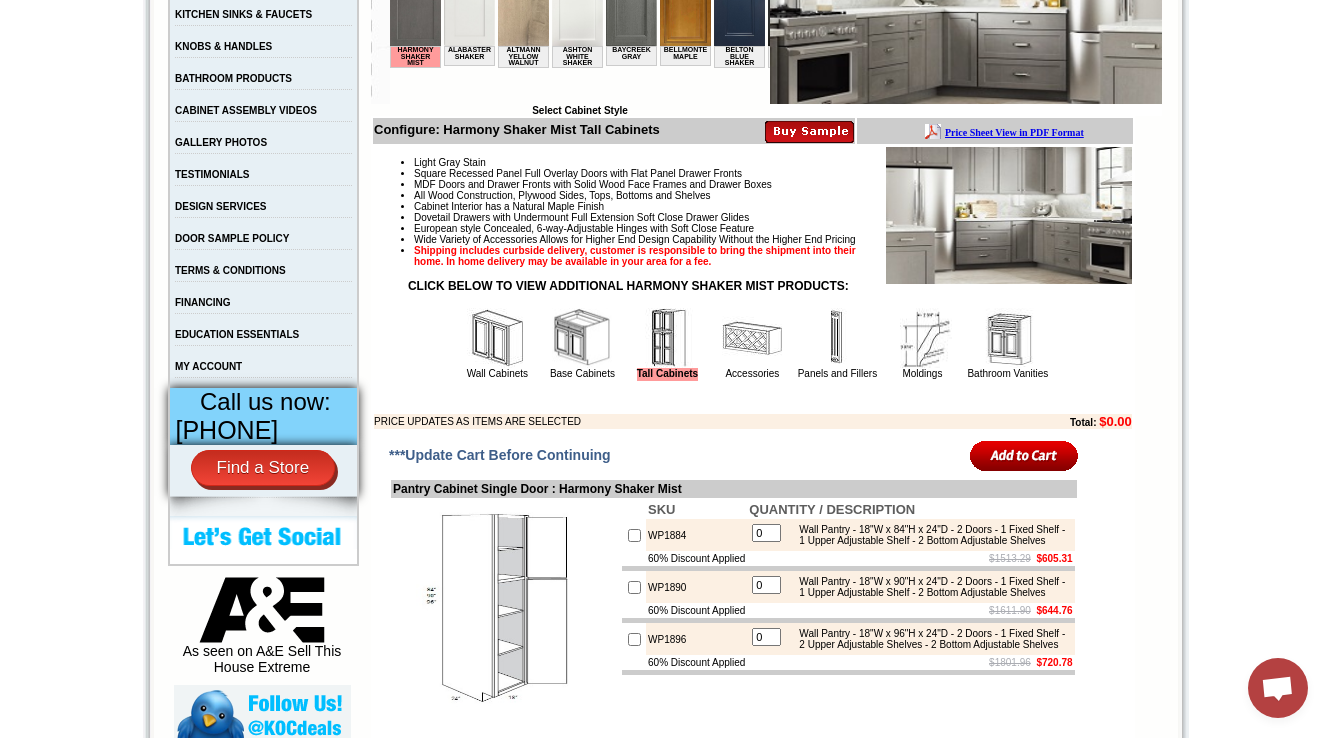 drag, startPoint x: 572, startPoint y: 384, endPoint x: 257, endPoint y: 47, distance: 461.296 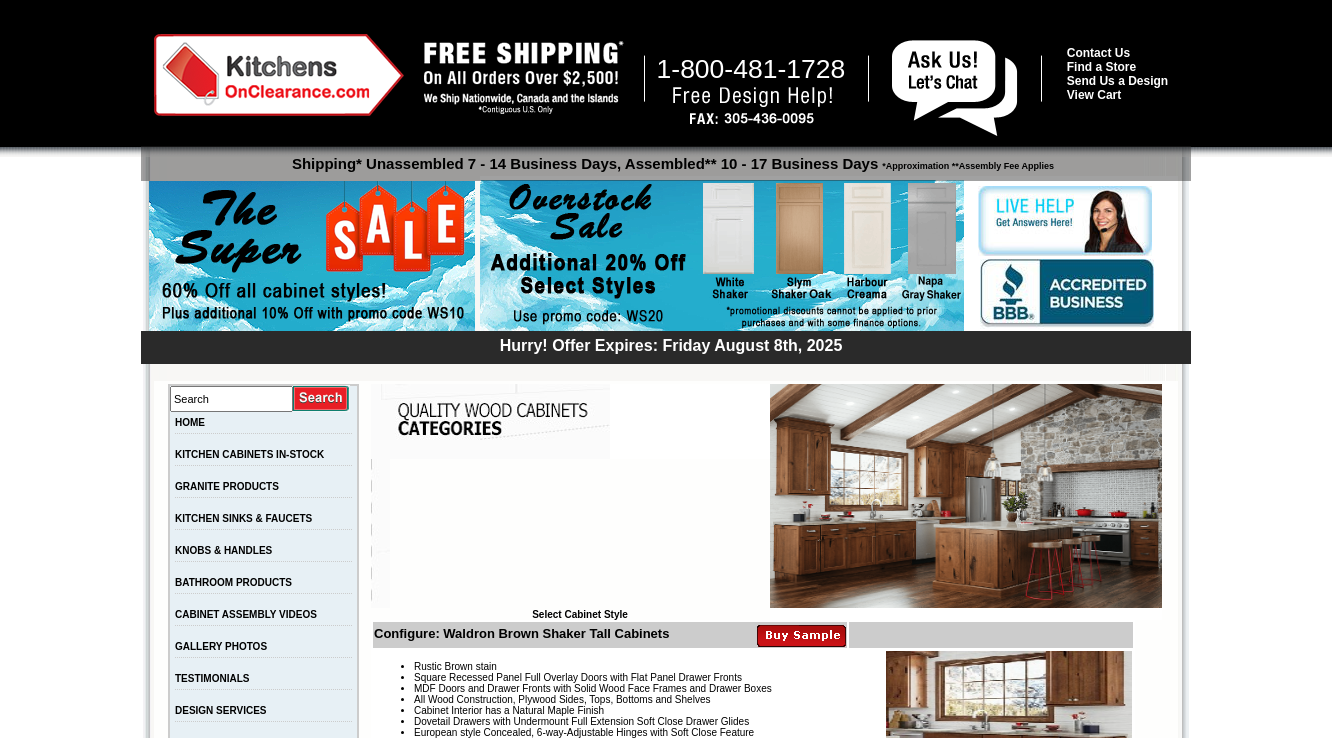 scroll, scrollTop: 1996, scrollLeft: 0, axis: vertical 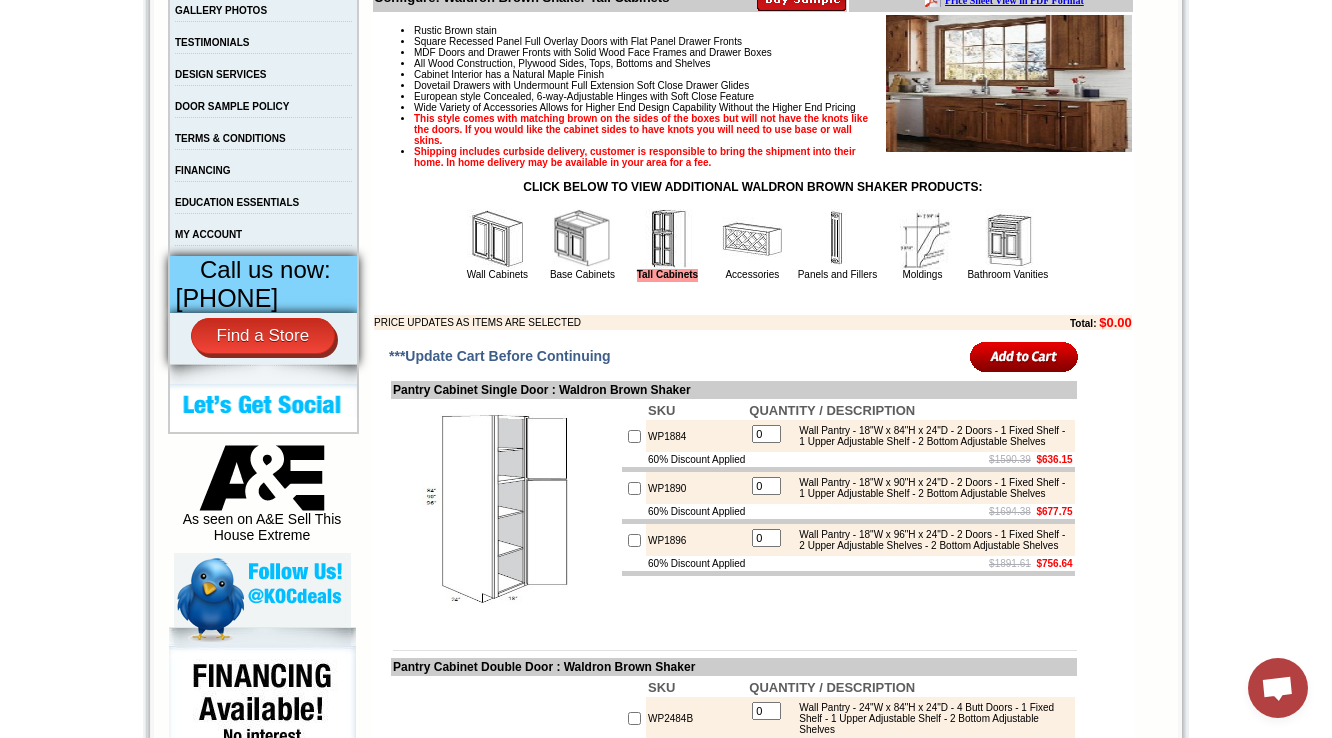 click at bounding box center [582, 239] 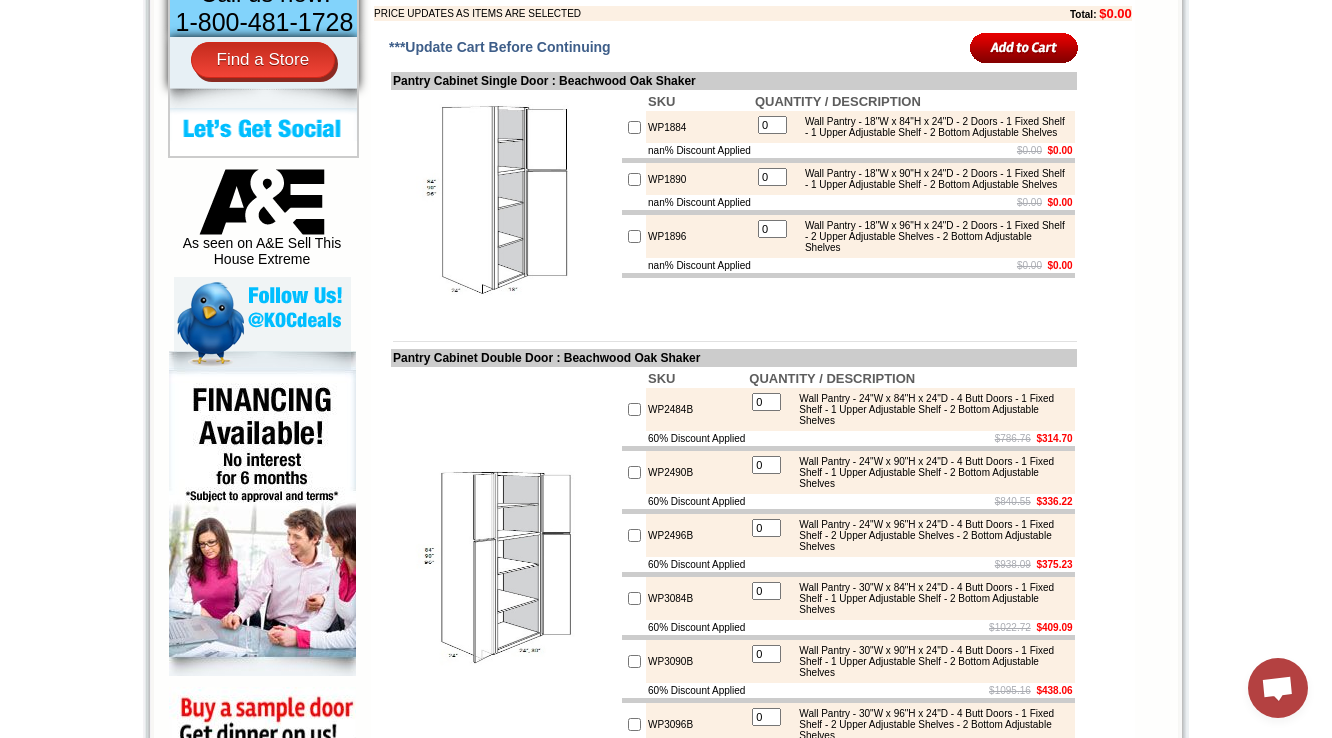 scroll, scrollTop: 912, scrollLeft: 0, axis: vertical 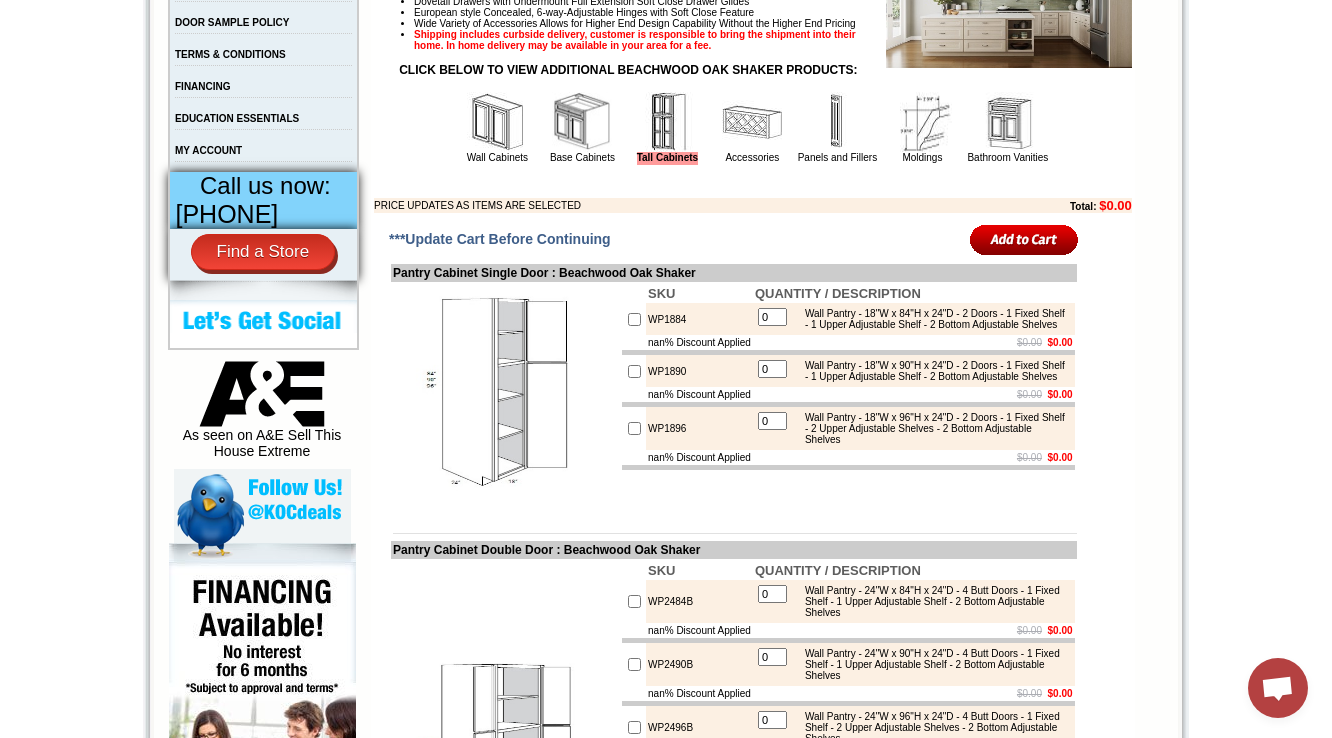 click at bounding box center (497, 122) 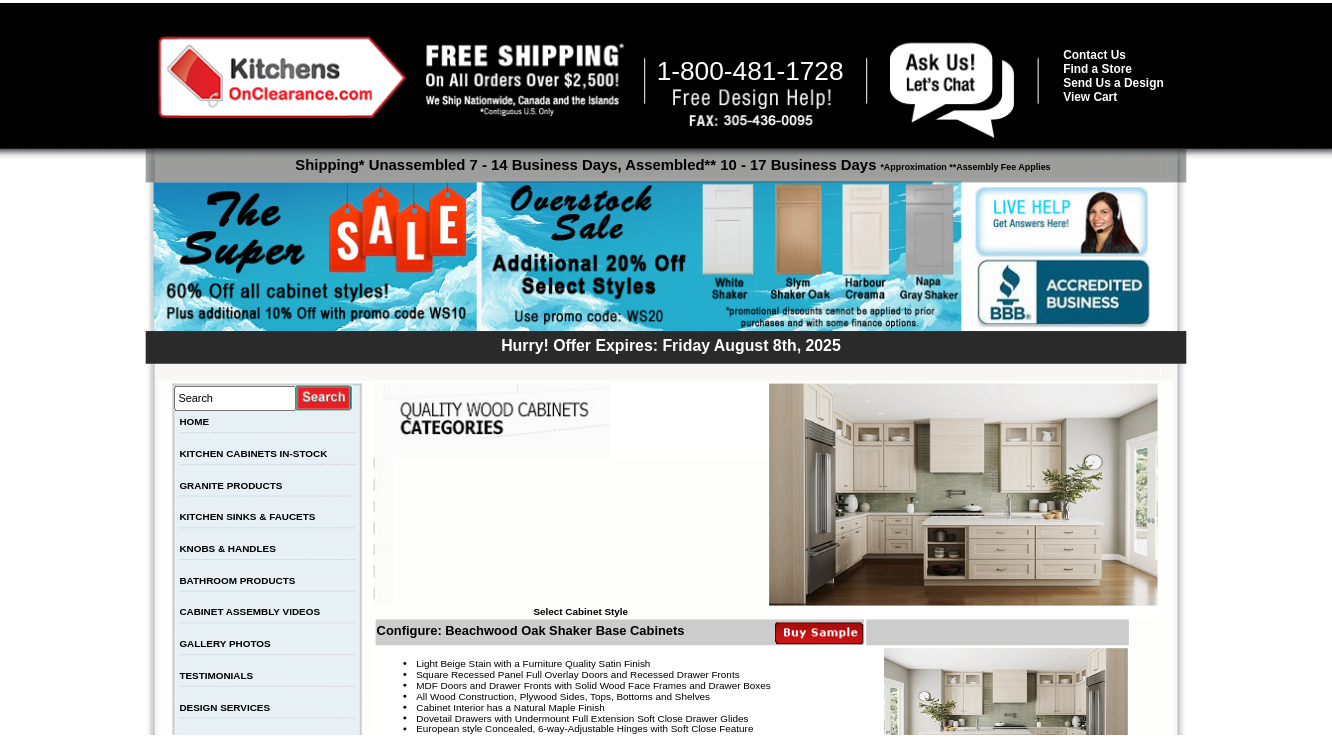 scroll, scrollTop: 0, scrollLeft: 0, axis: both 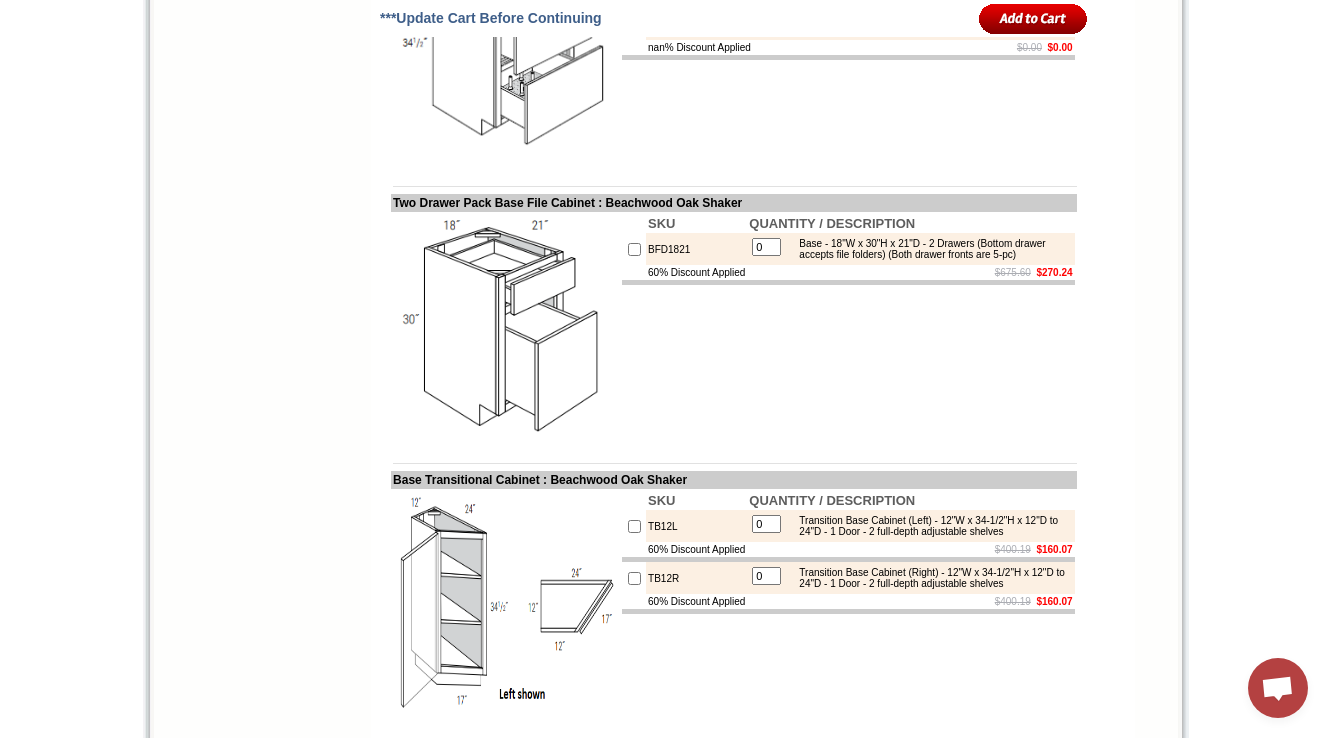 click on "Drawer Base - 36"W x 34-1/2"H x 24"D - 2 Drawers with Peg System Dishware Organizer" at bounding box center (932, -28) 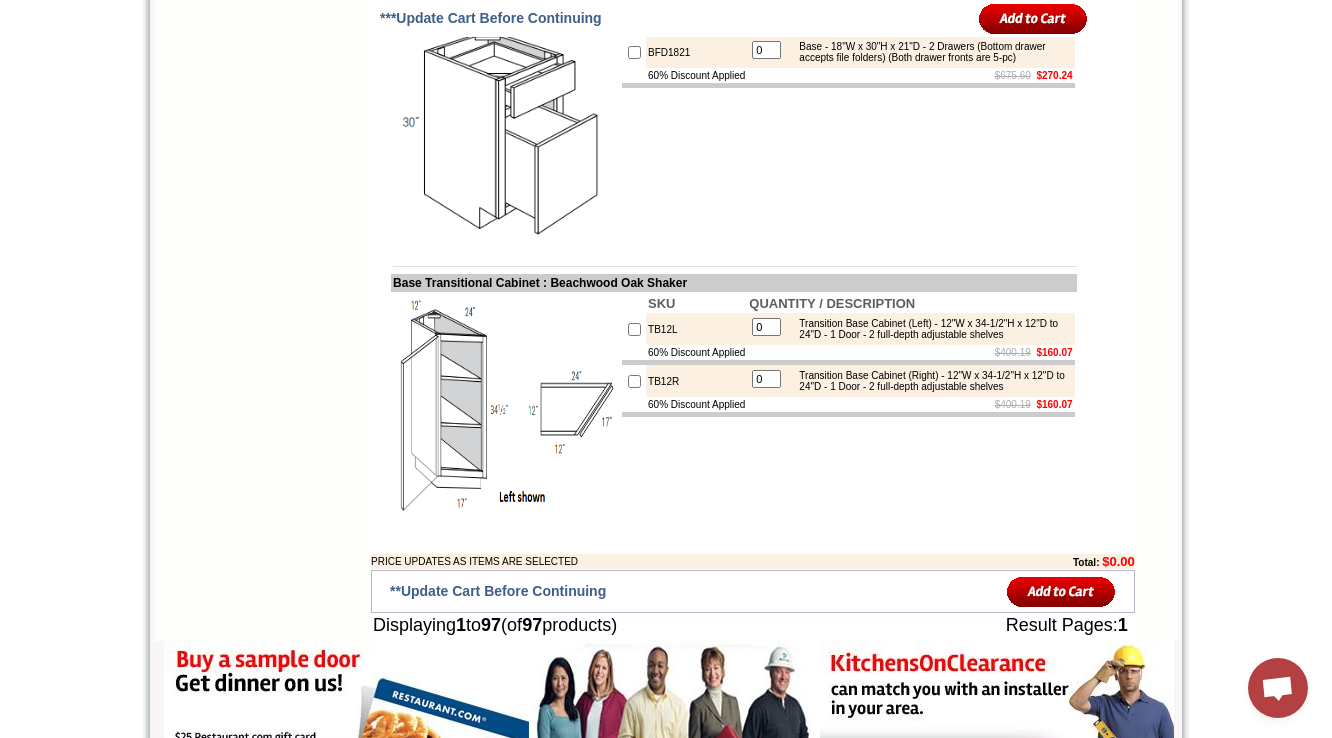 scroll, scrollTop: 10960, scrollLeft: 0, axis: vertical 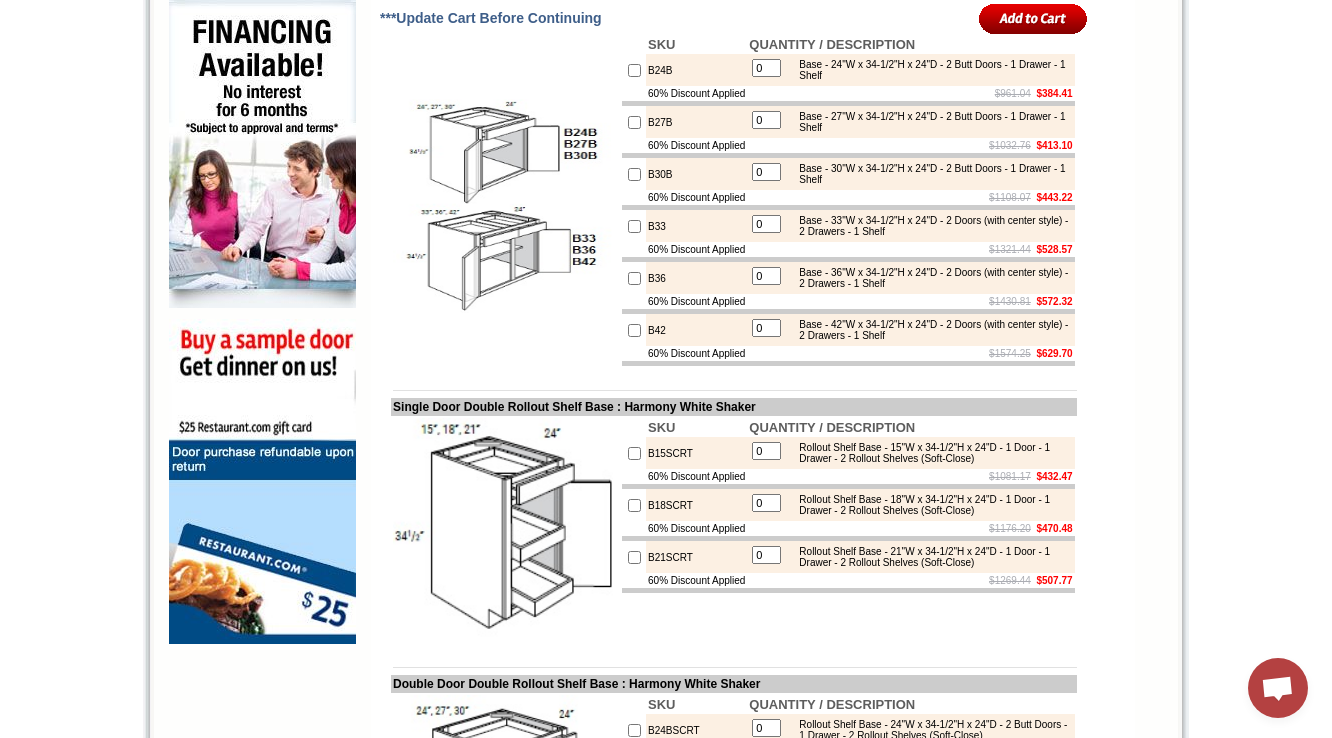 click on "Select Cabinet Style" at bounding box center [773, 2491] 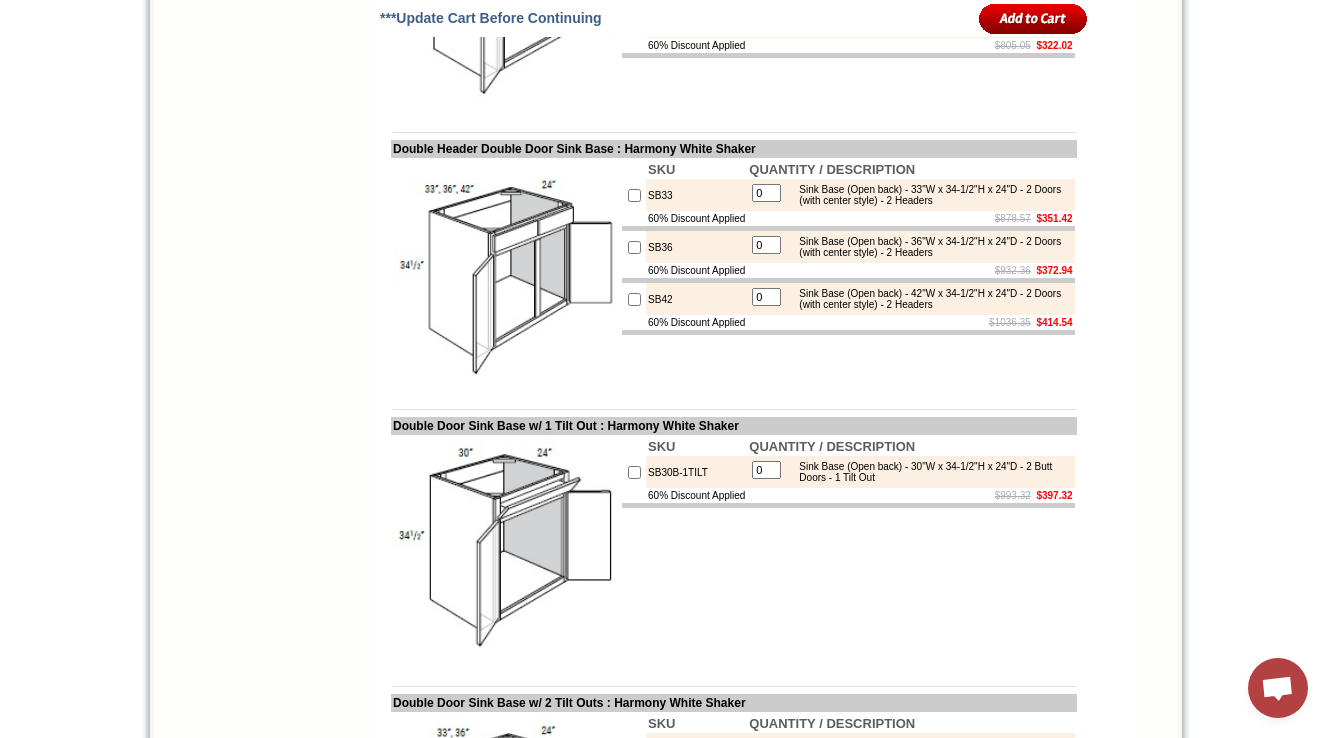 scroll, scrollTop: 6144, scrollLeft: 0, axis: vertical 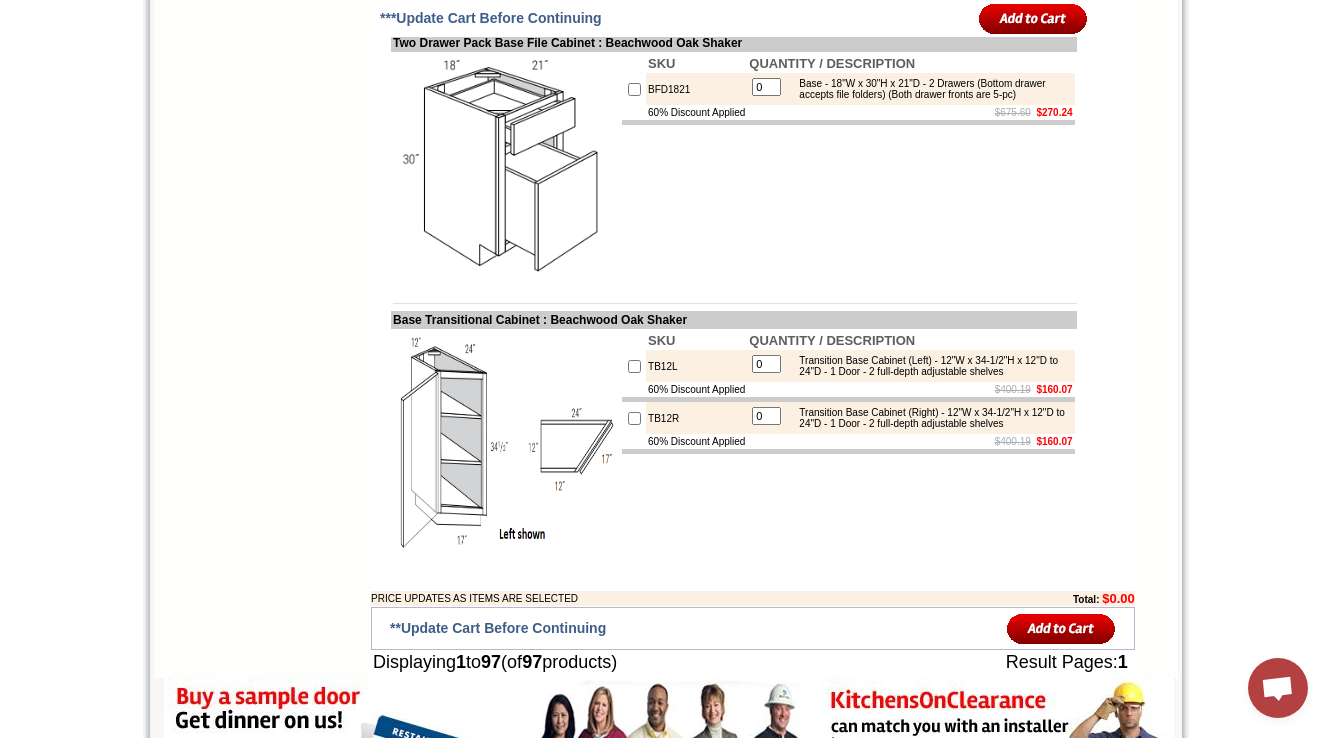 click on "2DB30PS39" at bounding box center [699, -188] 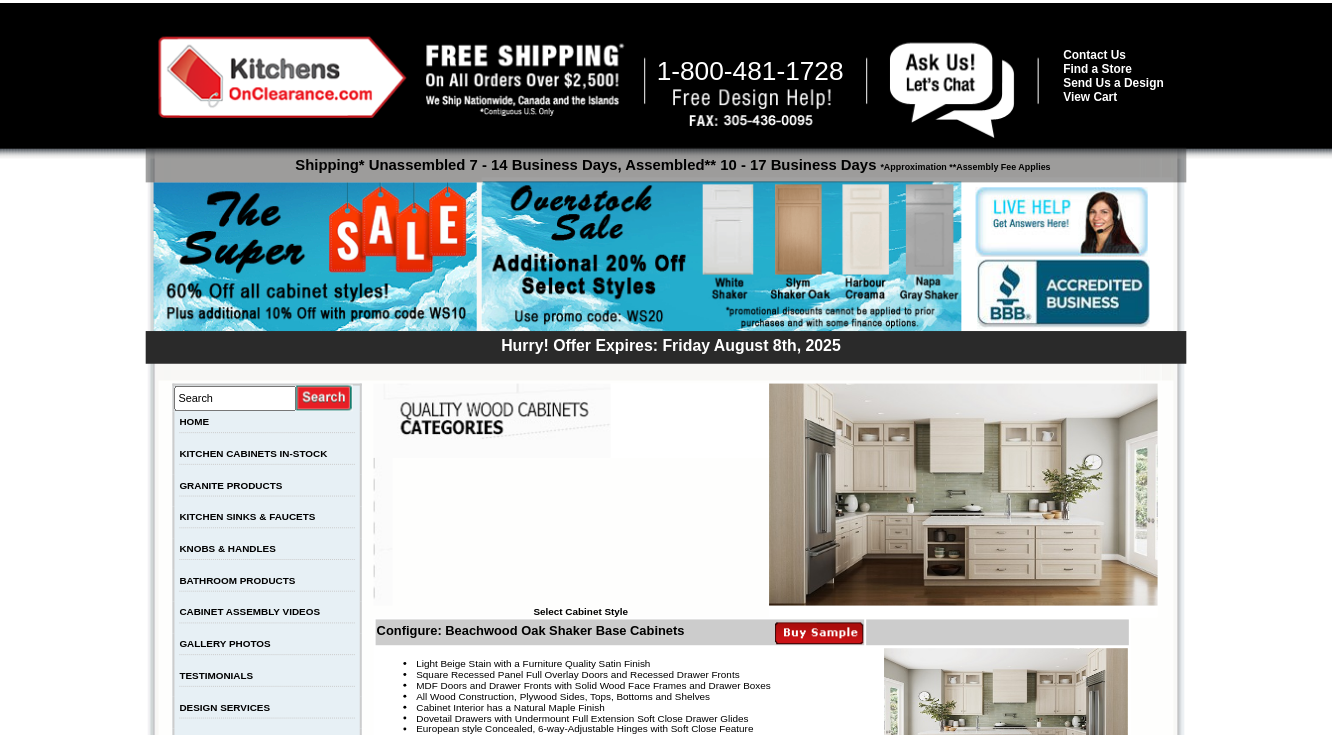scroll, scrollTop: 10960, scrollLeft: 0, axis: vertical 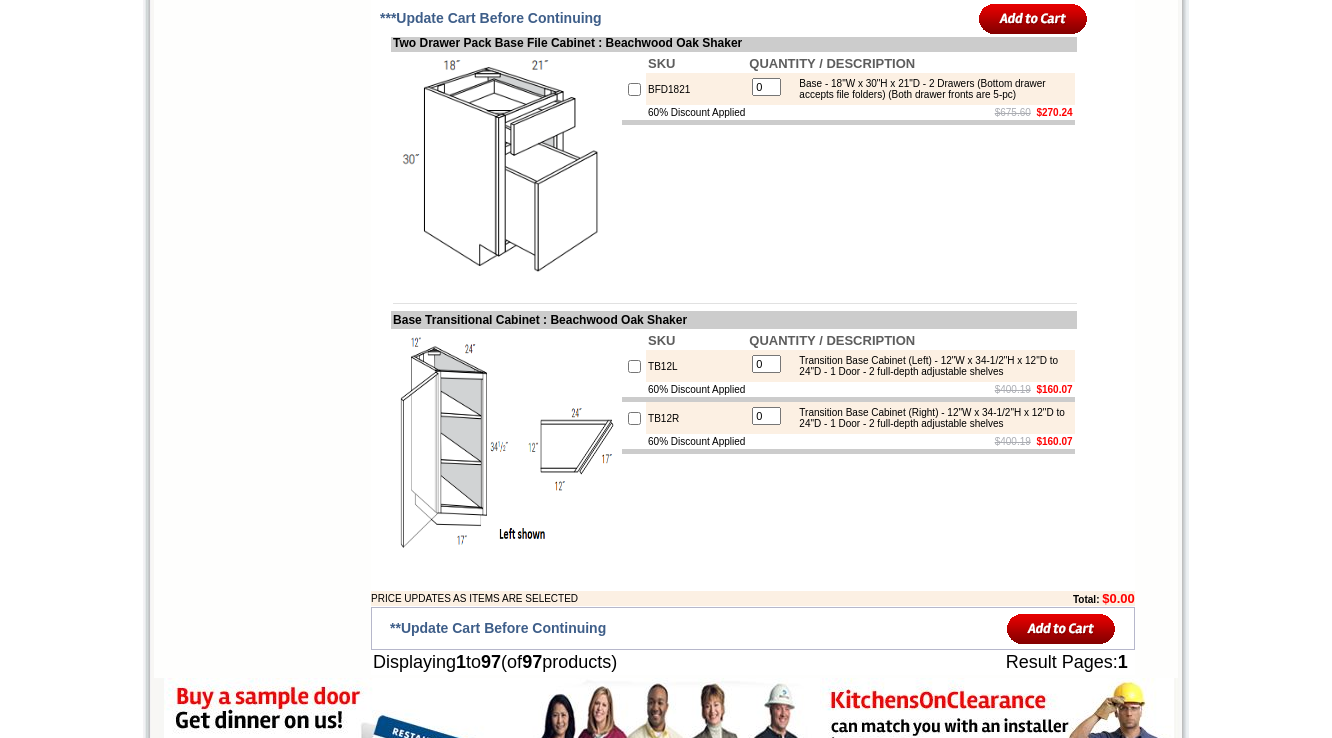 click on "2DB30PS39" at bounding box center [699, -188] 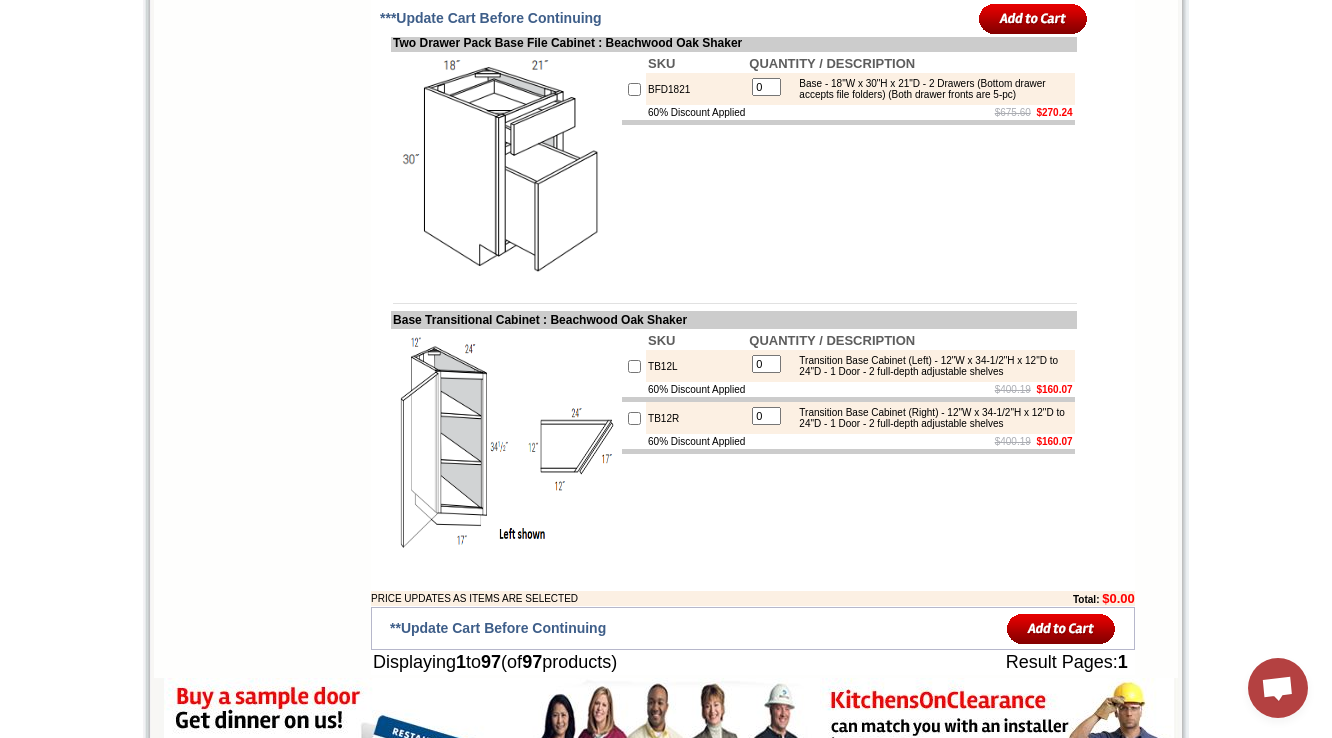 scroll, scrollTop: 0, scrollLeft: 0, axis: both 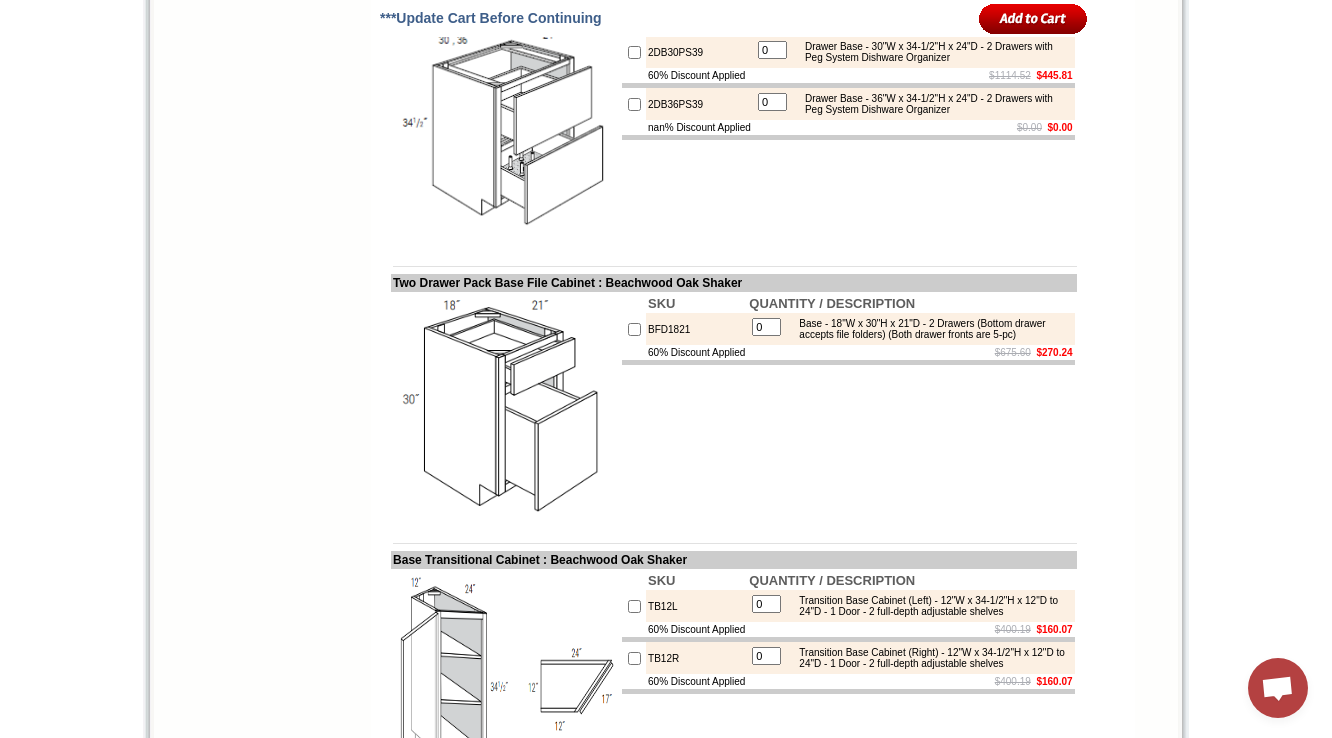 click on "Pots & Pans Base w/ Peg System Dishware Organizer : Beachwood Oak Shaker" at bounding box center [734, 6] 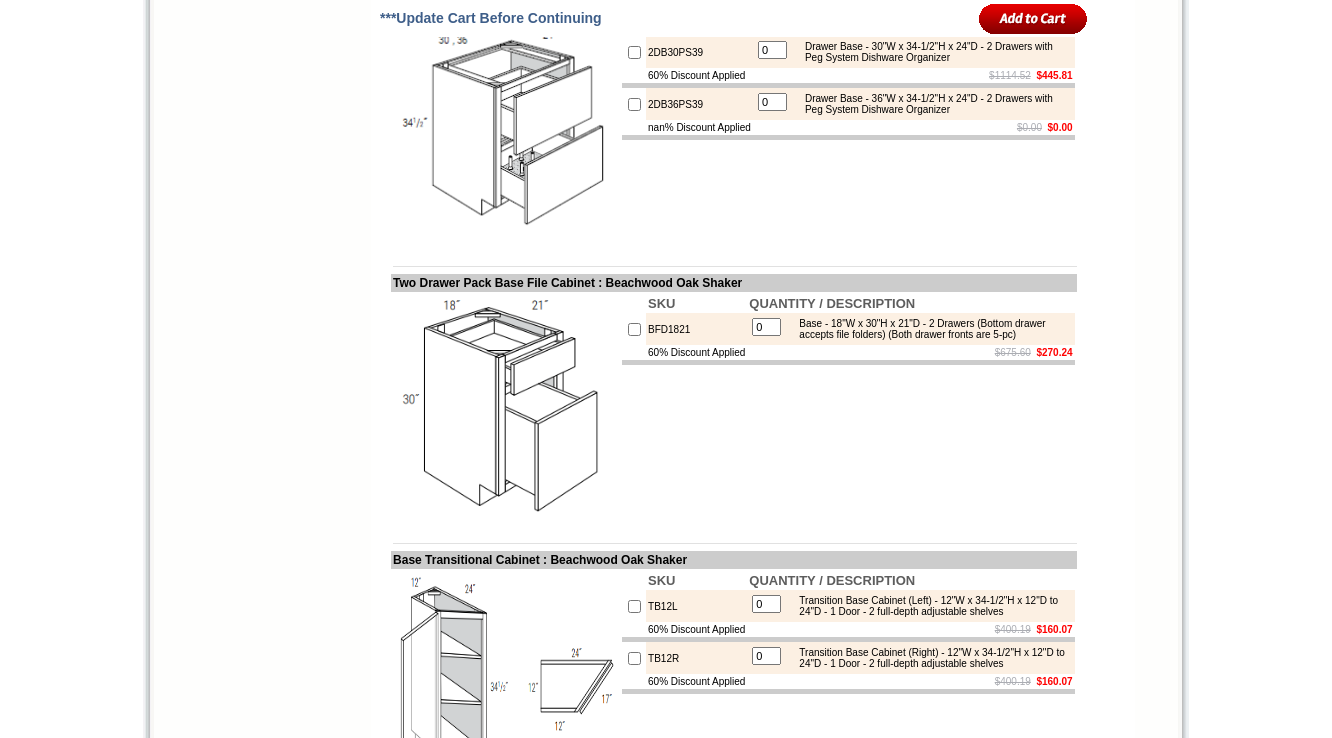 scroll, scrollTop: 10640, scrollLeft: 0, axis: vertical 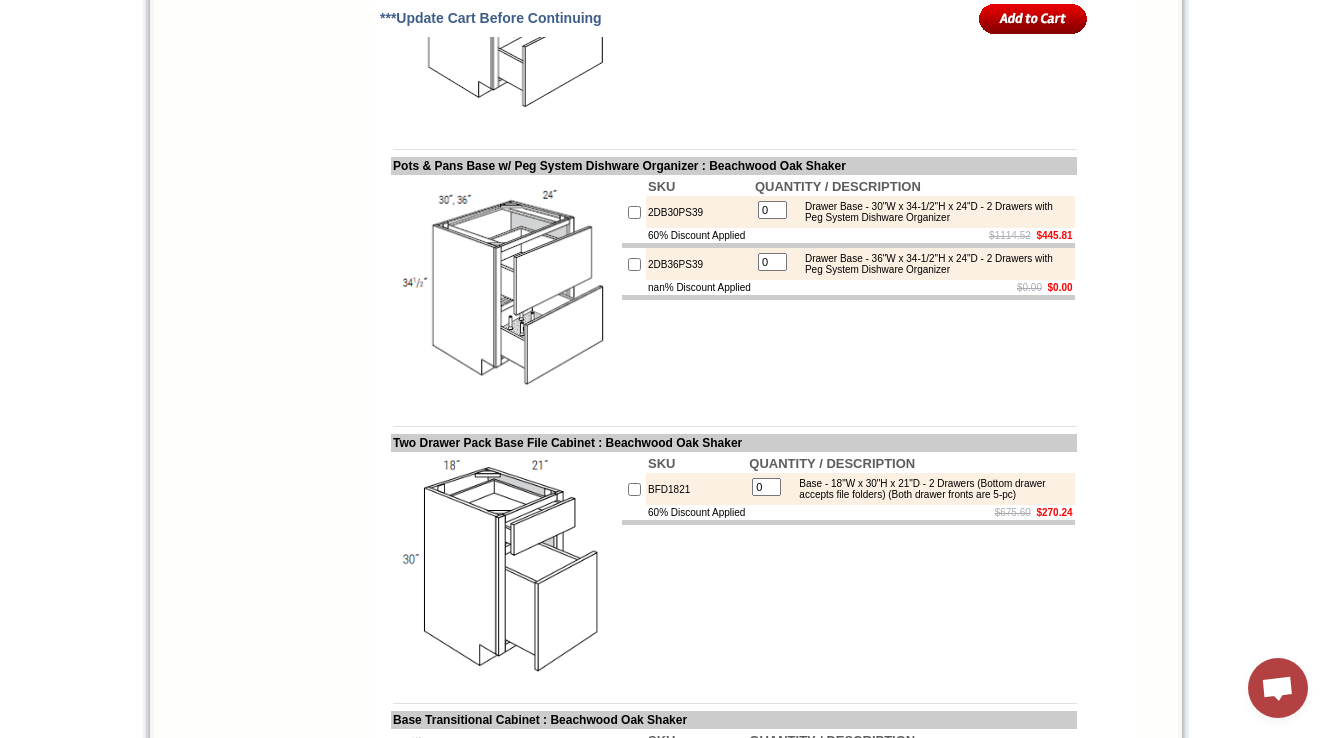 drag, startPoint x: 392, startPoint y: 240, endPoint x: 535, endPoint y: 241, distance: 143.0035 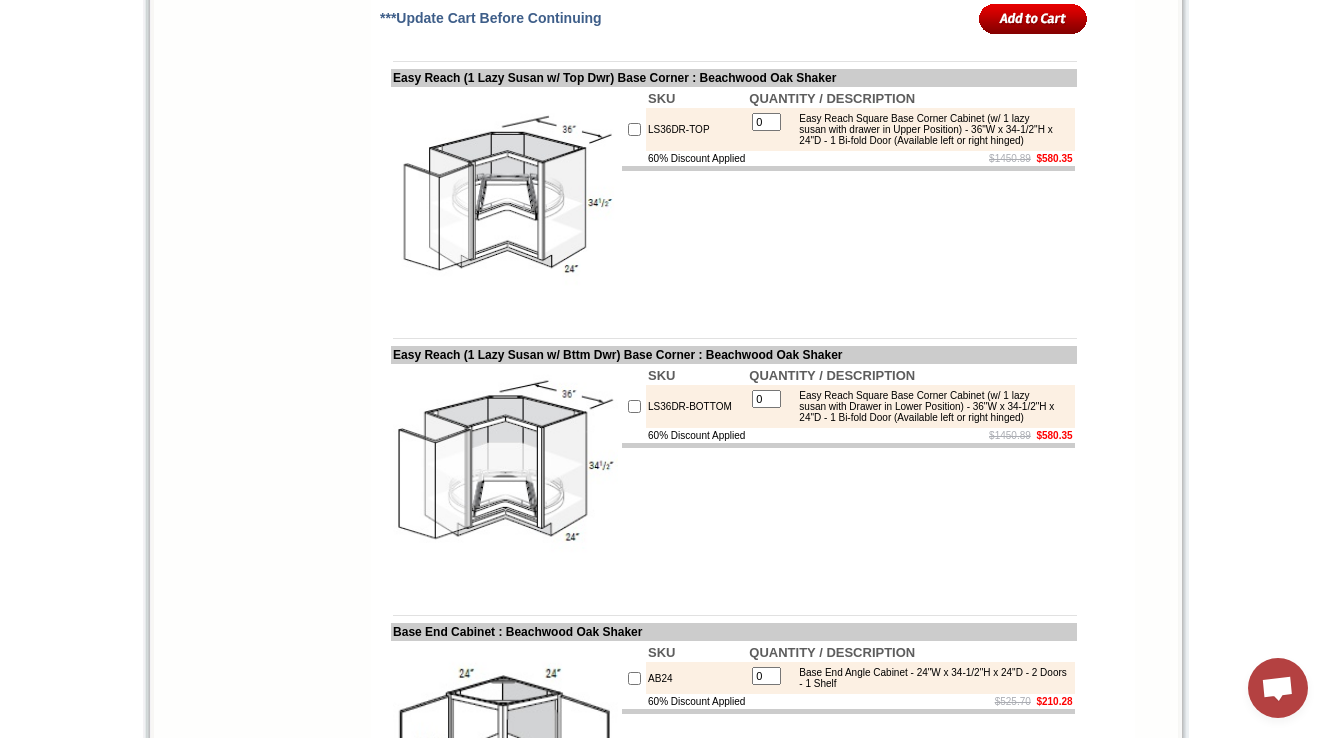 scroll, scrollTop: 8958, scrollLeft: 0, axis: vertical 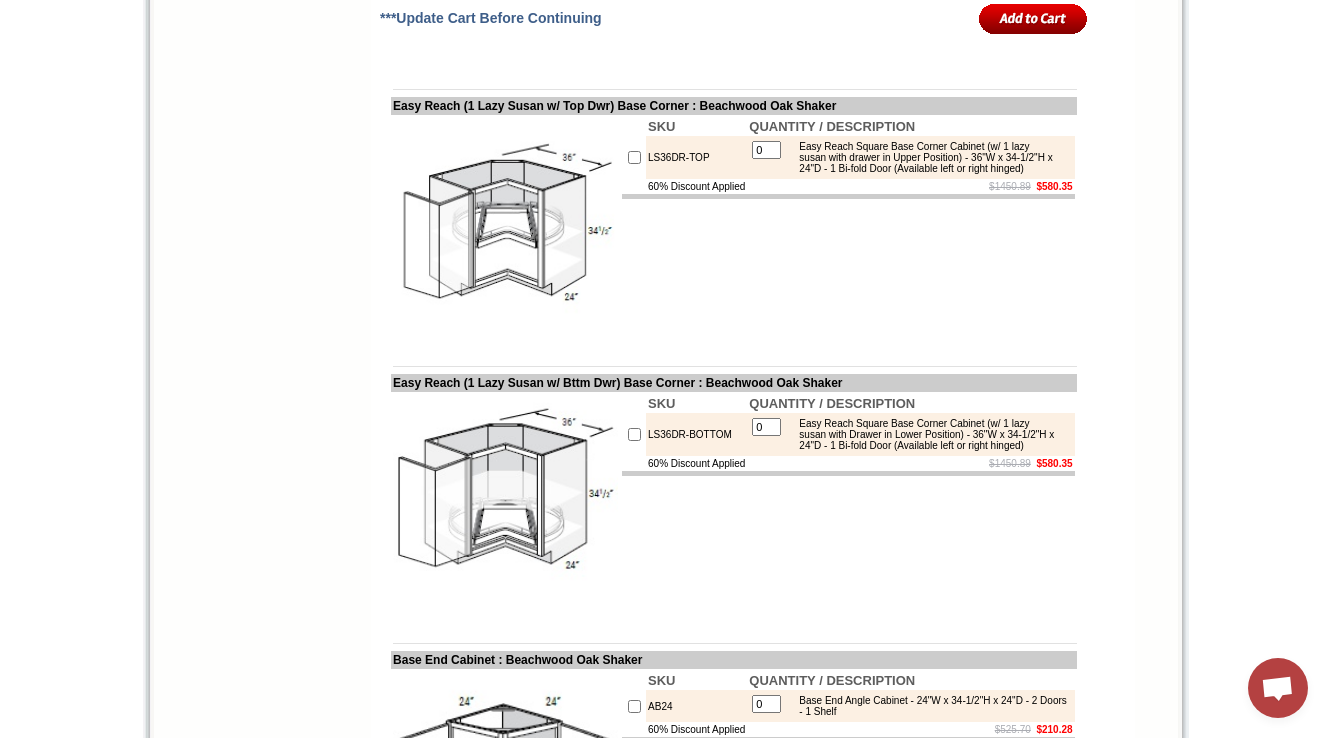 click on "SKU
QUANTITY / DESCRIPTION
LS36DR-BOTH
0 Easy Reach Square Base Corner Cabinet (w/ 2 lazy susans with drawers) - 36"W x 34-1/2"H x 24"D - 1 Bi-fold Door (Available left or right hinged)
60% Discount Applied
$2270.65    $908.26" at bounding box center [848, -48] 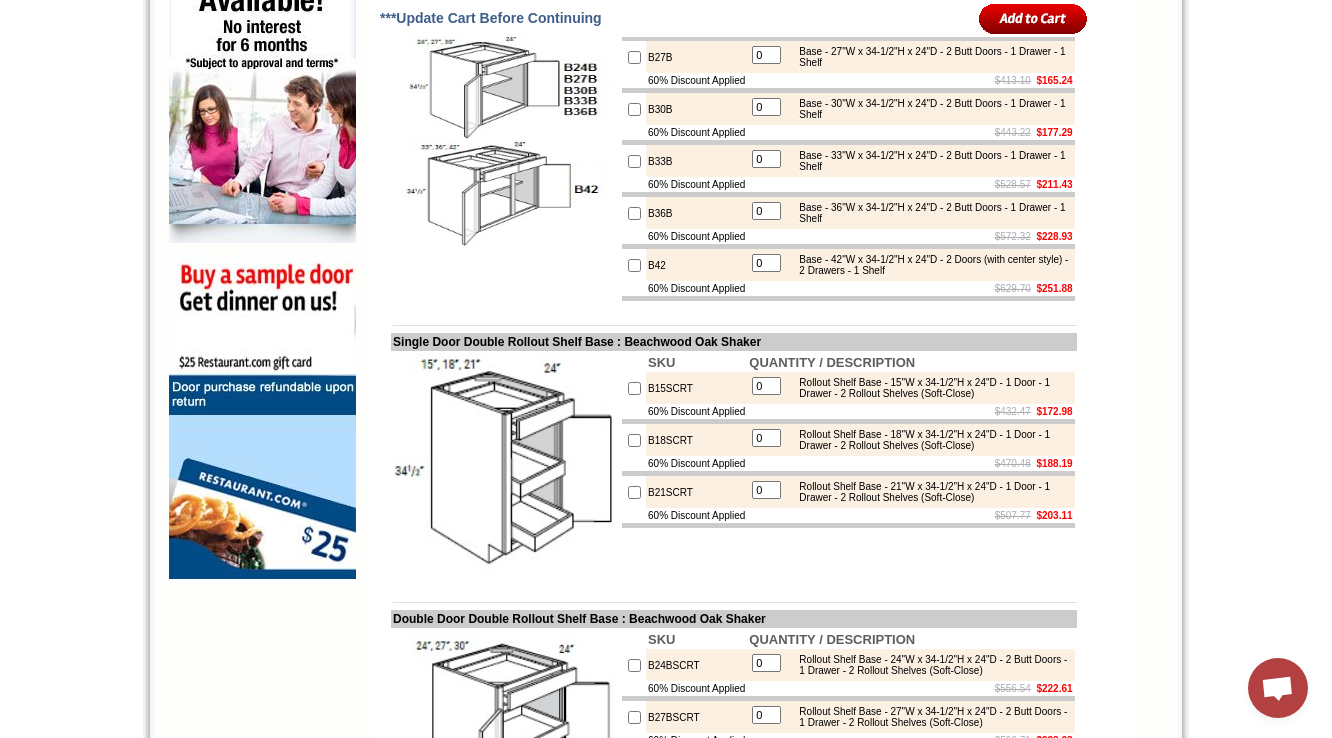scroll, scrollTop: 1265, scrollLeft: 0, axis: vertical 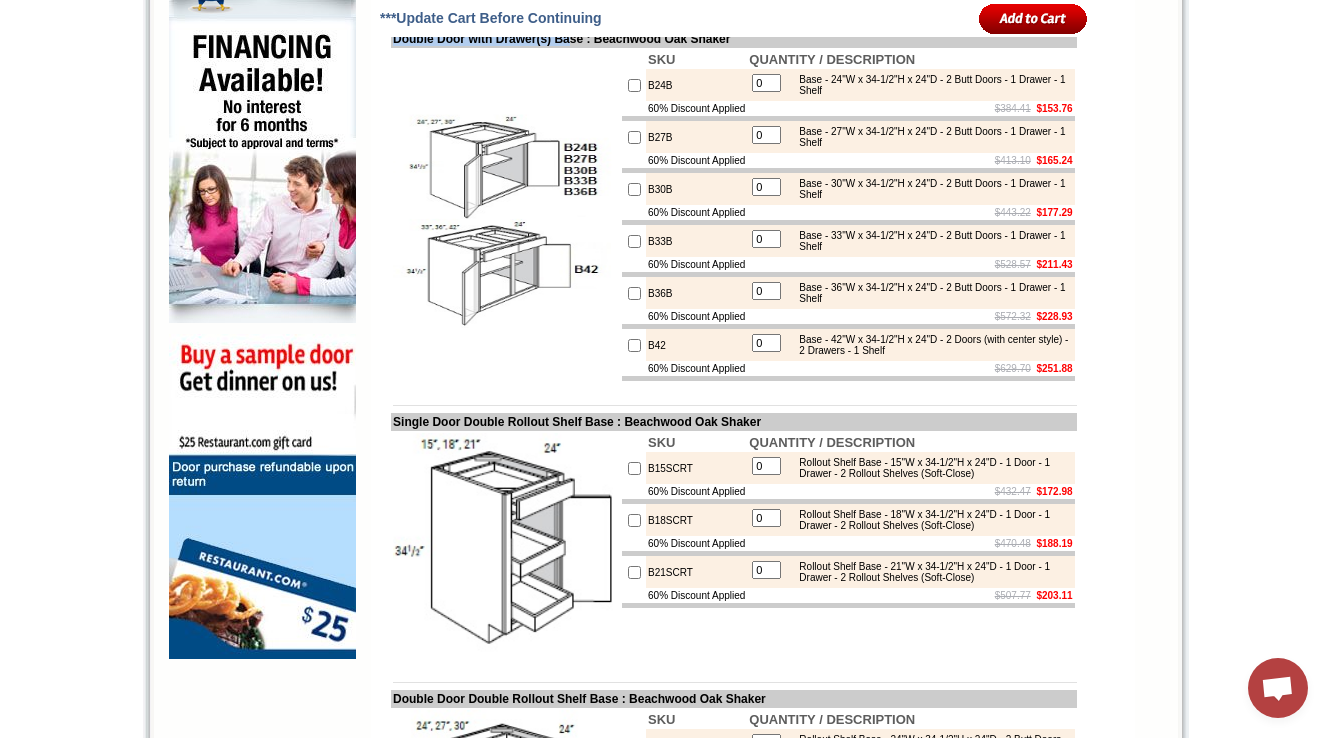 drag, startPoint x: 396, startPoint y: 118, endPoint x: 603, endPoint y: 123, distance: 207.06038 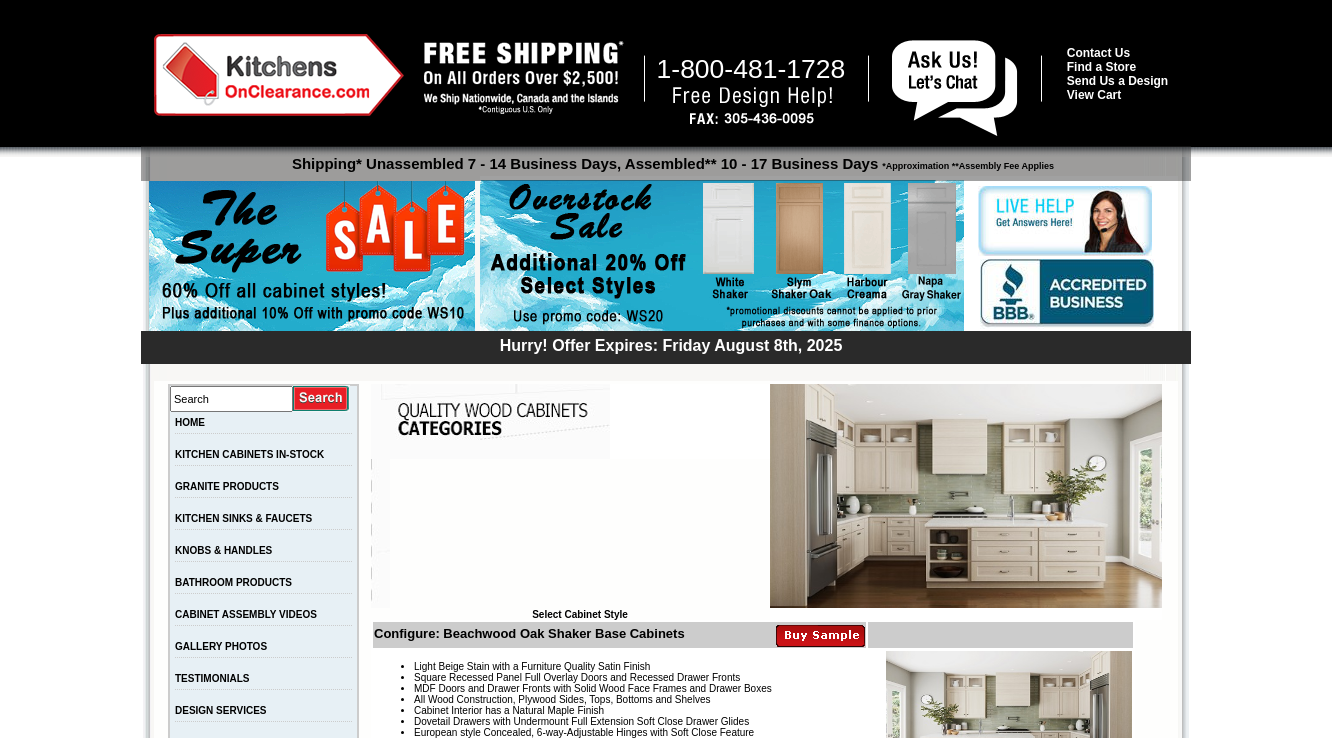 scroll, scrollTop: 1265, scrollLeft: 0, axis: vertical 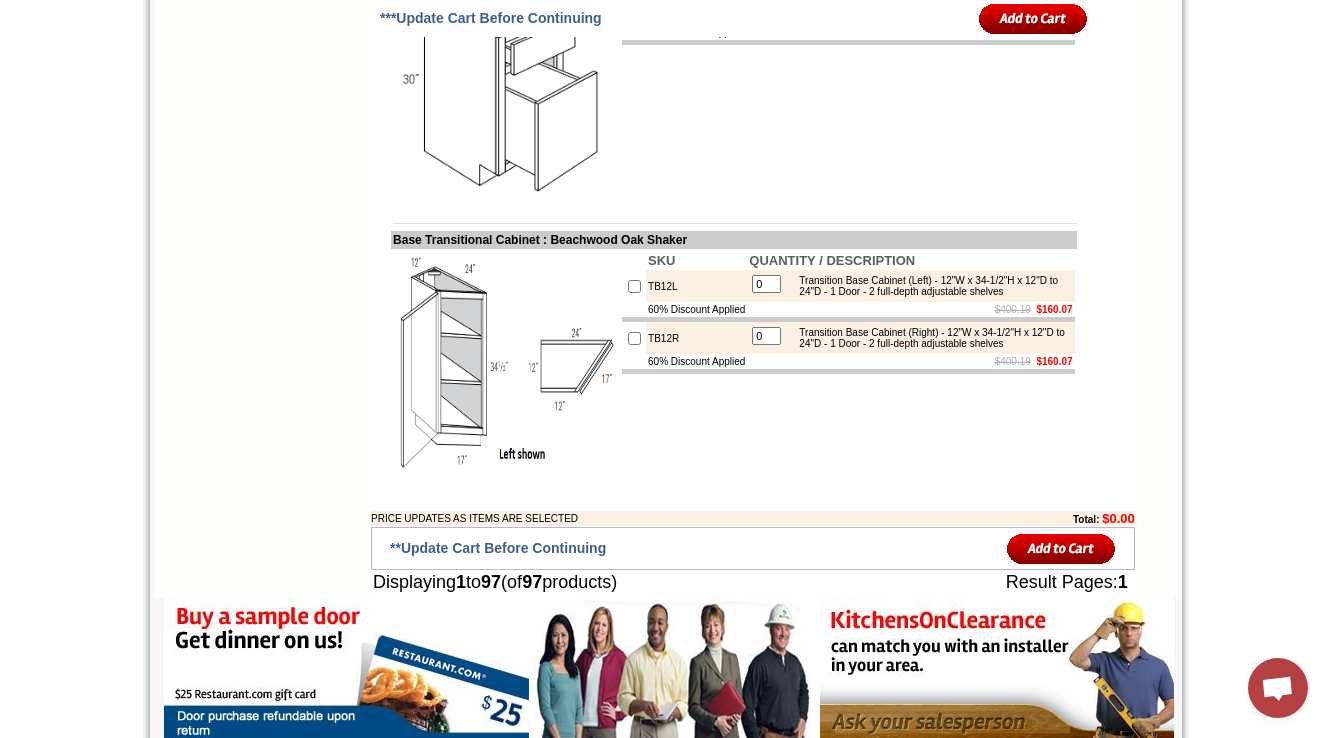 click on "BFD1821" at bounding box center (696, 9) 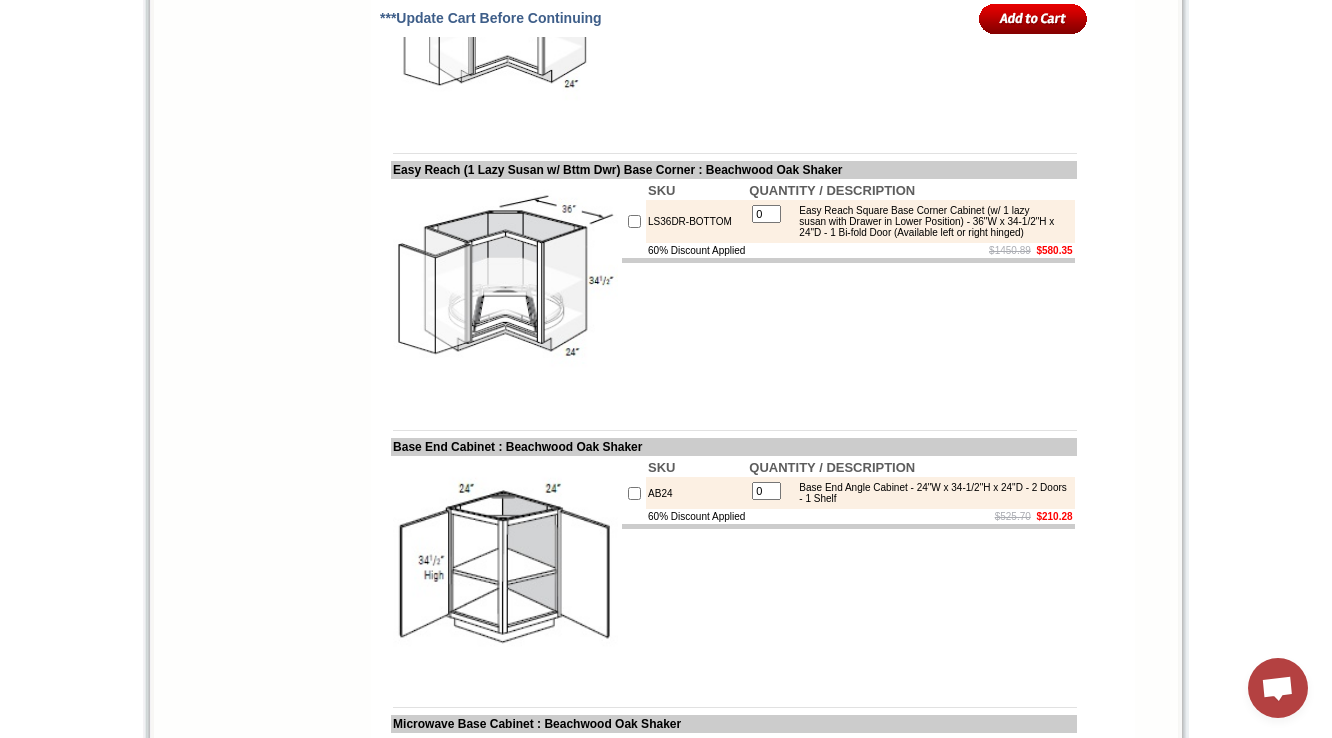 scroll, scrollTop: 8960, scrollLeft: 0, axis: vertical 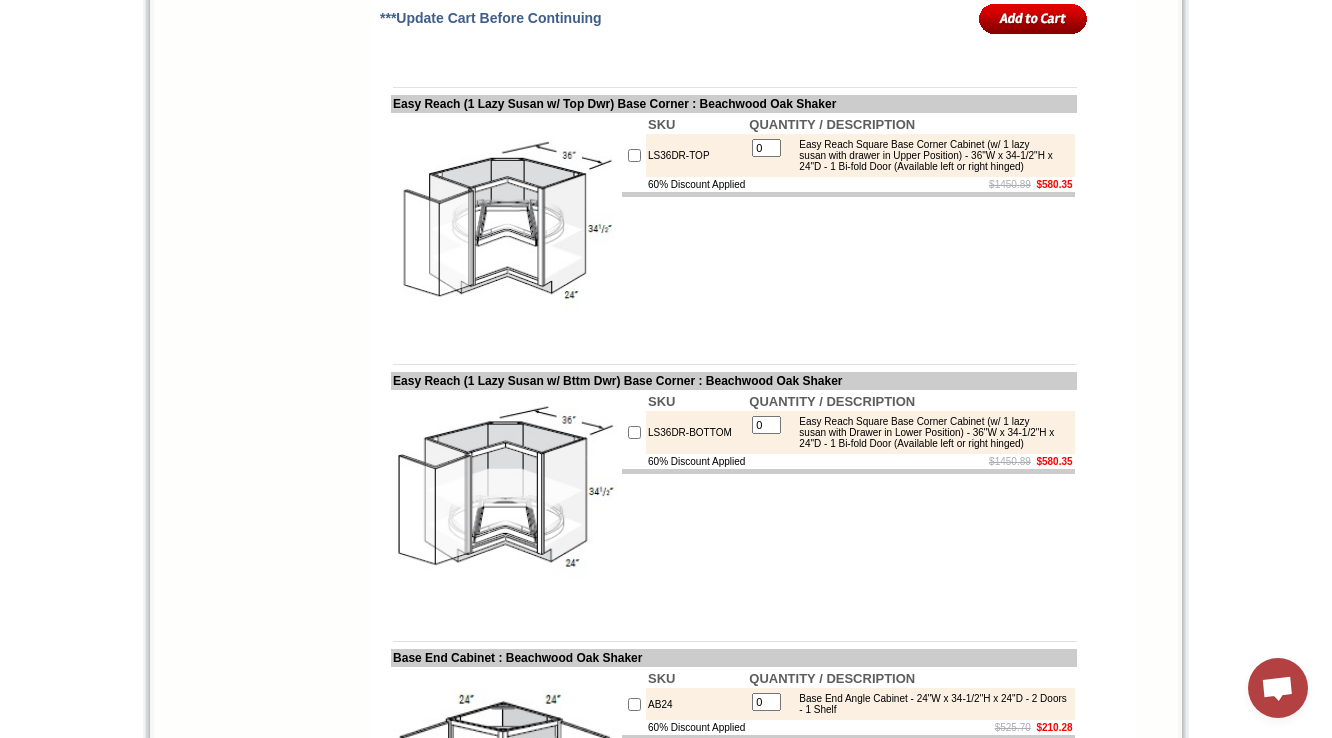 drag, startPoint x: 649, startPoint y: 229, endPoint x: 718, endPoint y: 232, distance: 69.065186 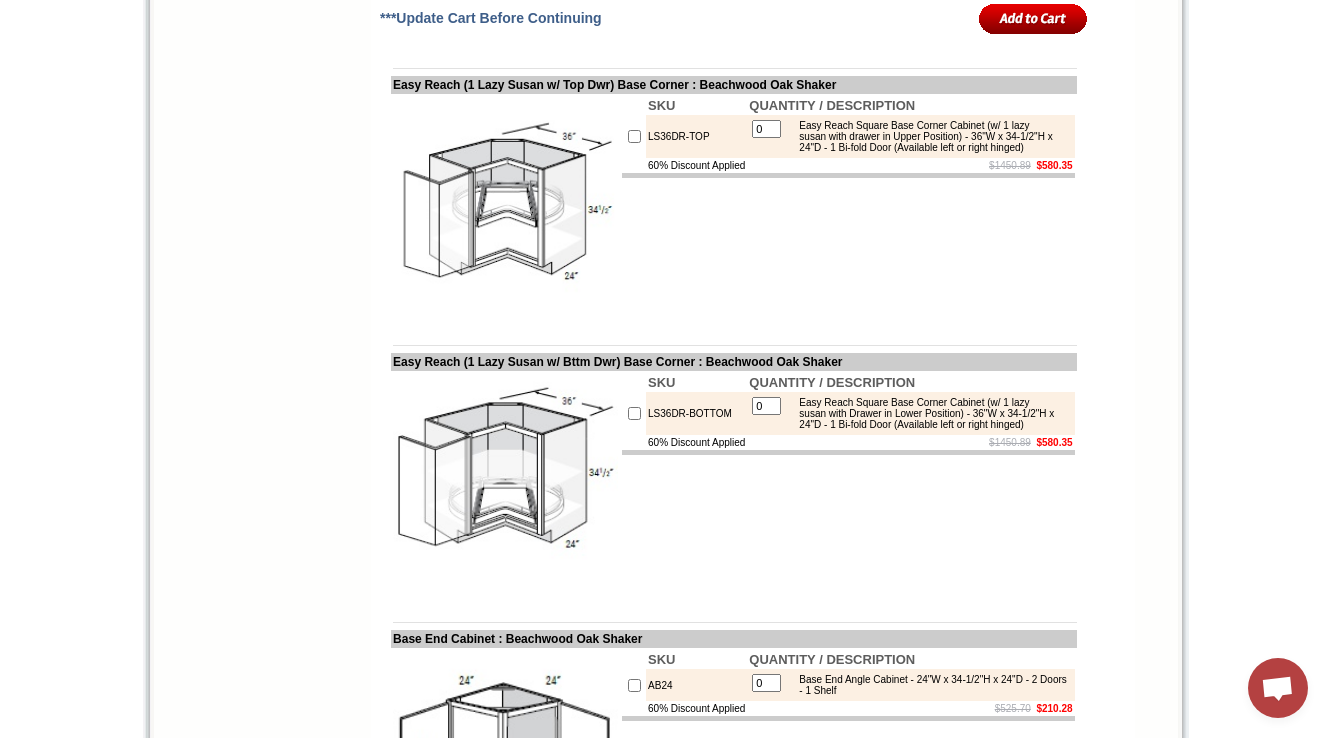 scroll, scrollTop: 9120, scrollLeft: 0, axis: vertical 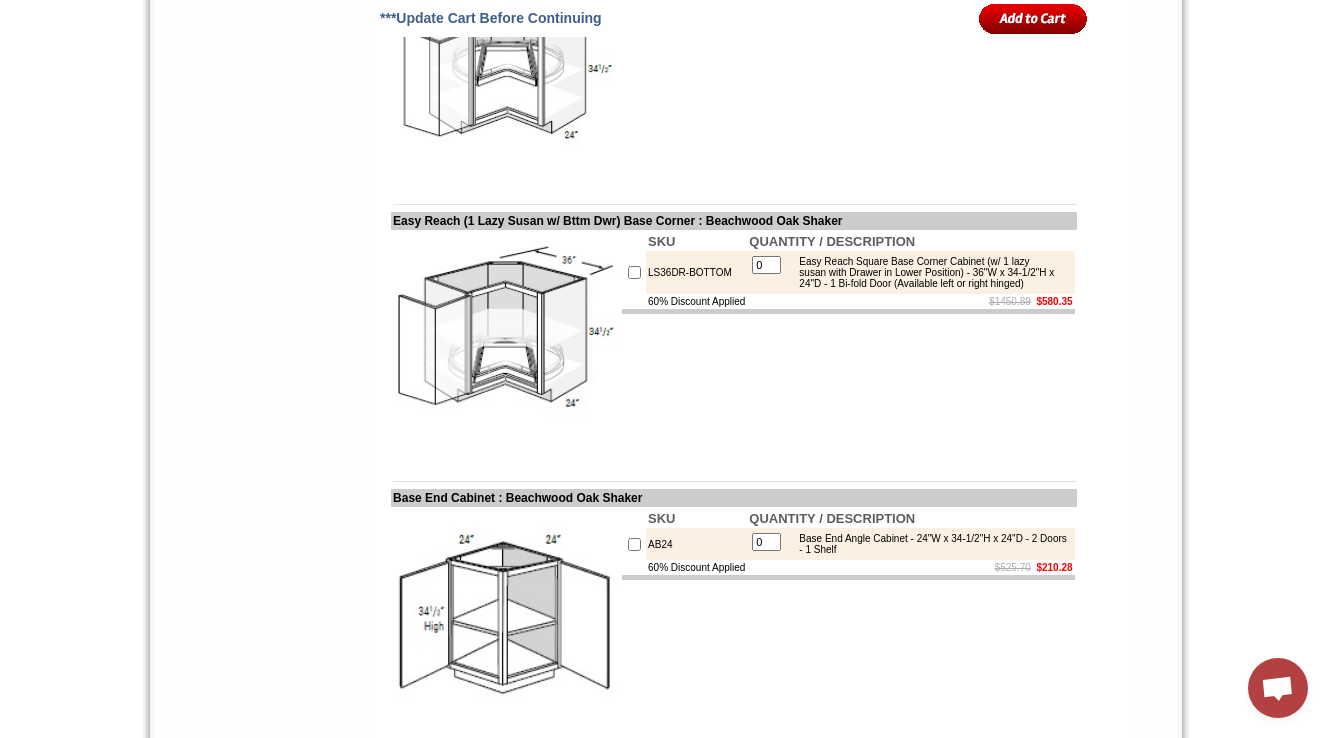 click on "LS36DR-TOP" at bounding box center [696, -5] 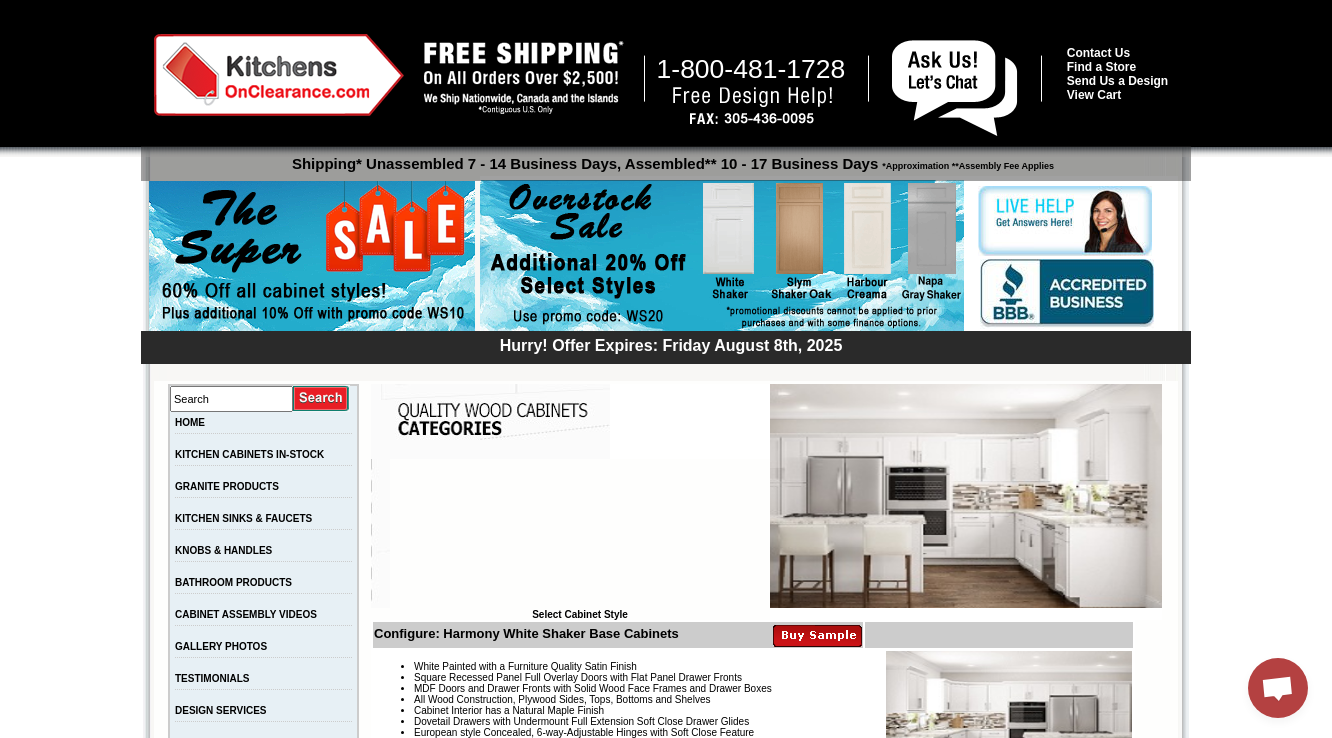 scroll, scrollTop: 6140, scrollLeft: 0, axis: vertical 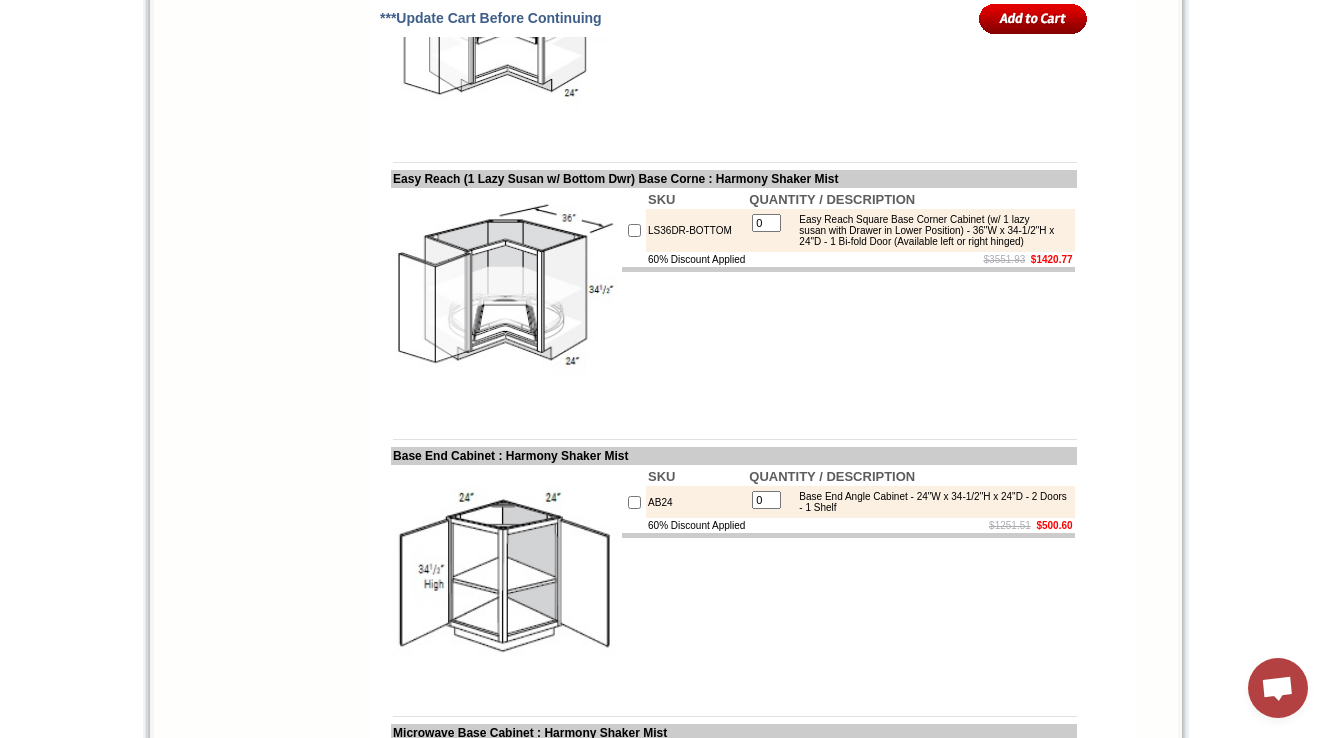 drag, startPoint x: 394, startPoint y: 110, endPoint x: 743, endPoint y: 108, distance: 349.00574 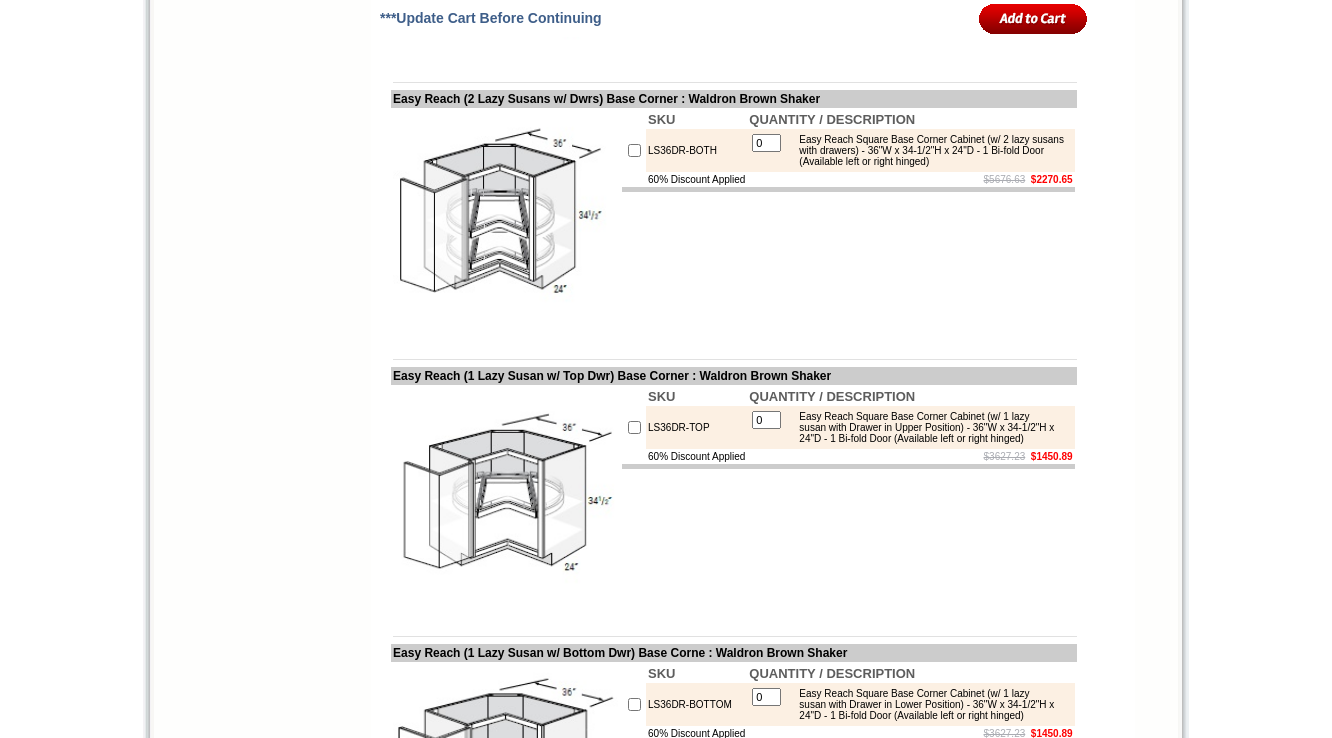 scroll, scrollTop: 0, scrollLeft: 0, axis: both 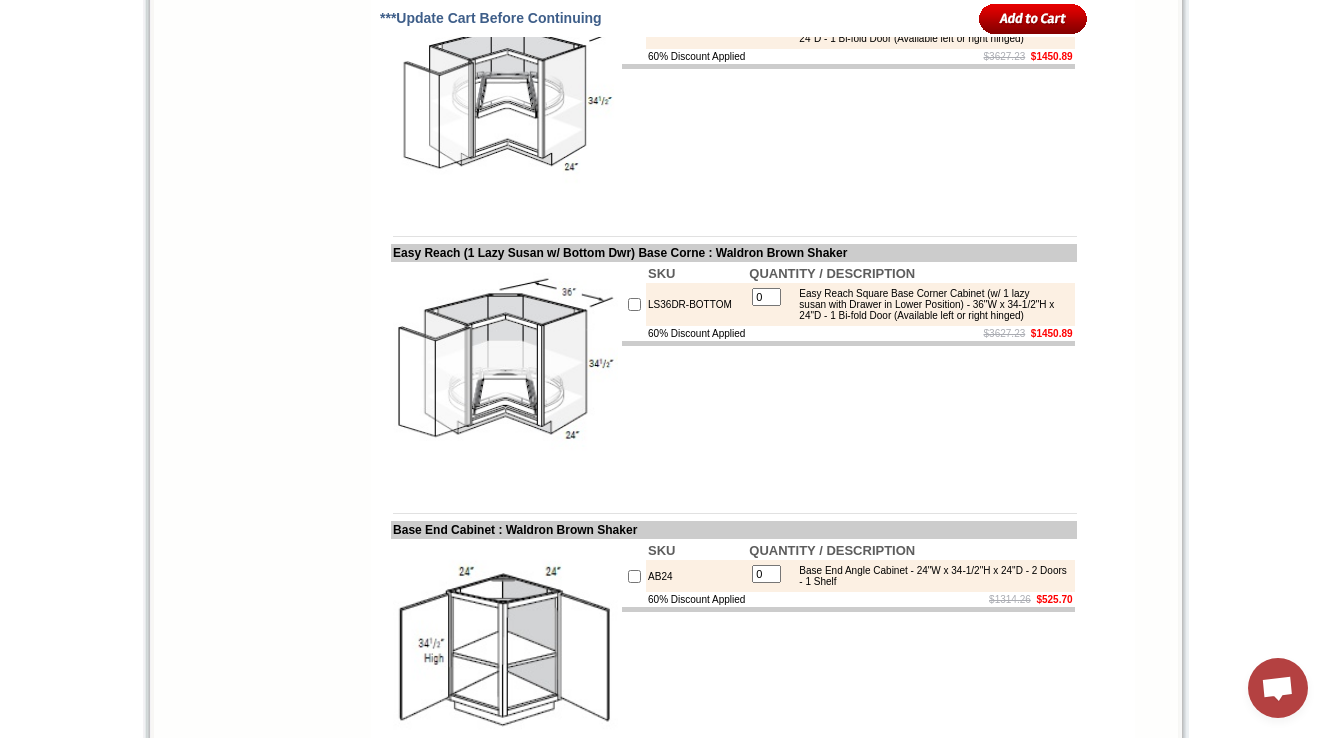 click on "SKU
QUANTITY / DESCRIPTION
LS36DR-TOP
0 Easy Reach Square Base Corner Cabinet (w/ 1 lazy susan with Drawer in Upper Position) - 36"W x 34-1/2"H x 24"D - 1 Bi-fold Door (Available left or right hinged)
60% Discount Applied
$3627.23    $1450.89" at bounding box center [848, 99] 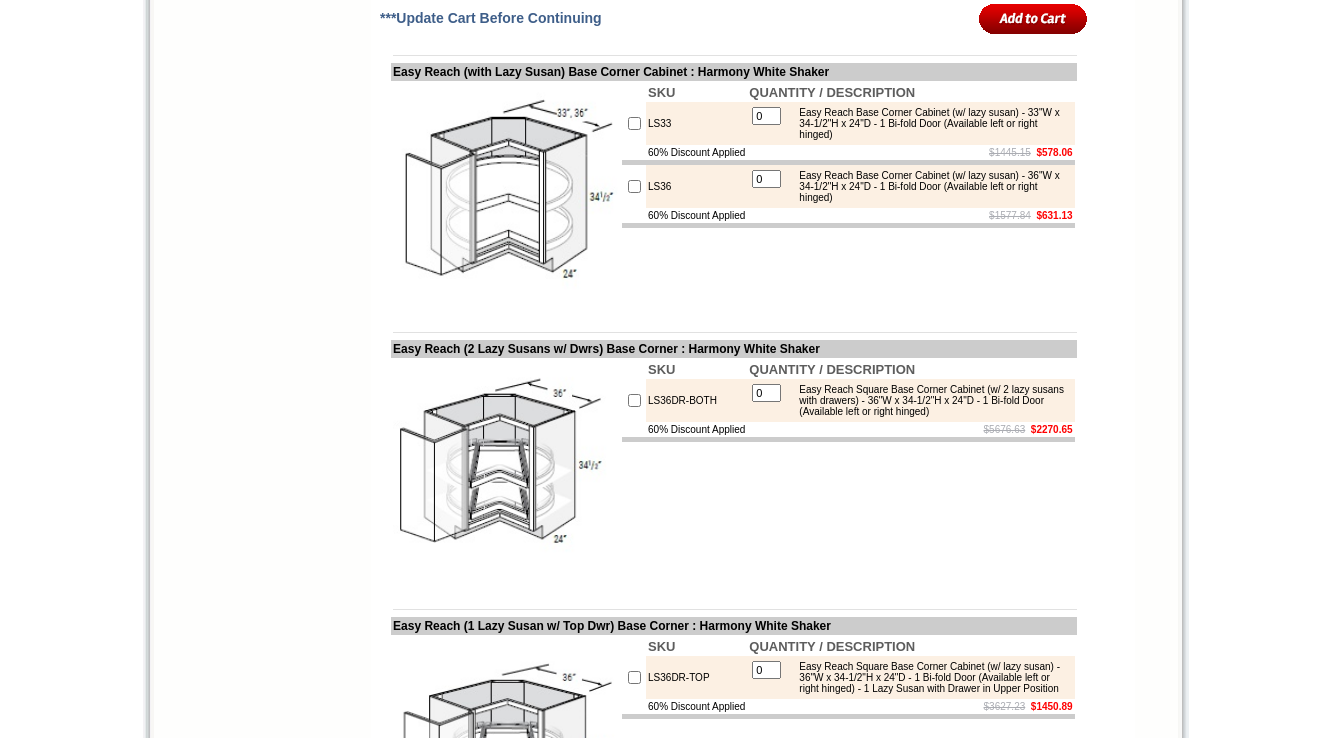 scroll, scrollTop: 0, scrollLeft: 0, axis: both 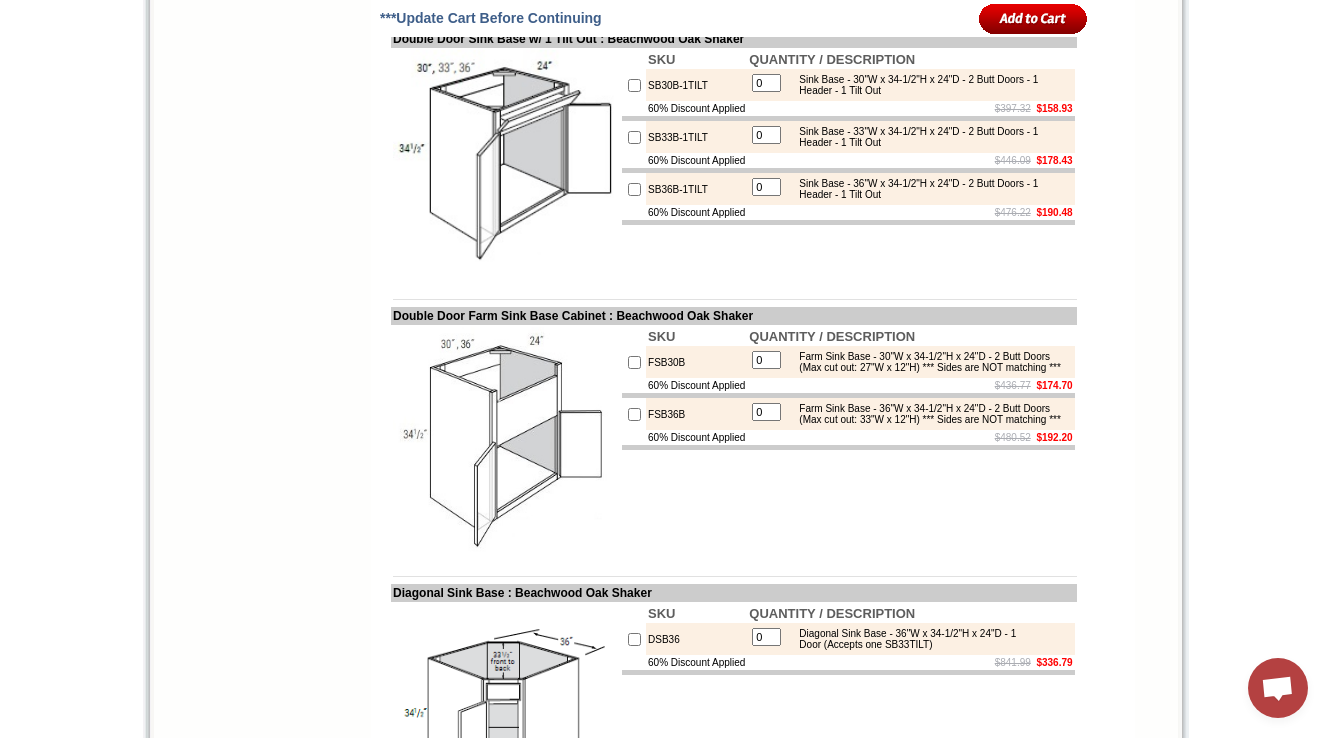 click on "1-888-621-0851
Contact Us   Find a Store   Send Us a Design   View Cart
Shipping* Unassembled 7 - 14 Business Days, Assembled** 10 - 17 Business Days
*Approximation **Assembly Fee Applies
Hurry! Offer Expires: Friday August 8th, 2025
Search
HOME
KITCHEN CABINETS IN-STOCK
GRANITE PRODUCTS
KITCHEN SINKS & FAUCETS
KNOBS & HANDLES" at bounding box center (666, 1429) 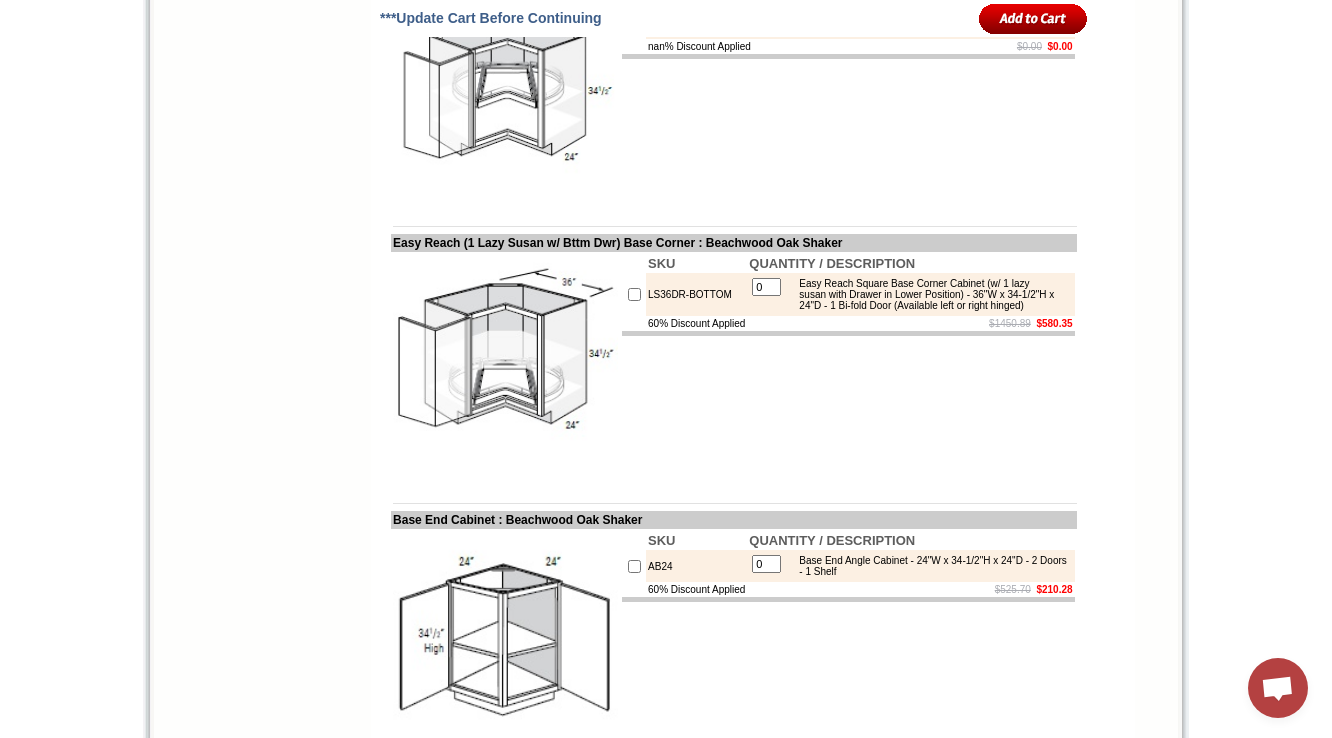 scroll, scrollTop: 9178, scrollLeft: 0, axis: vertical 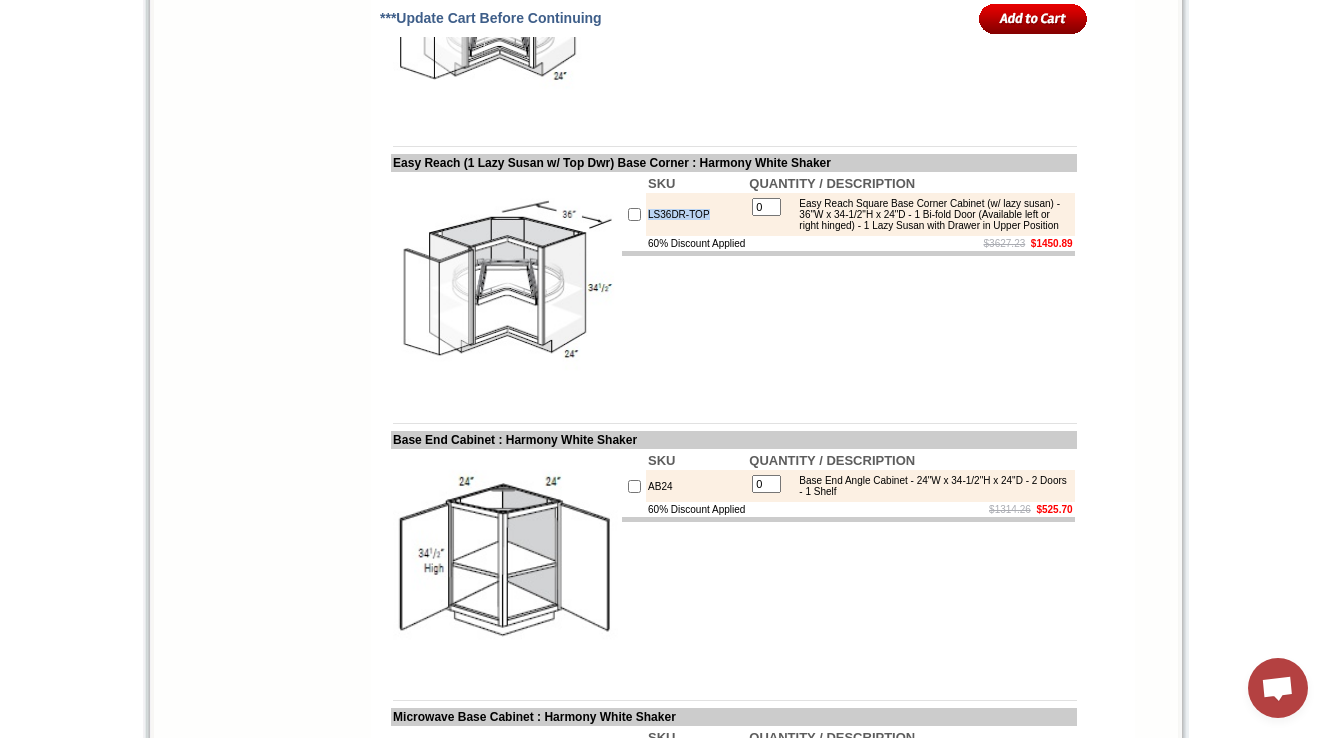 copy on "LS36DR-TOP" 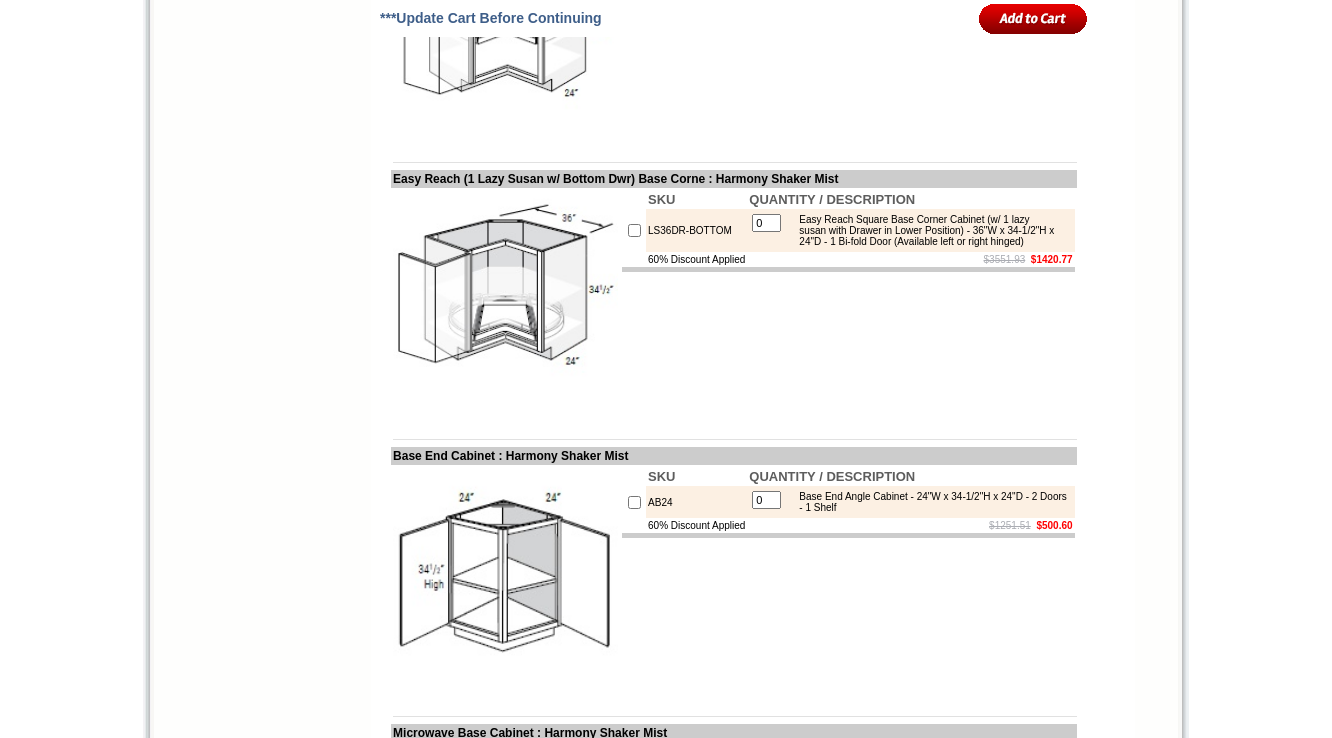 scroll, scrollTop: 6624, scrollLeft: 0, axis: vertical 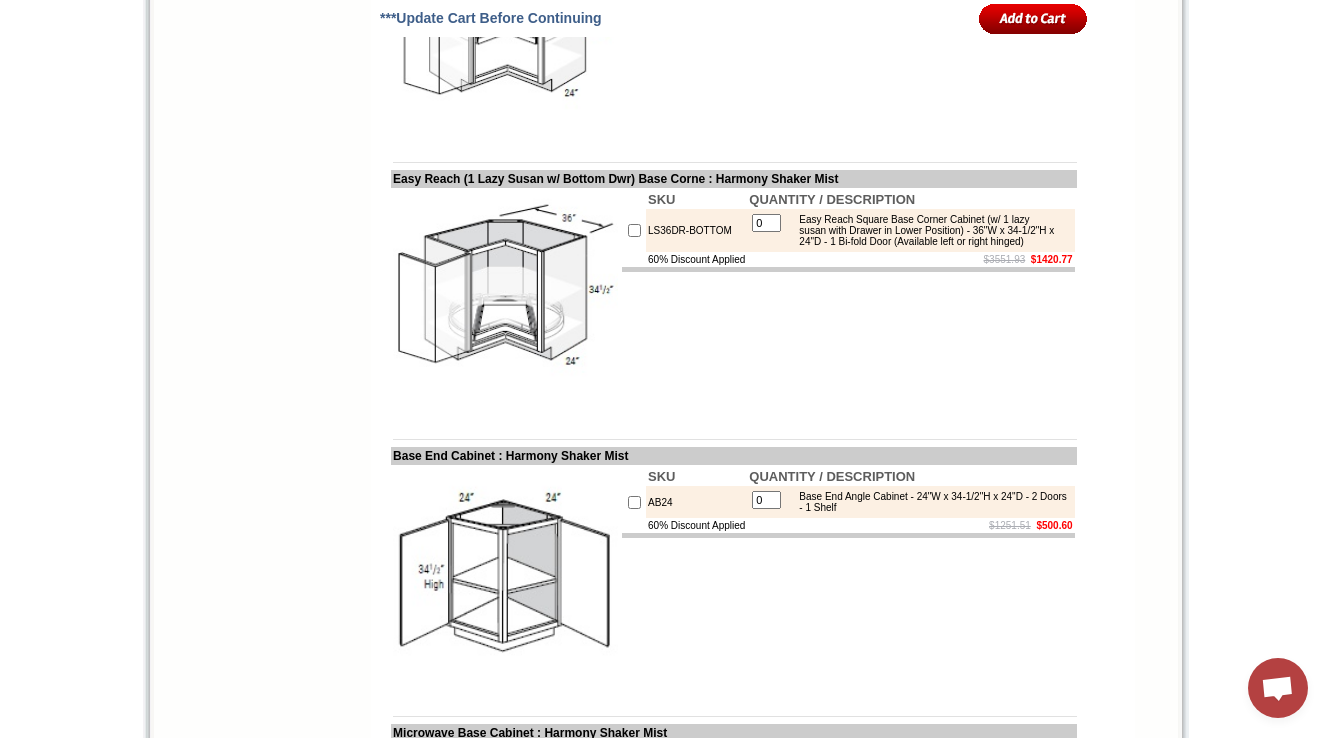 drag, startPoint x: 820, startPoint y: 154, endPoint x: 908, endPoint y: 184, distance: 92.973114 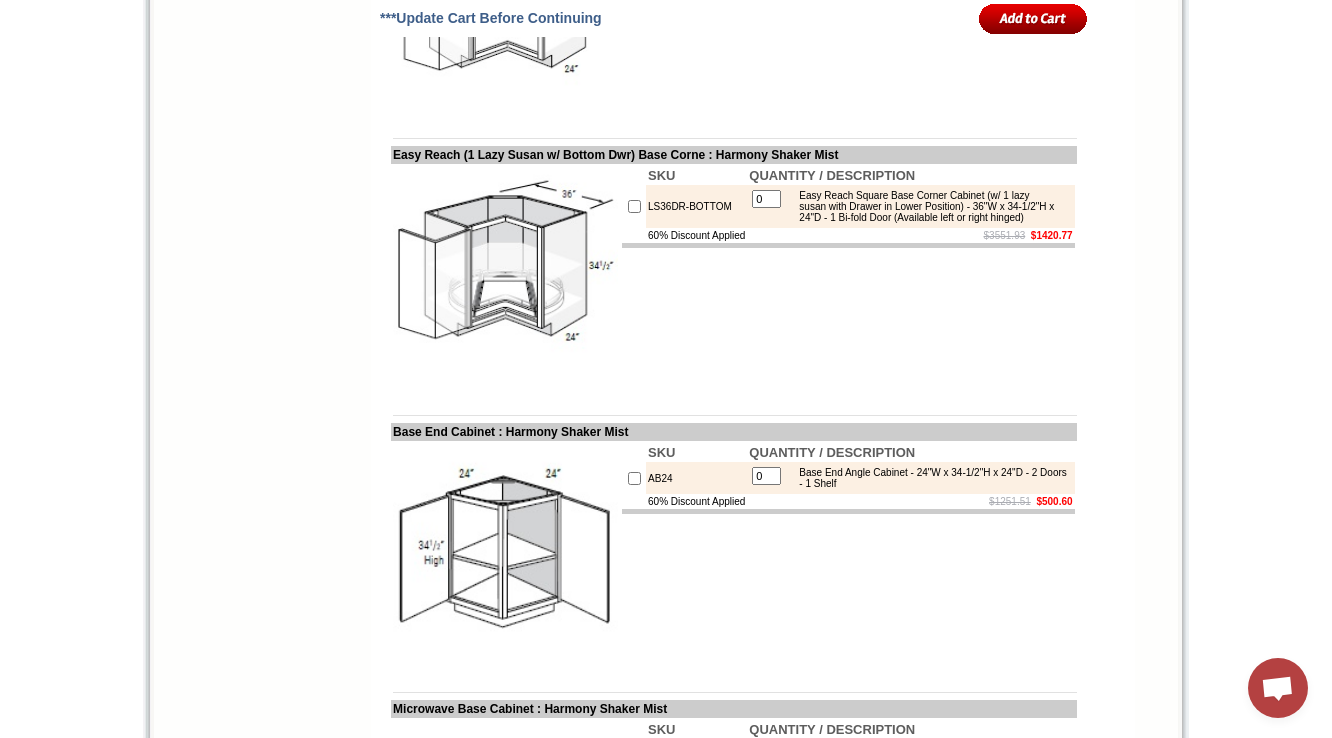 scroll, scrollTop: 6624, scrollLeft: 0, axis: vertical 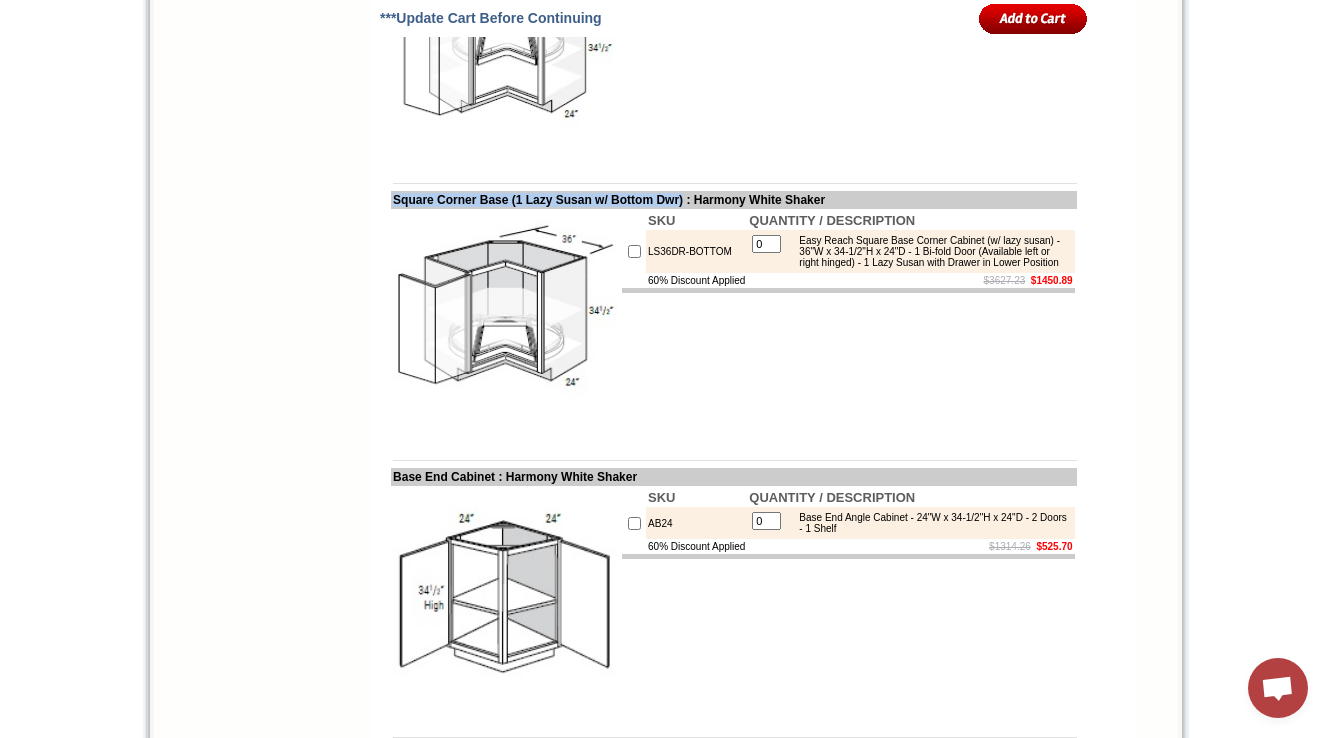 drag, startPoint x: 395, startPoint y: 411, endPoint x: 737, endPoint y: 415, distance: 342.02338 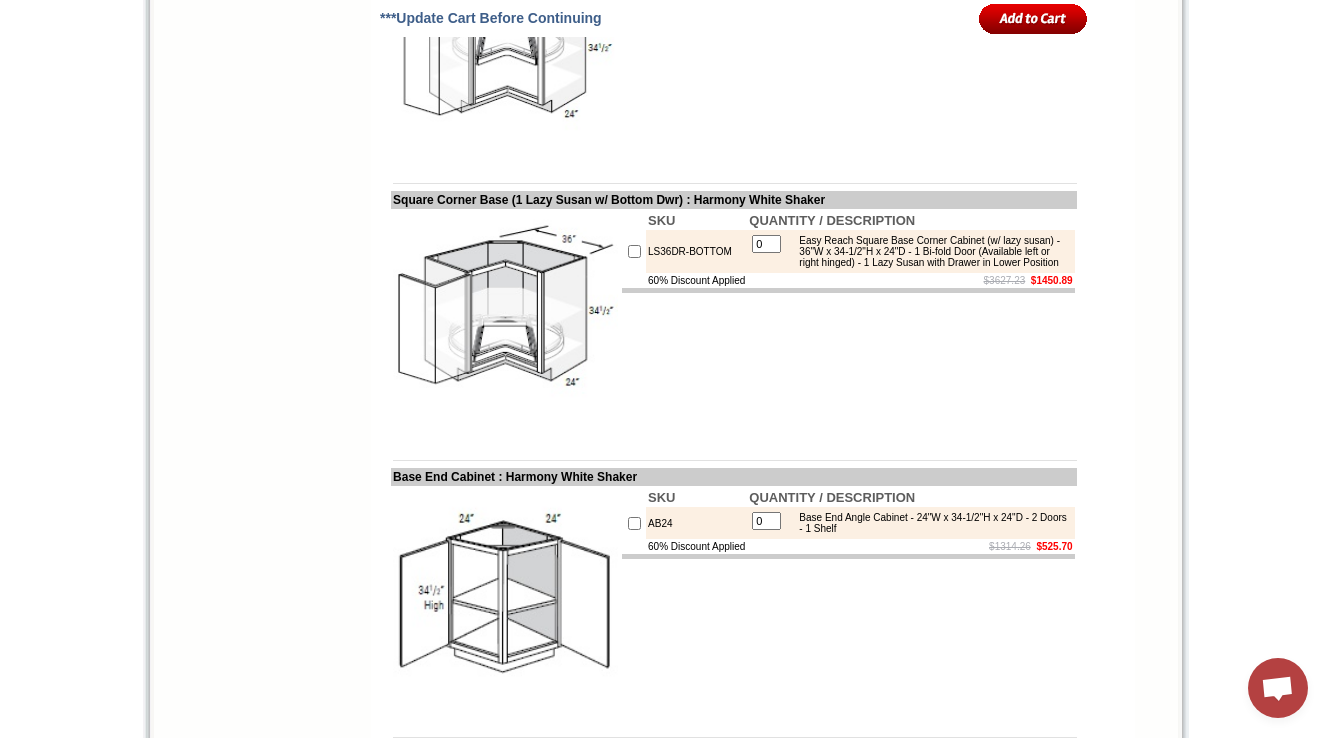 click on "SKU
QUANTITY / DESCRIPTION
LS36DR-BOTTOM
0 Easy Reach Square Base Corner Cabinet (w/ lazy susan) - 36"W x 34-1/2"H x 24"D - 1 Bi-fold Door (Available left or right hinged) - 1 Lazy Susan with Drawer in Lower Position
60% Discount Applied
$3627.23    $1450.89" at bounding box center (848, 323) 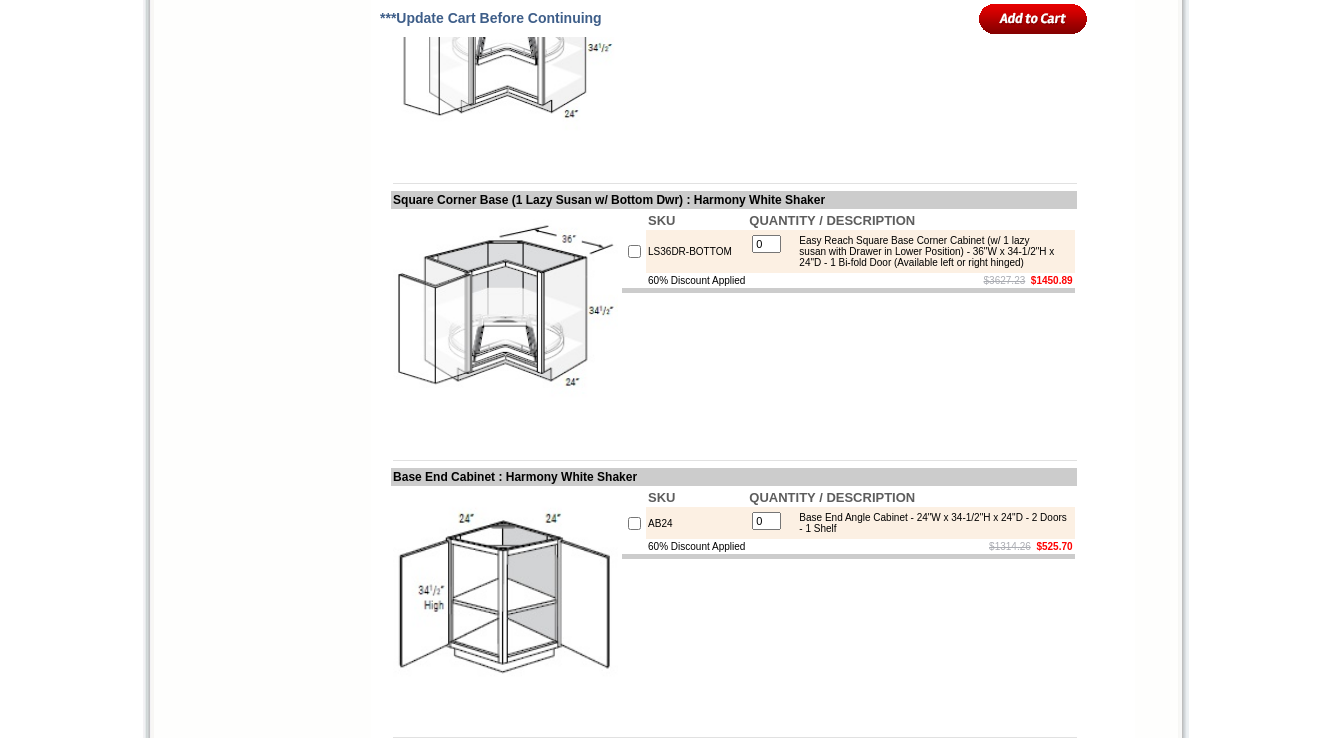 scroll, scrollTop: 6603, scrollLeft: 0, axis: vertical 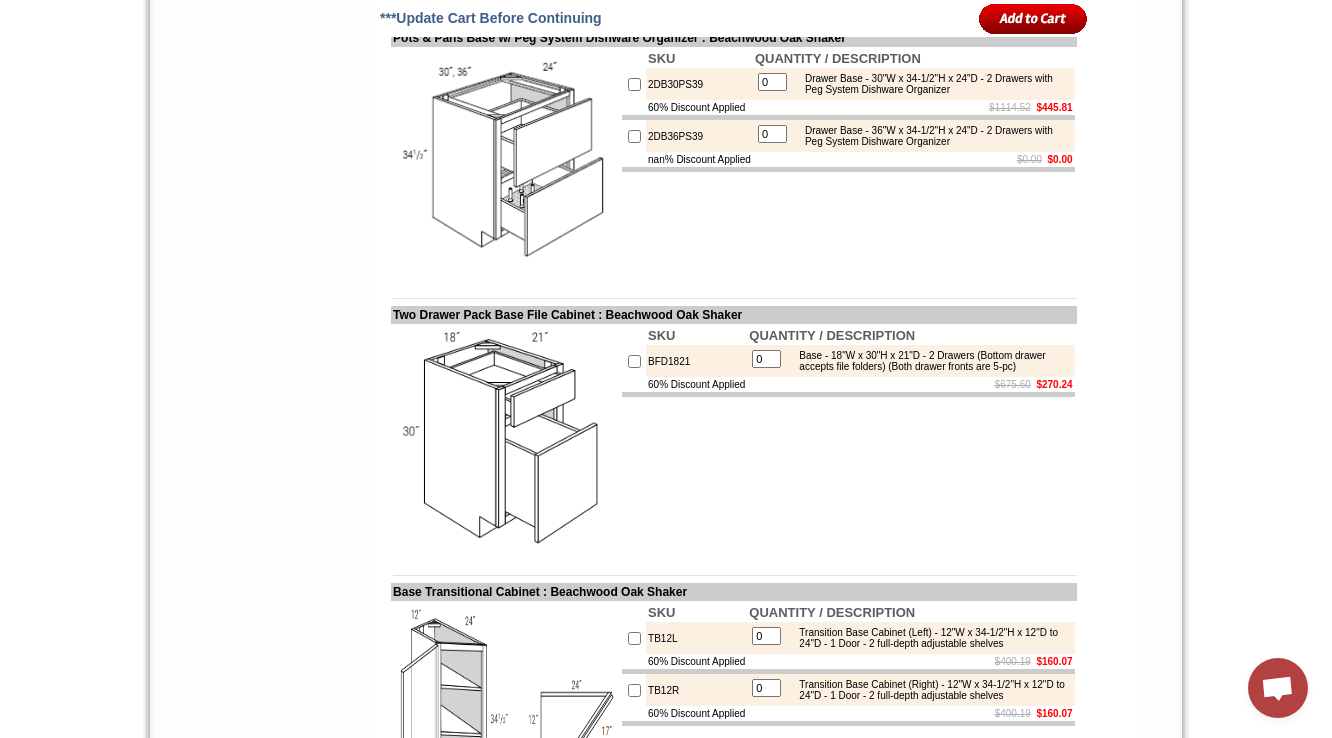 click on "2DB30PS39" at bounding box center (699, 84) 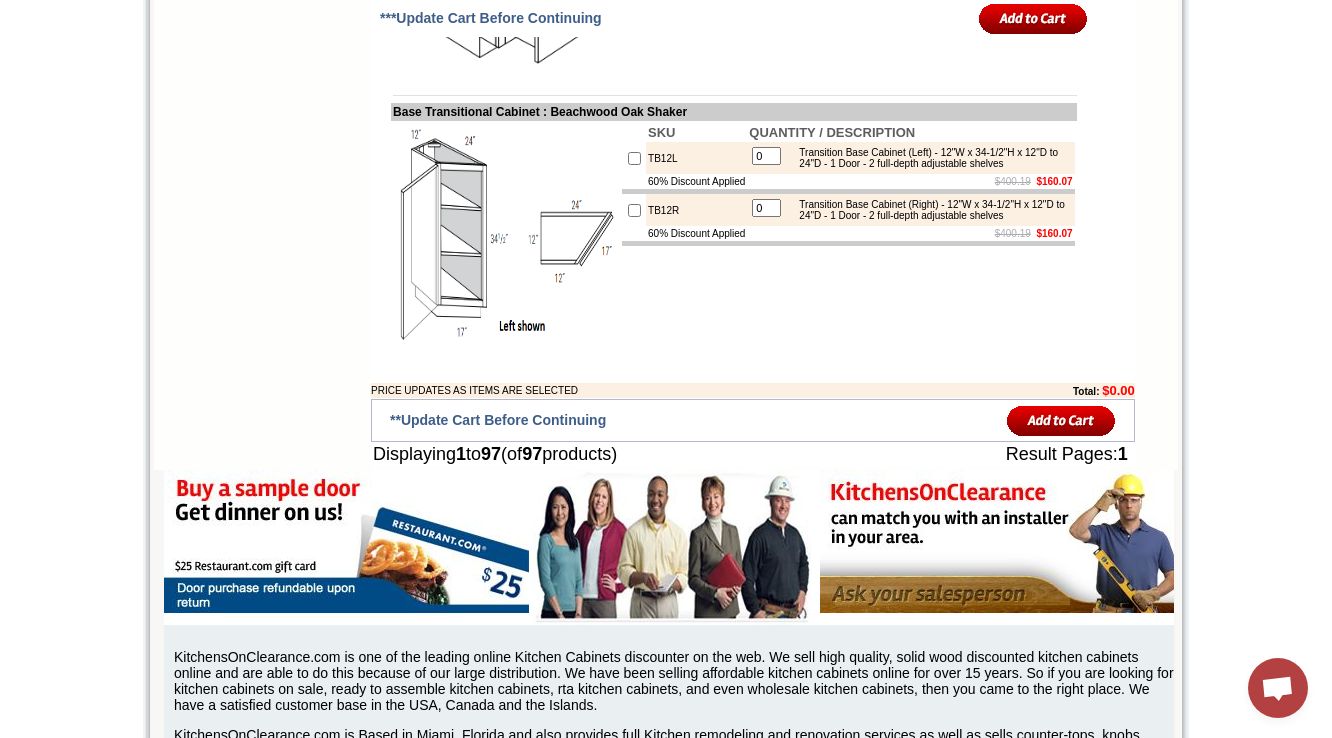 scroll, scrollTop: 10848, scrollLeft: 0, axis: vertical 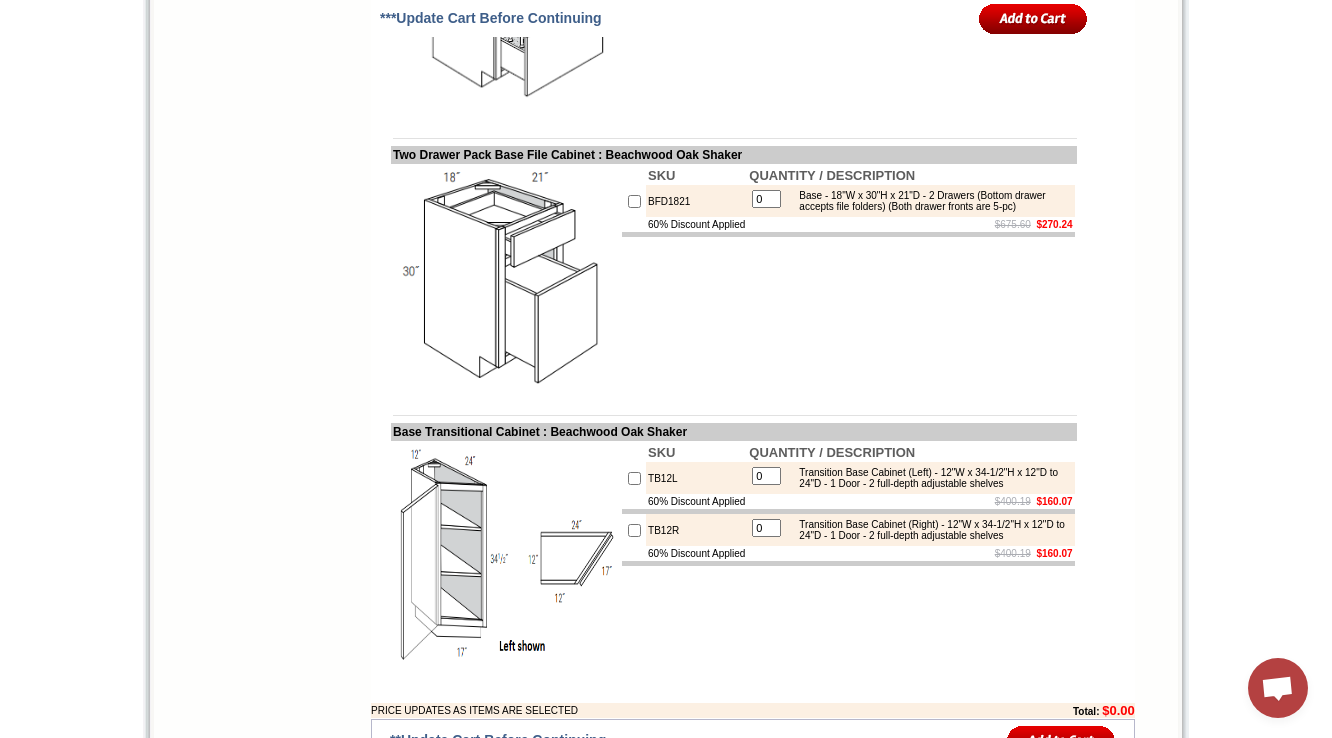 click on "2DB30PS39" at bounding box center (699, -76) 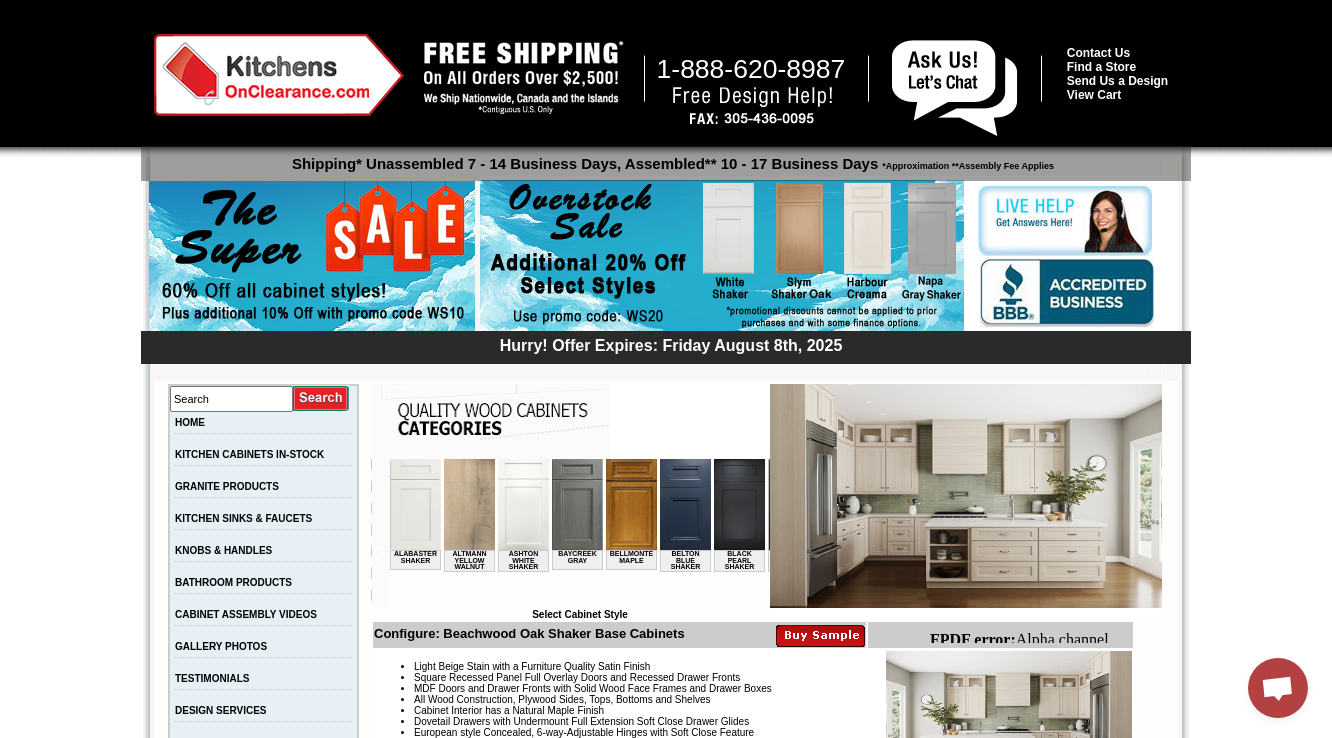 scroll, scrollTop: 640, scrollLeft: 0, axis: vertical 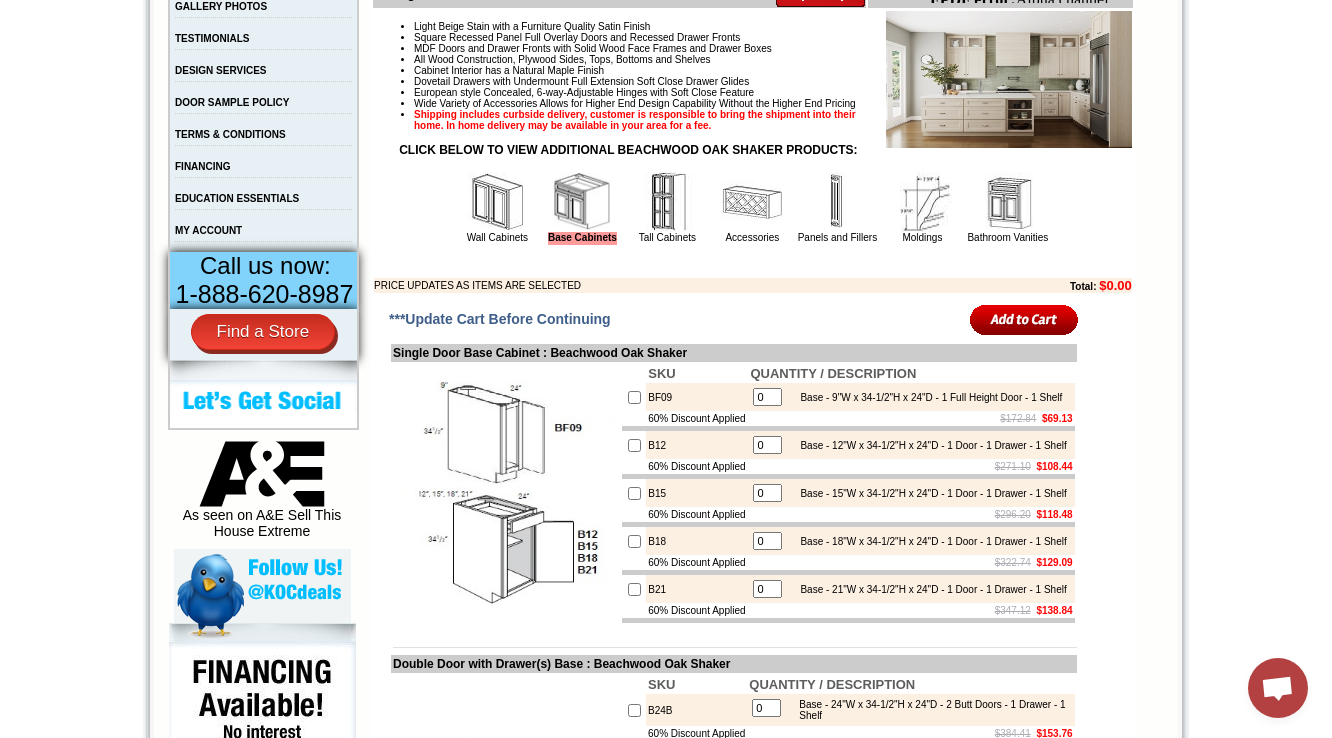 click at bounding box center [667, 202] 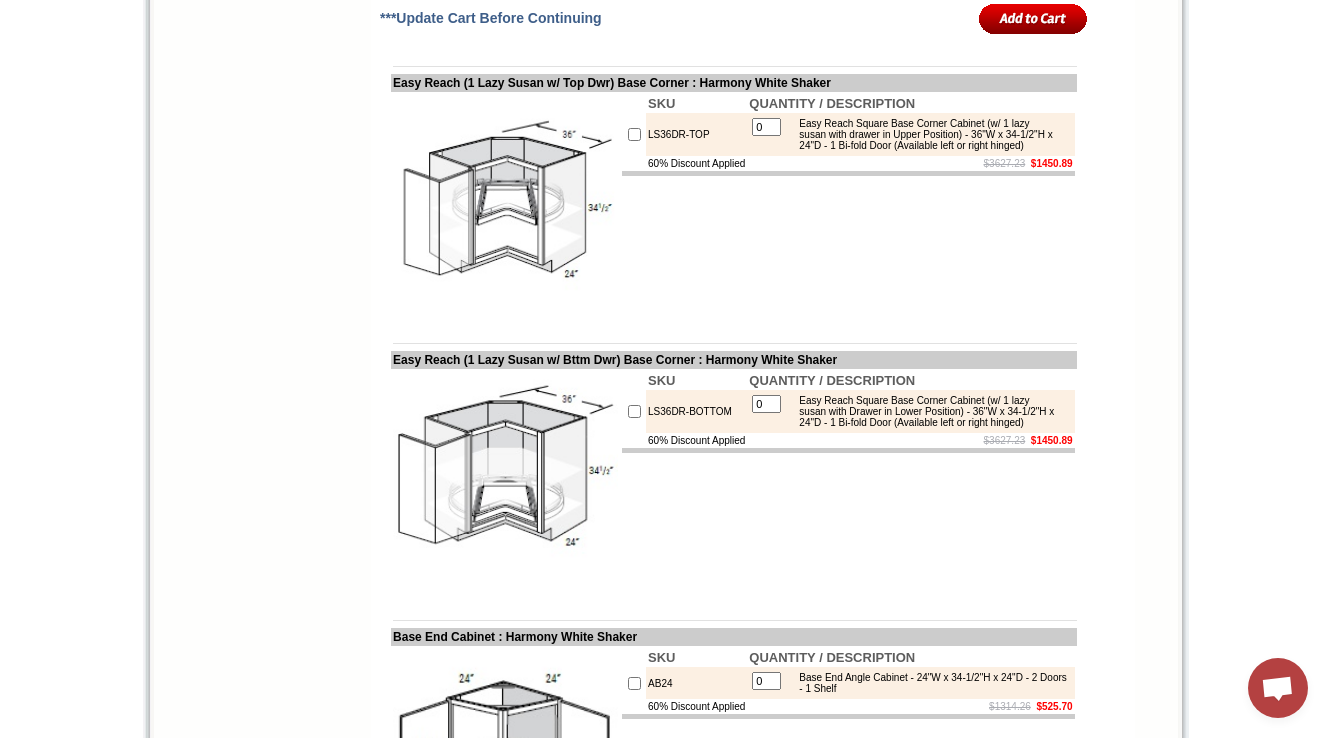 scroll, scrollTop: 6443, scrollLeft: 0, axis: vertical 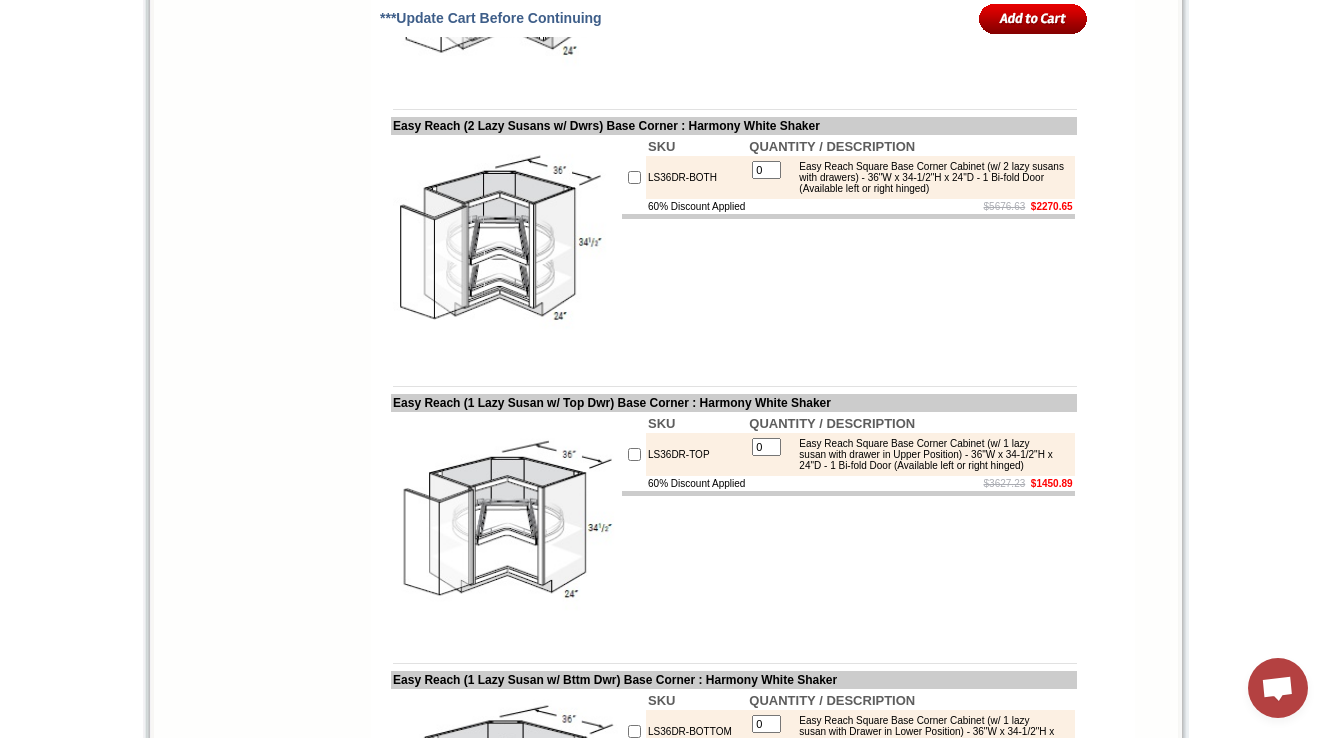 click on "LS36DR-BOTH" at bounding box center [696, 177] 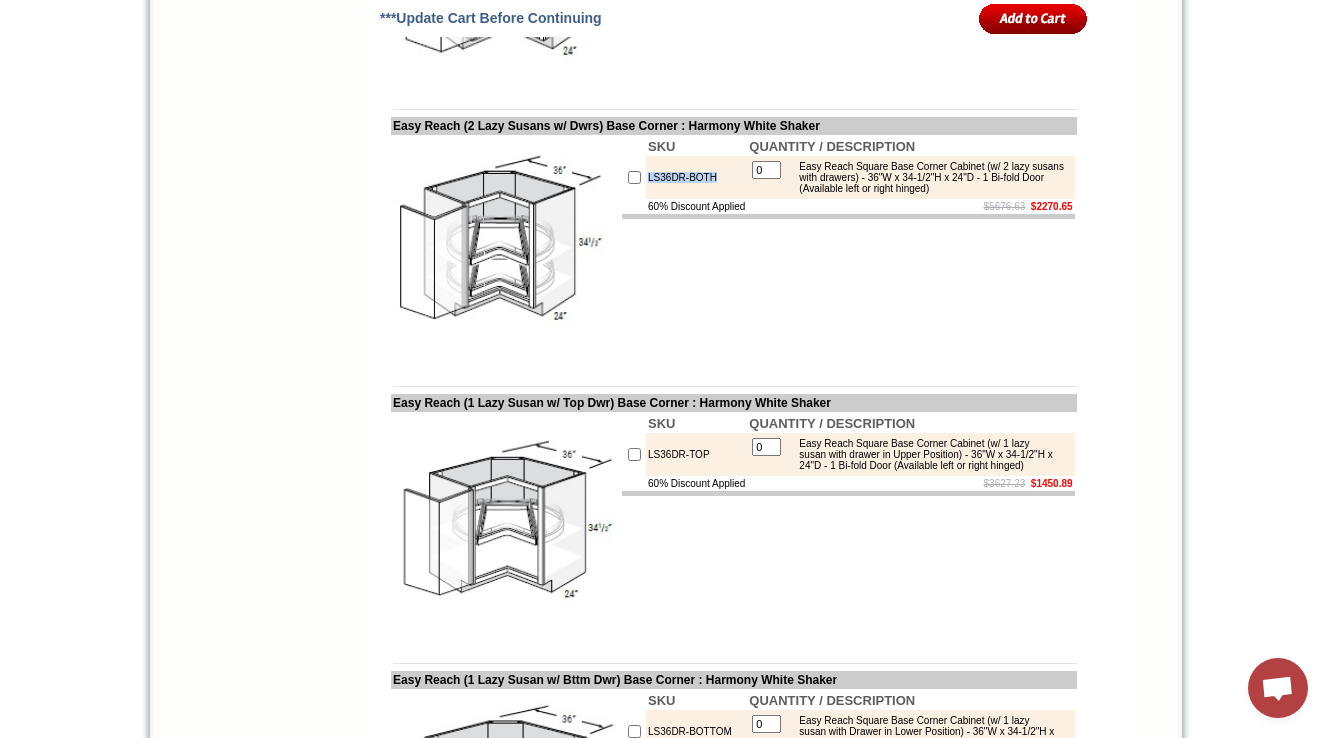 drag, startPoint x: 647, startPoint y: 392, endPoint x: 720, endPoint y: 391, distance: 73.00685 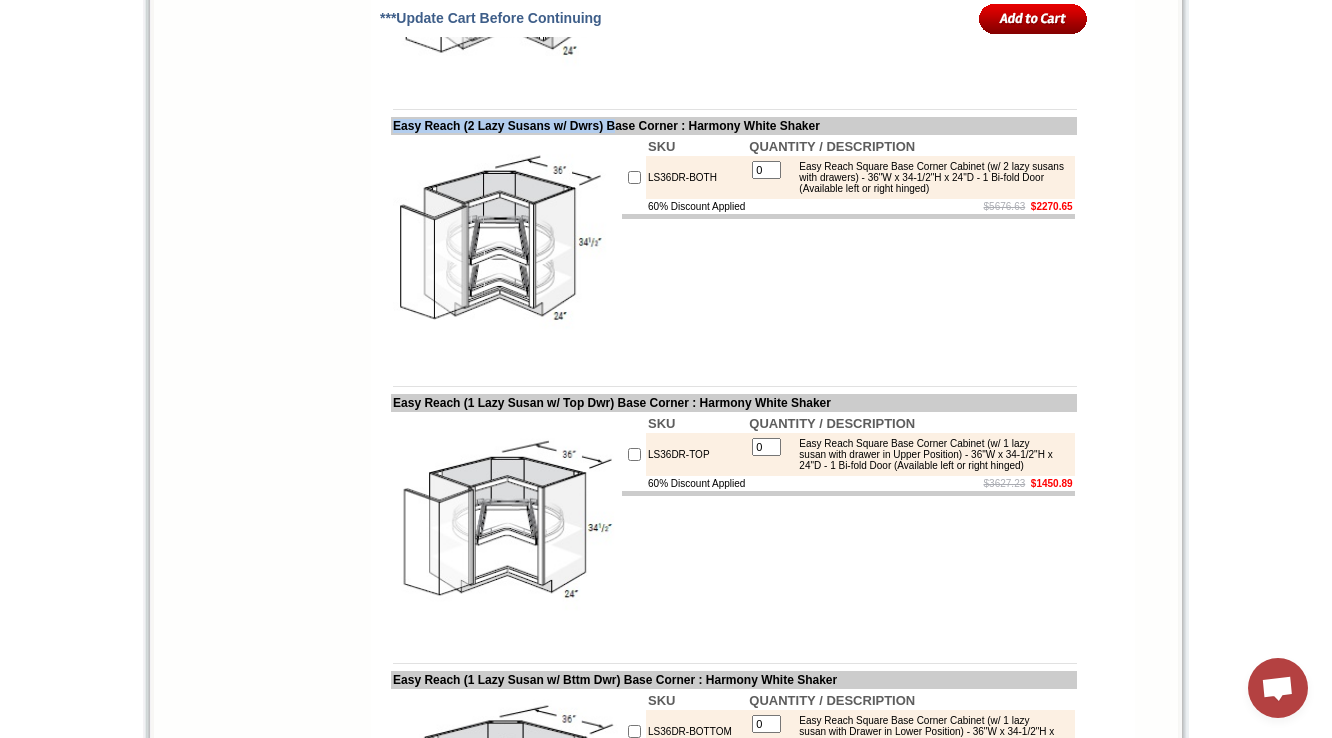 drag, startPoint x: 394, startPoint y: 327, endPoint x: 652, endPoint y: 328, distance: 258.00195 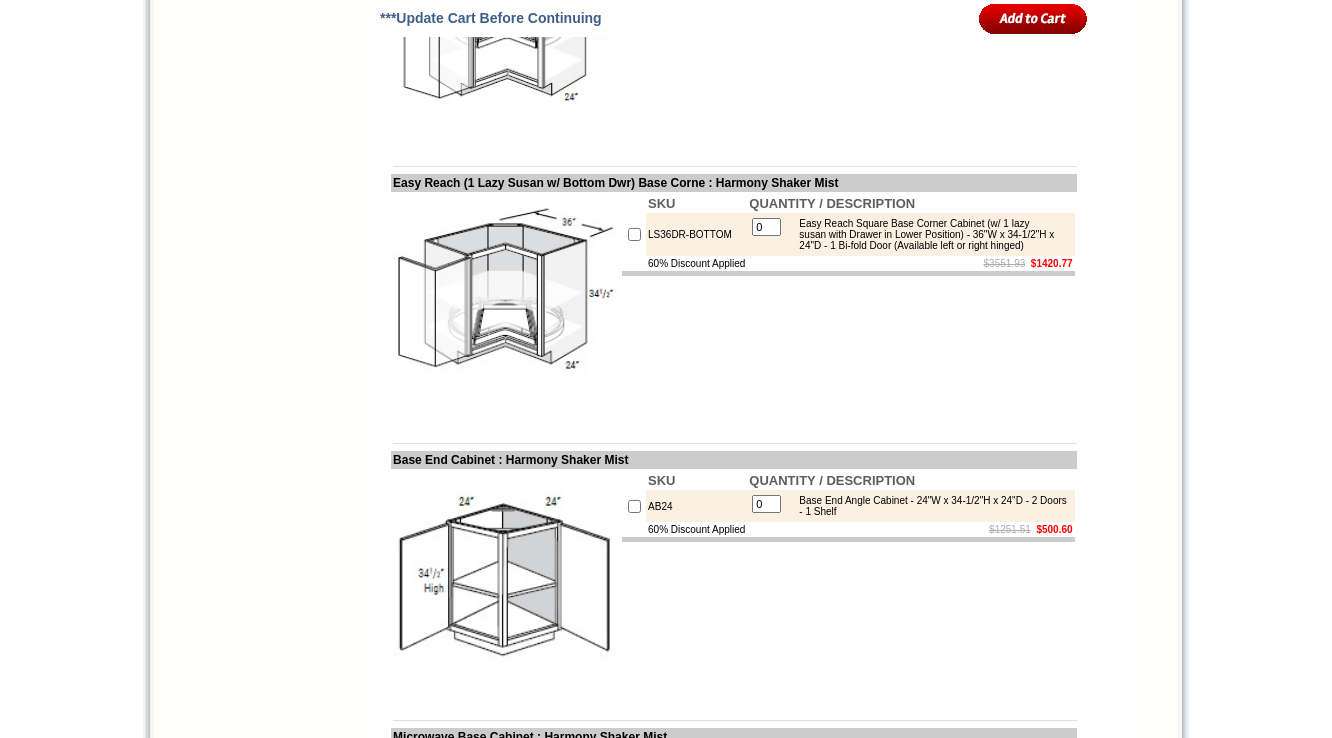 scroll, scrollTop: 6620, scrollLeft: 0, axis: vertical 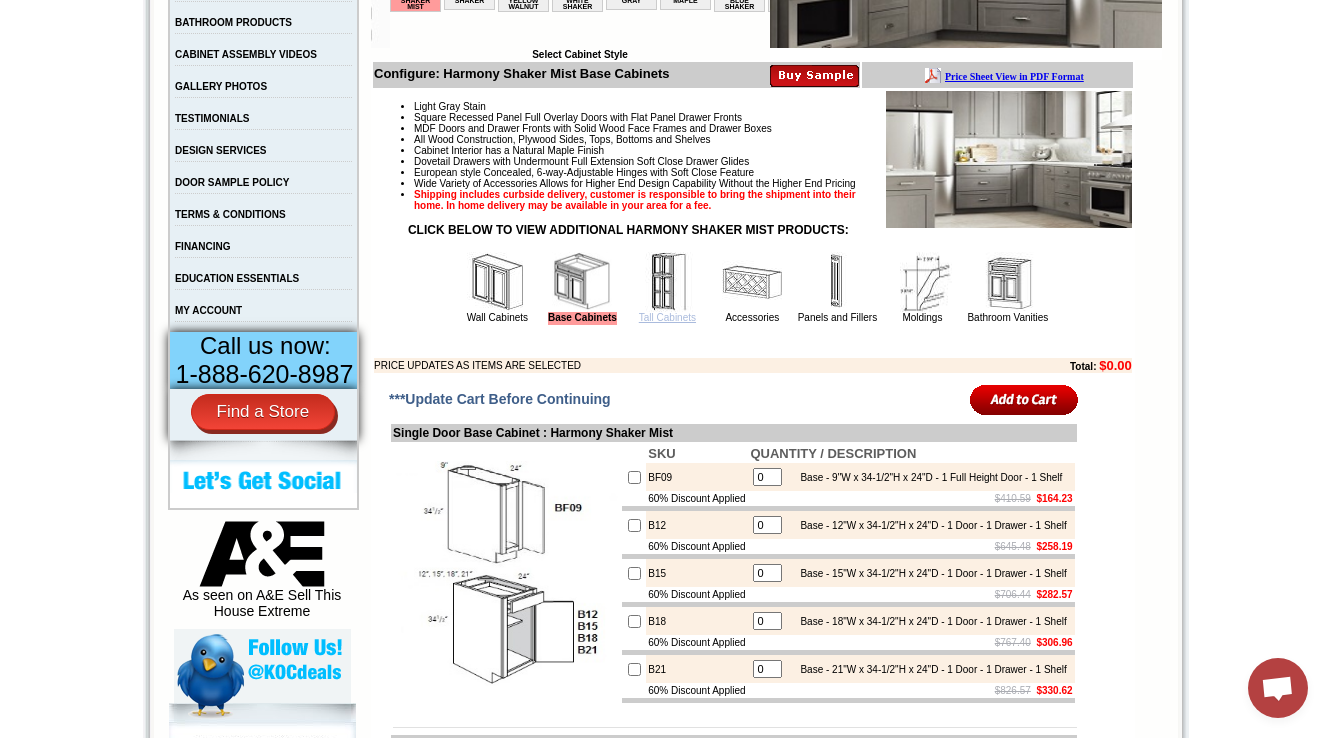 click on "Tall Cabinets" at bounding box center (667, 317) 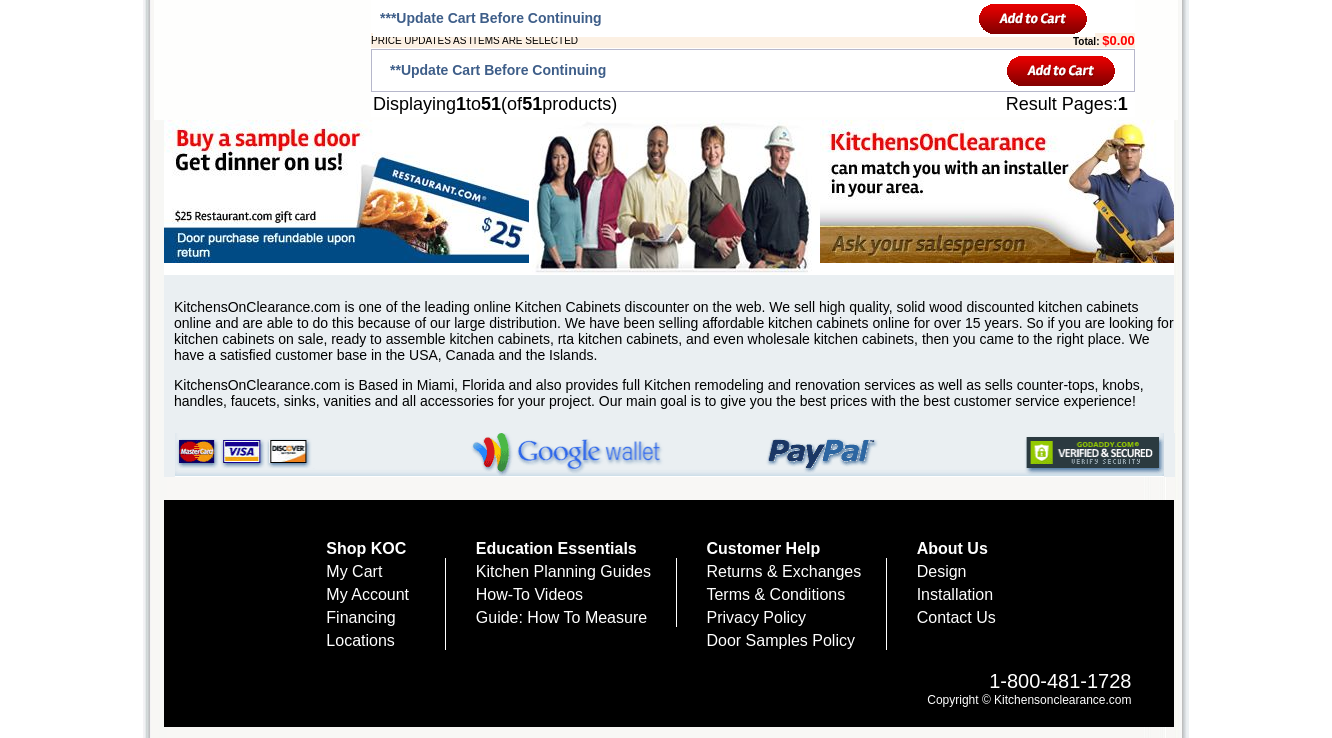 scroll, scrollTop: 7853, scrollLeft: 0, axis: vertical 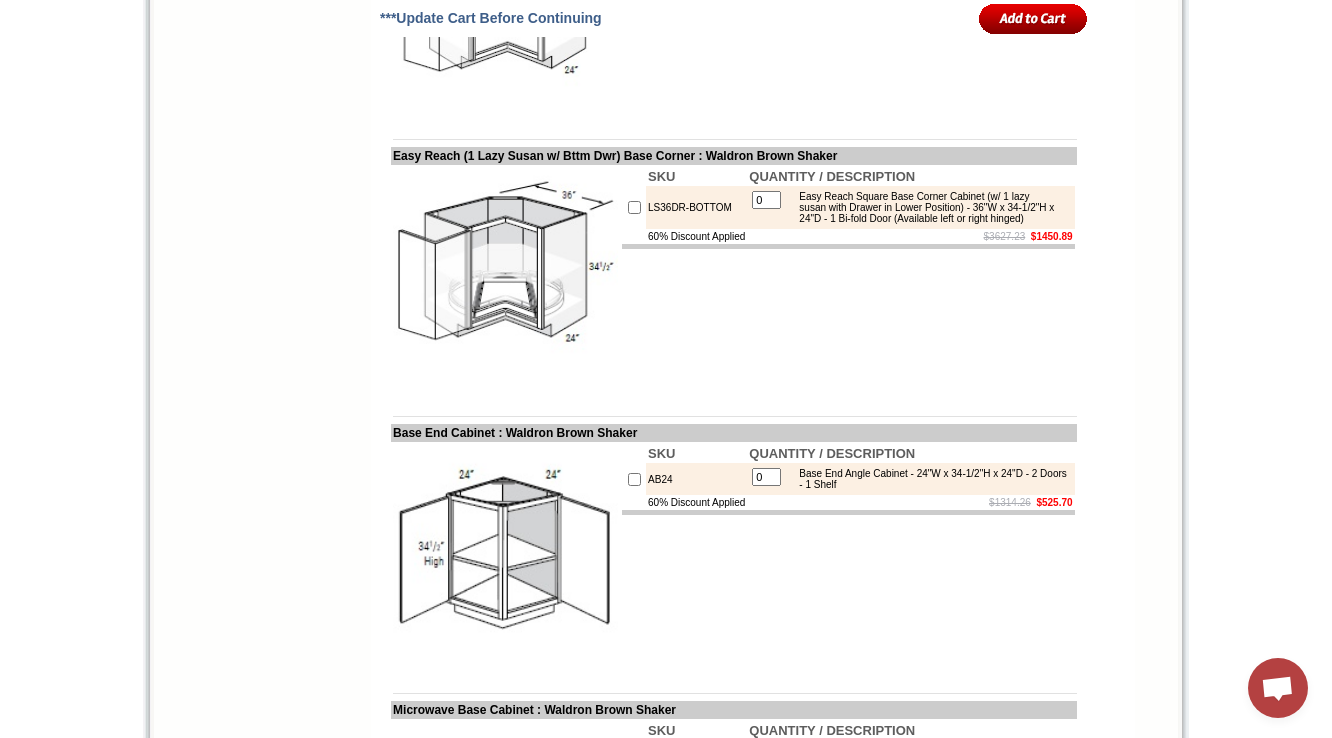 click at bounding box center [734, 124] 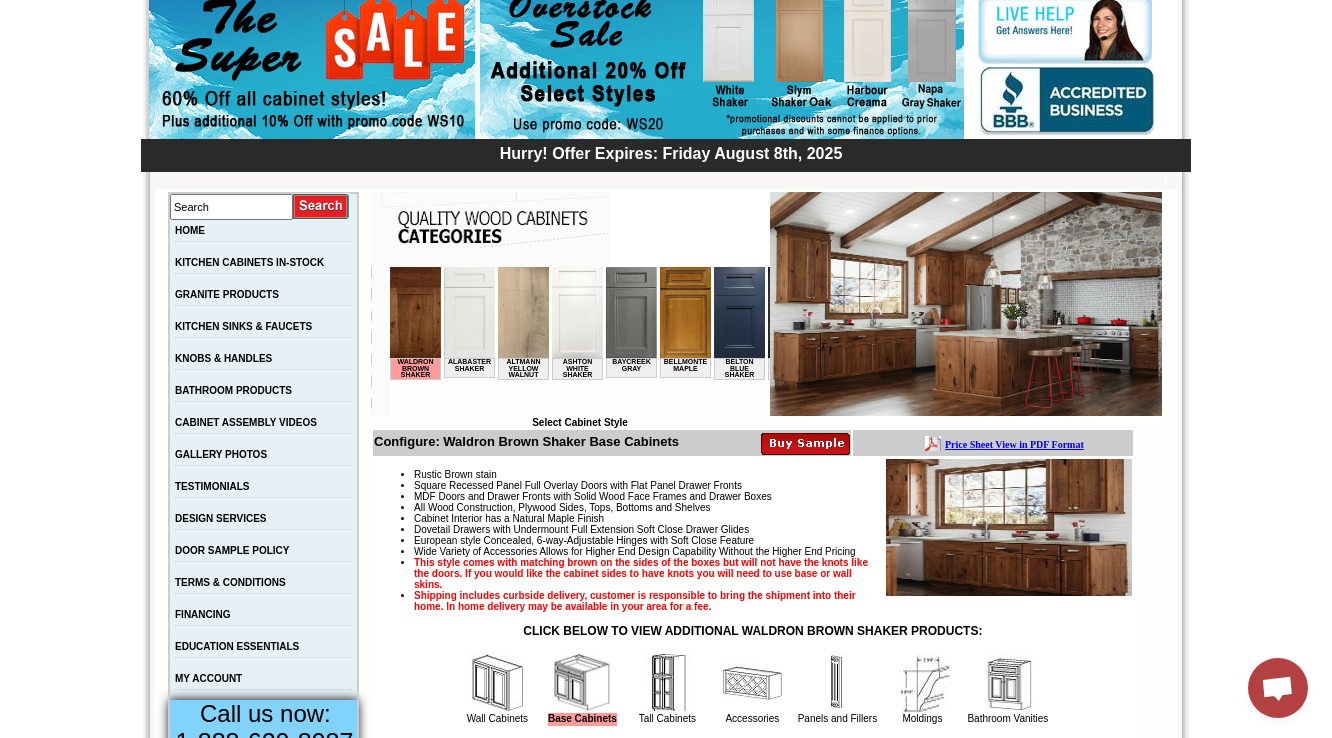 scroll, scrollTop: 560, scrollLeft: 0, axis: vertical 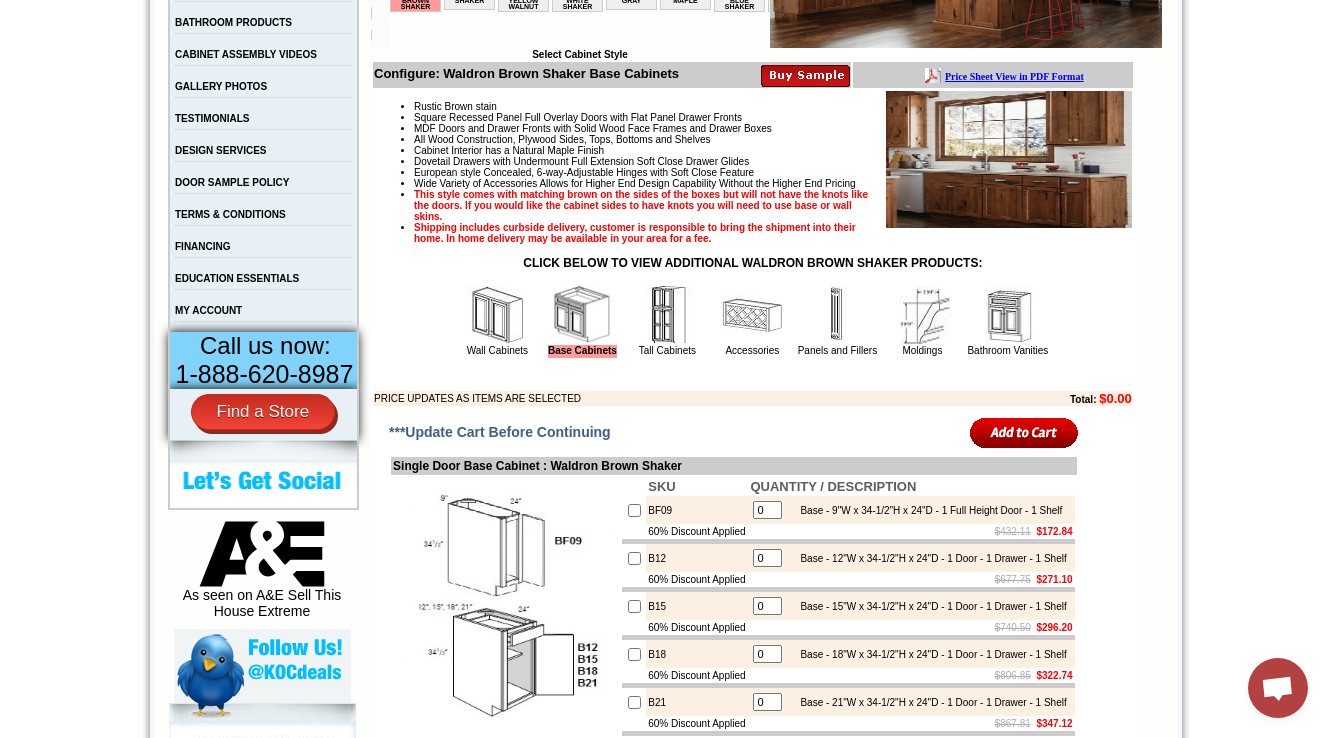 click at bounding box center (667, 315) 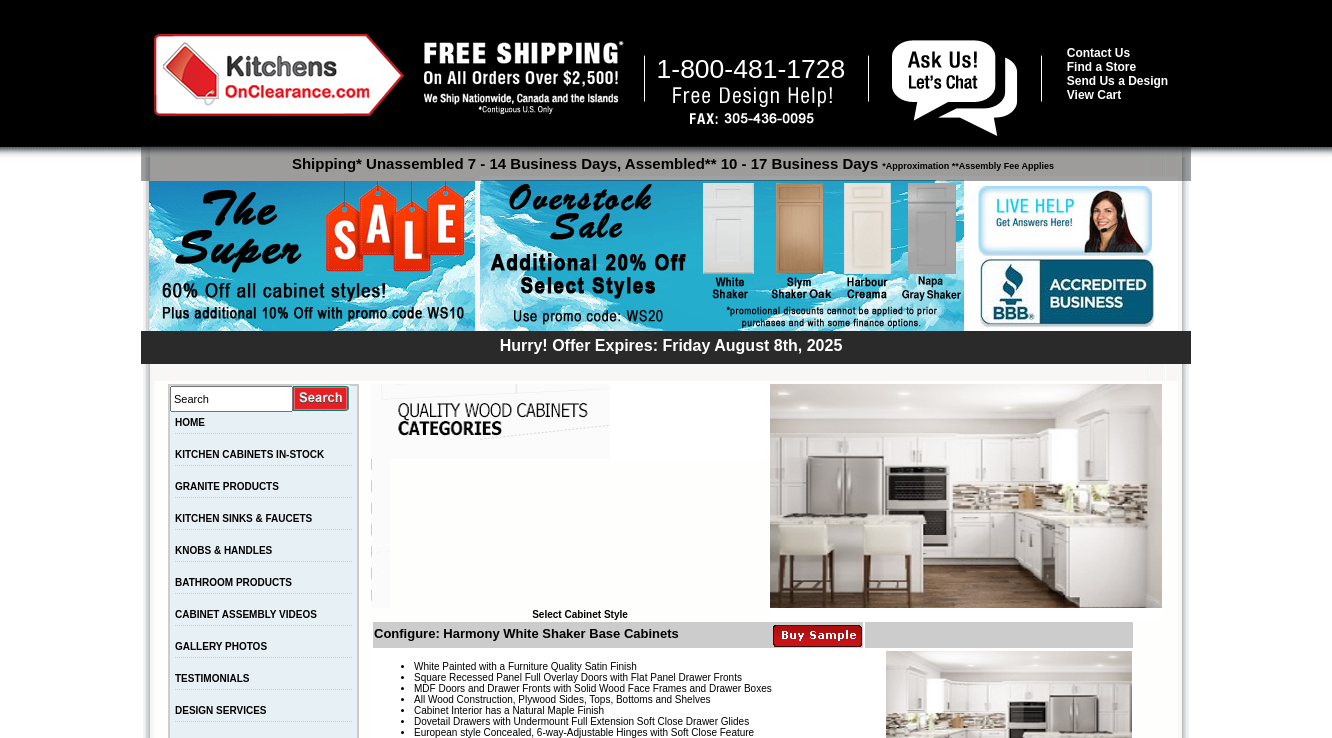 scroll, scrollTop: 6123, scrollLeft: 0, axis: vertical 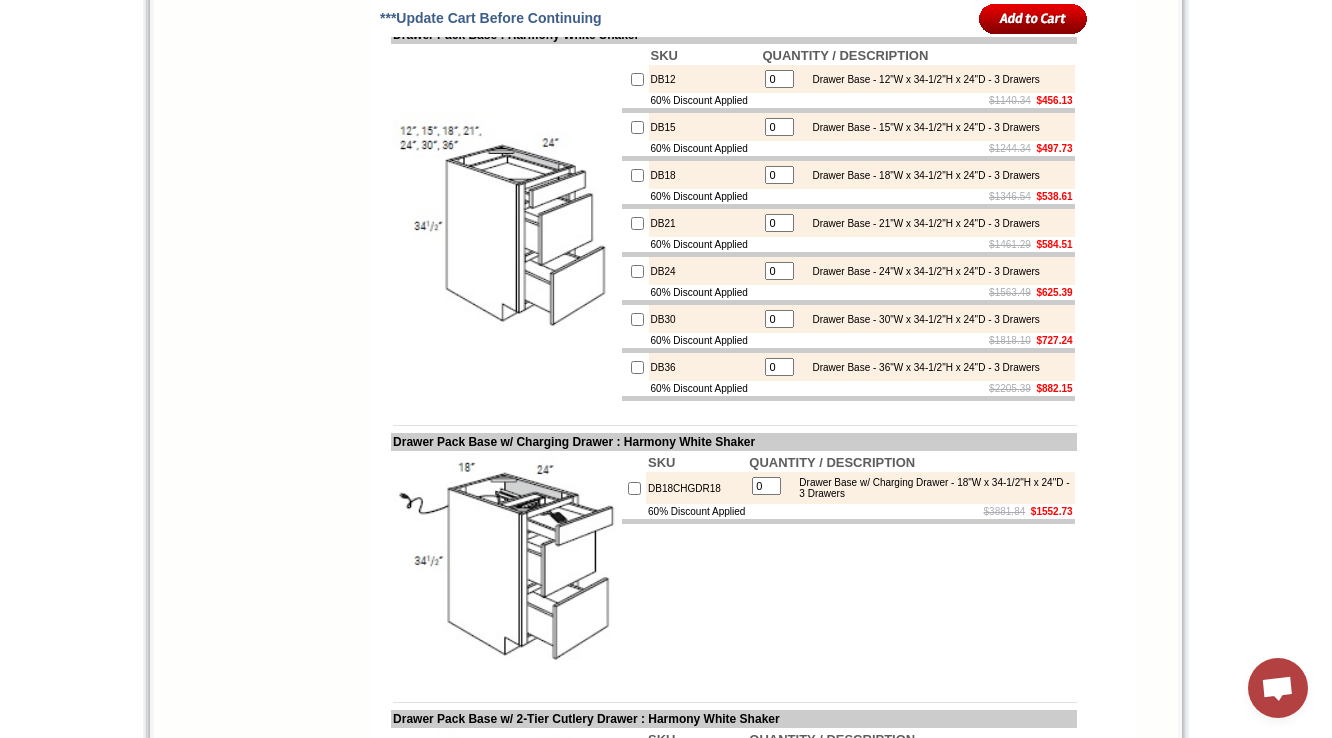 click at bounding box center (505, 223) 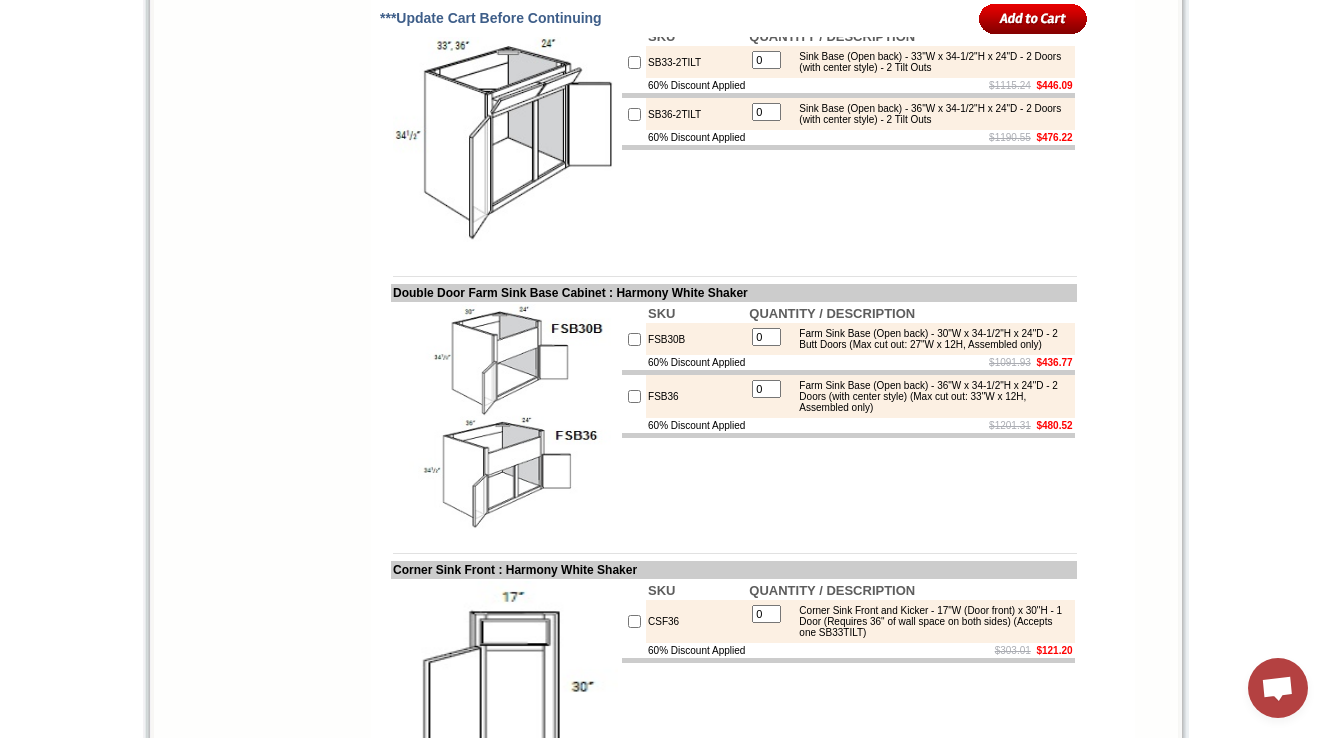 click on "Single Door Base Cabinet : Harmony White Shaker
SKU
QUANTITY / DESCRIPTION
BF09
0 Base - 9"W x 34-1/2"H x 24"D - 1 Full Height Door - 1 Shelf
60% Discount Applied
$432.11    $172.84
B12
0 Base - 12"W x 34-1/2"H x 24"D - 1 Door - 1 Drawer - 1 Shelf
60% Discount Applied
$677.75    $271.10
B15
0" at bounding box center (734, 402) 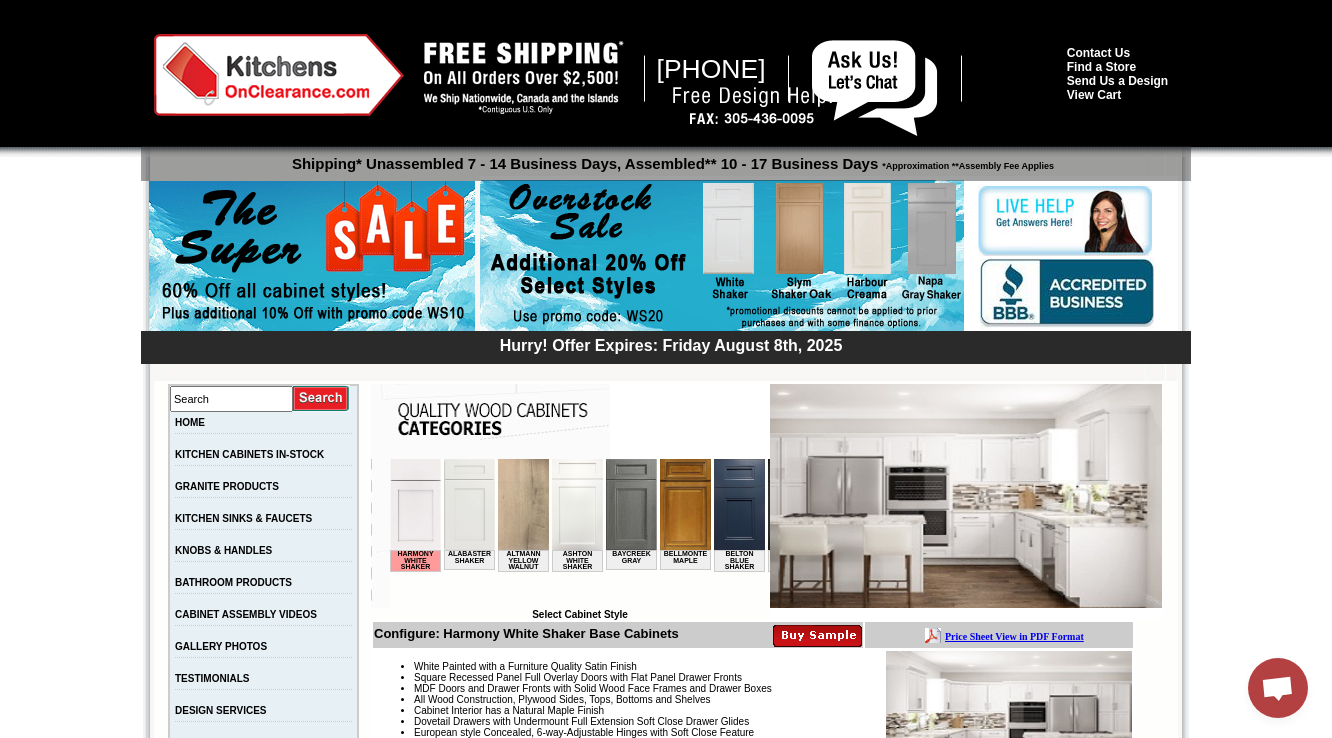 scroll, scrollTop: 480, scrollLeft: 0, axis: vertical 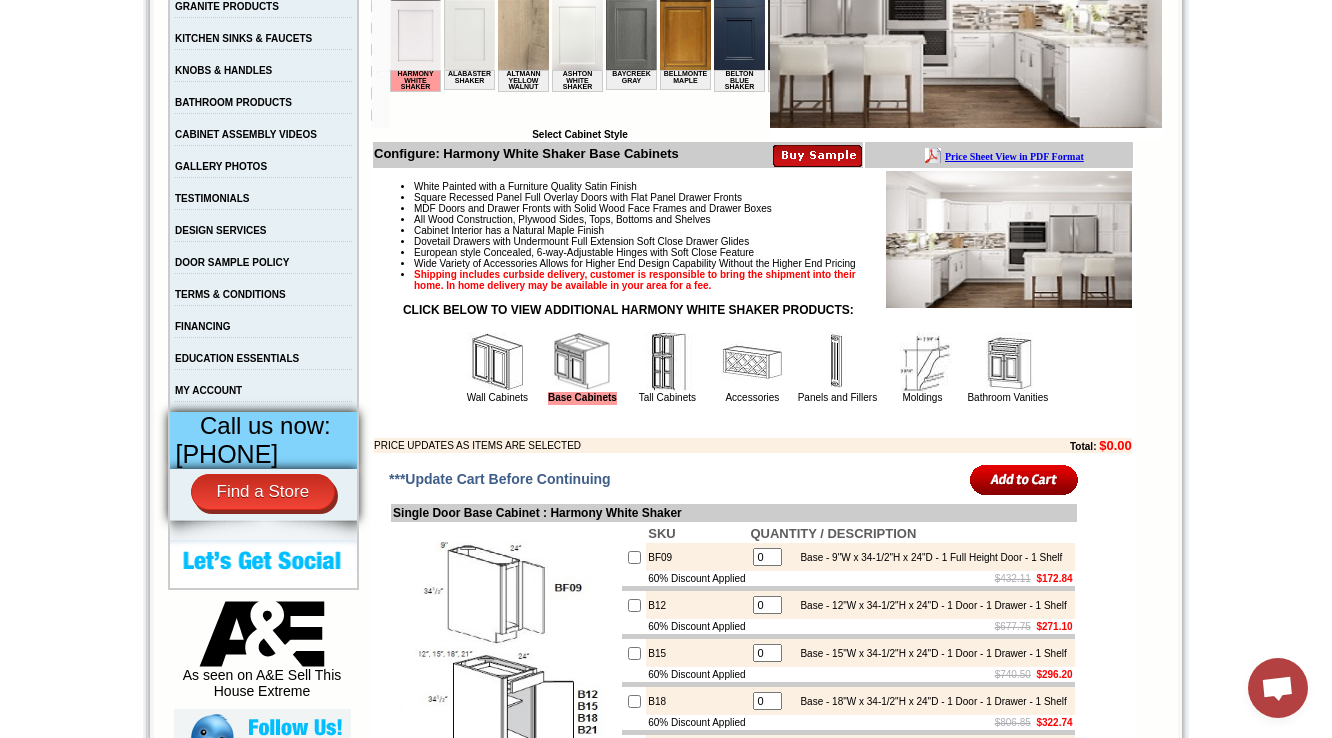 click at bounding box center [667, 362] 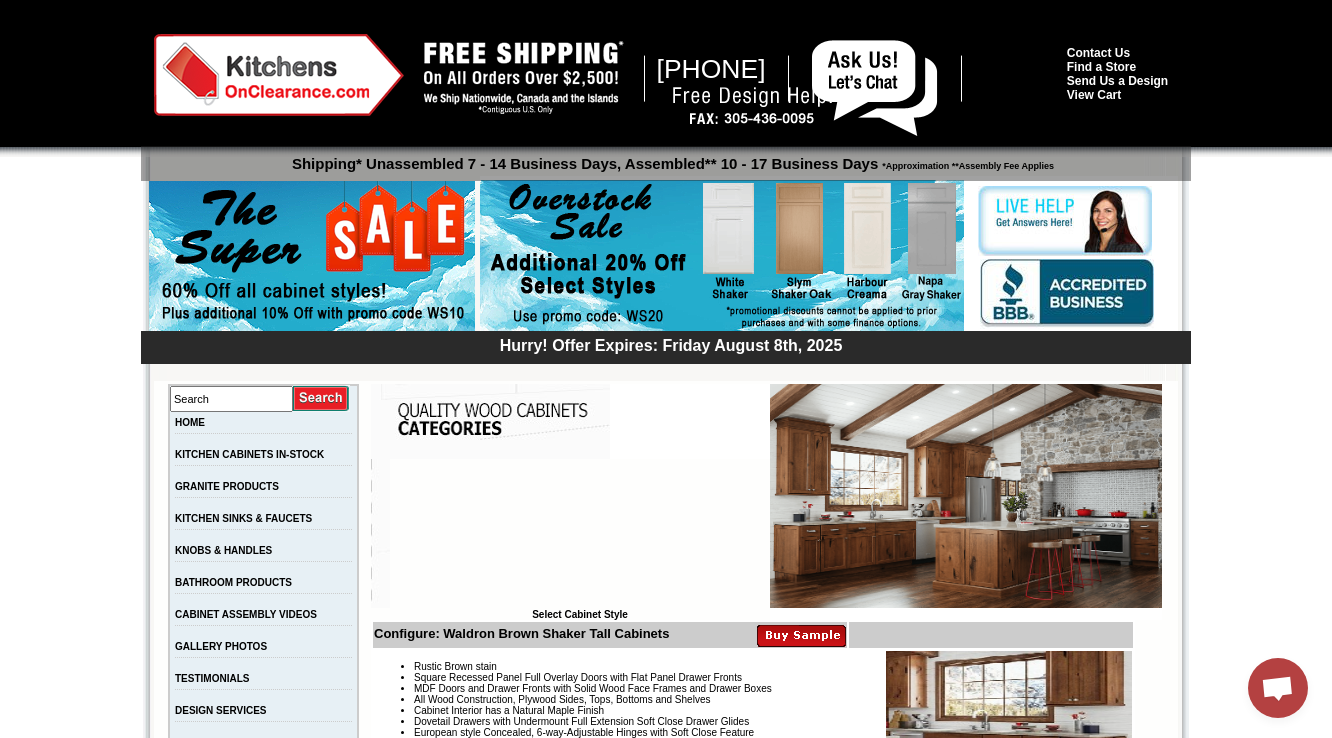 scroll, scrollTop: 0, scrollLeft: 0, axis: both 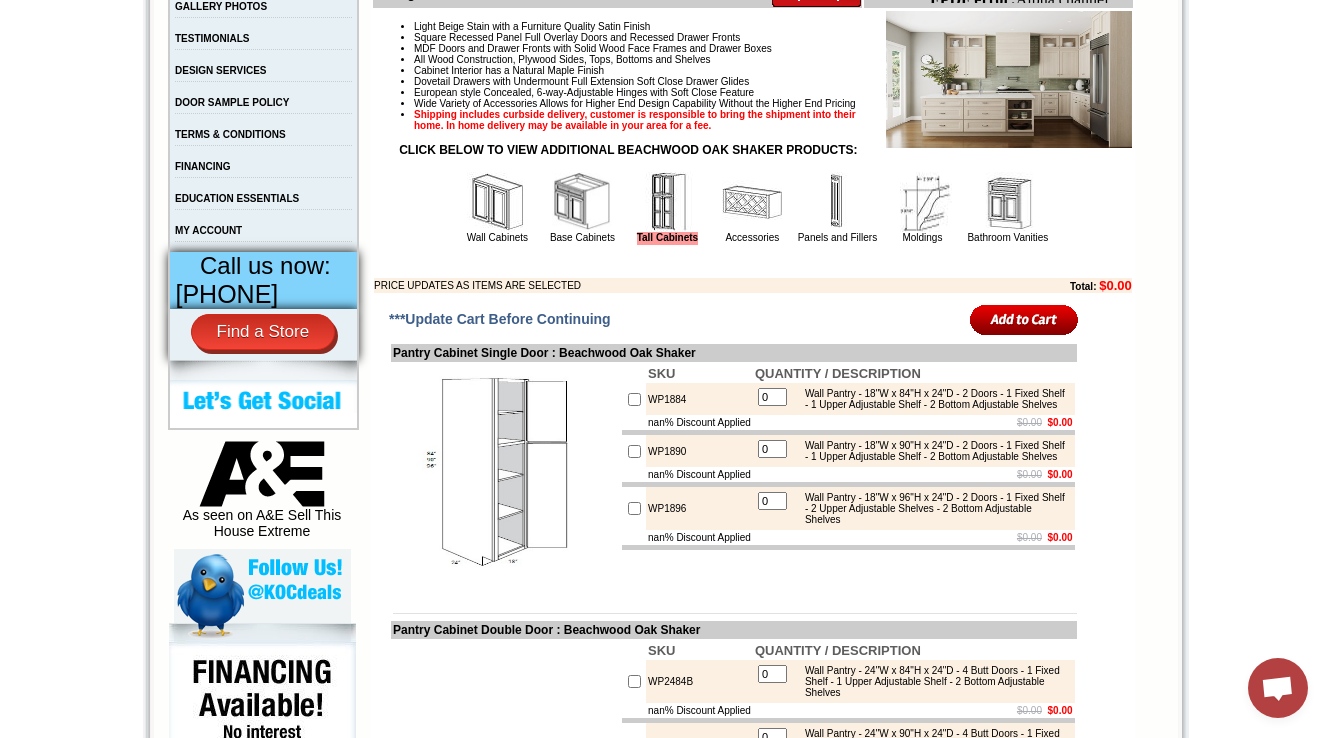 click at bounding box center [497, 202] 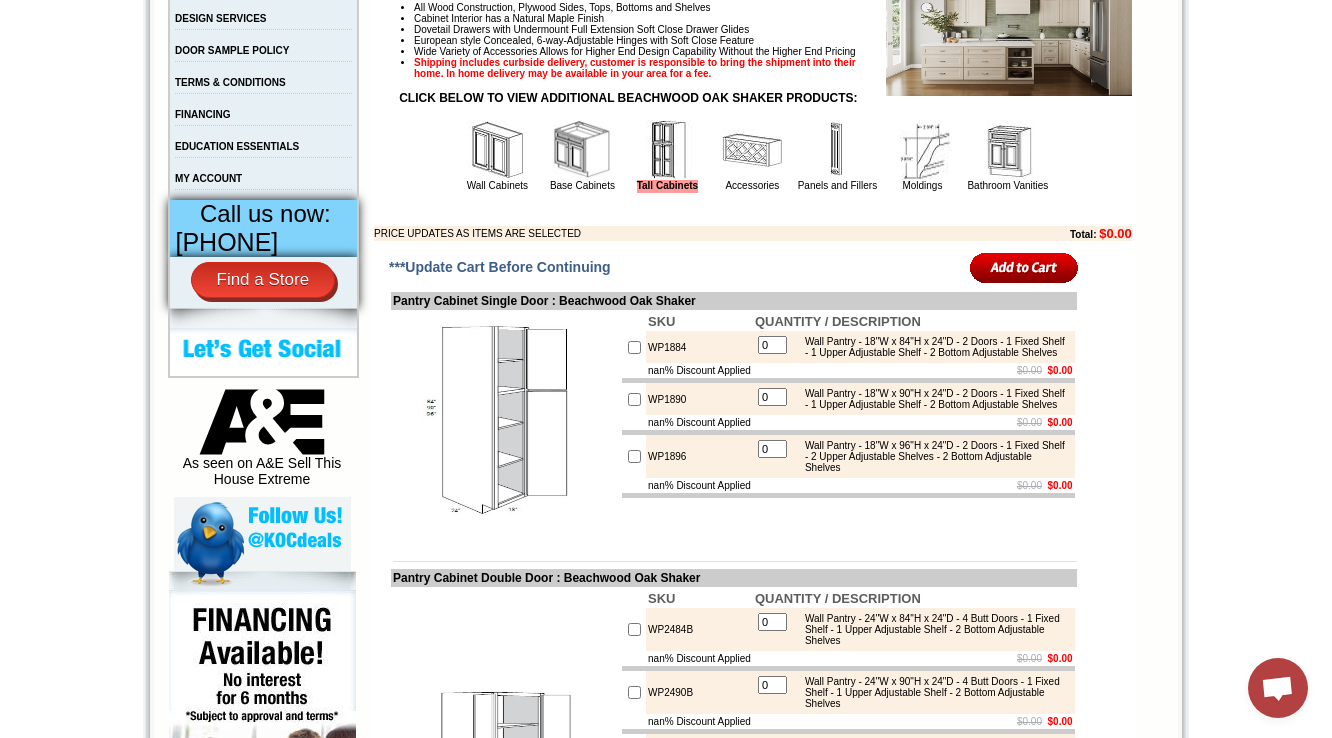 scroll, scrollTop: 800, scrollLeft: 0, axis: vertical 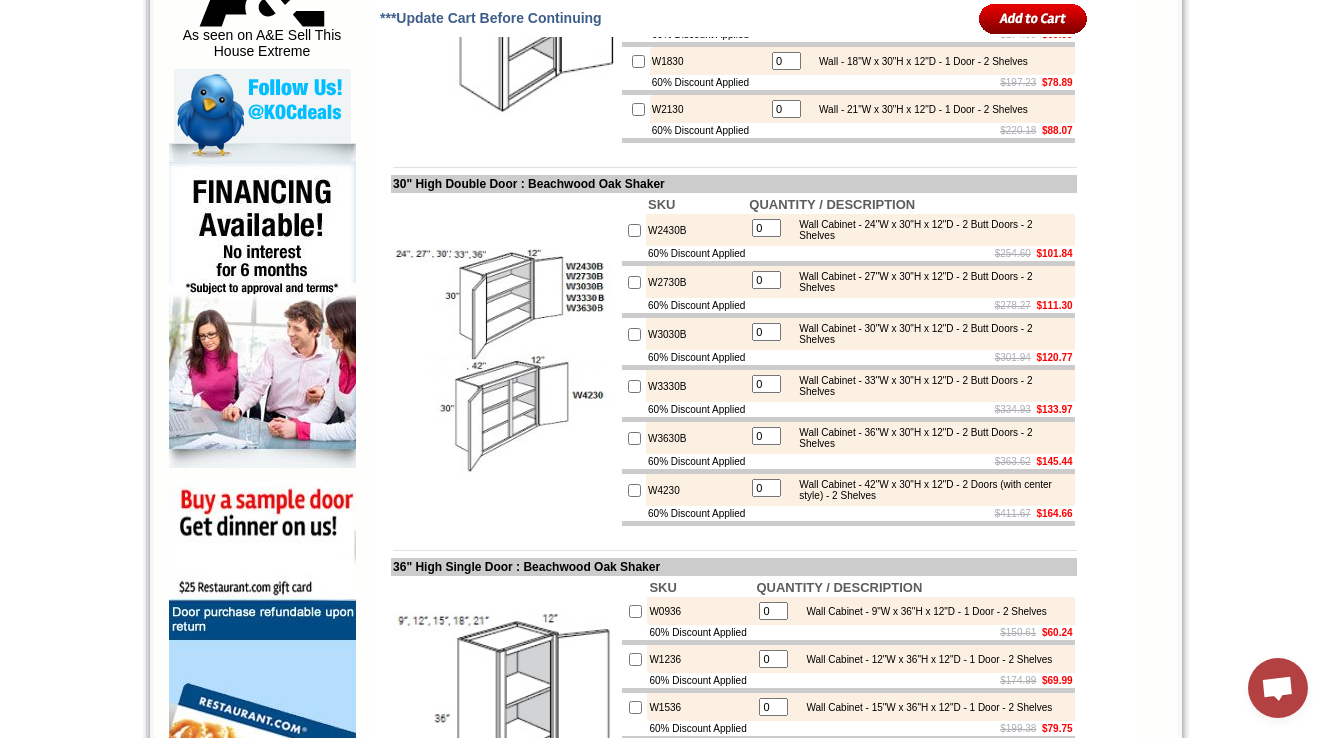 drag, startPoint x: 656, startPoint y: 413, endPoint x: 756, endPoint y: 410, distance: 100.04499 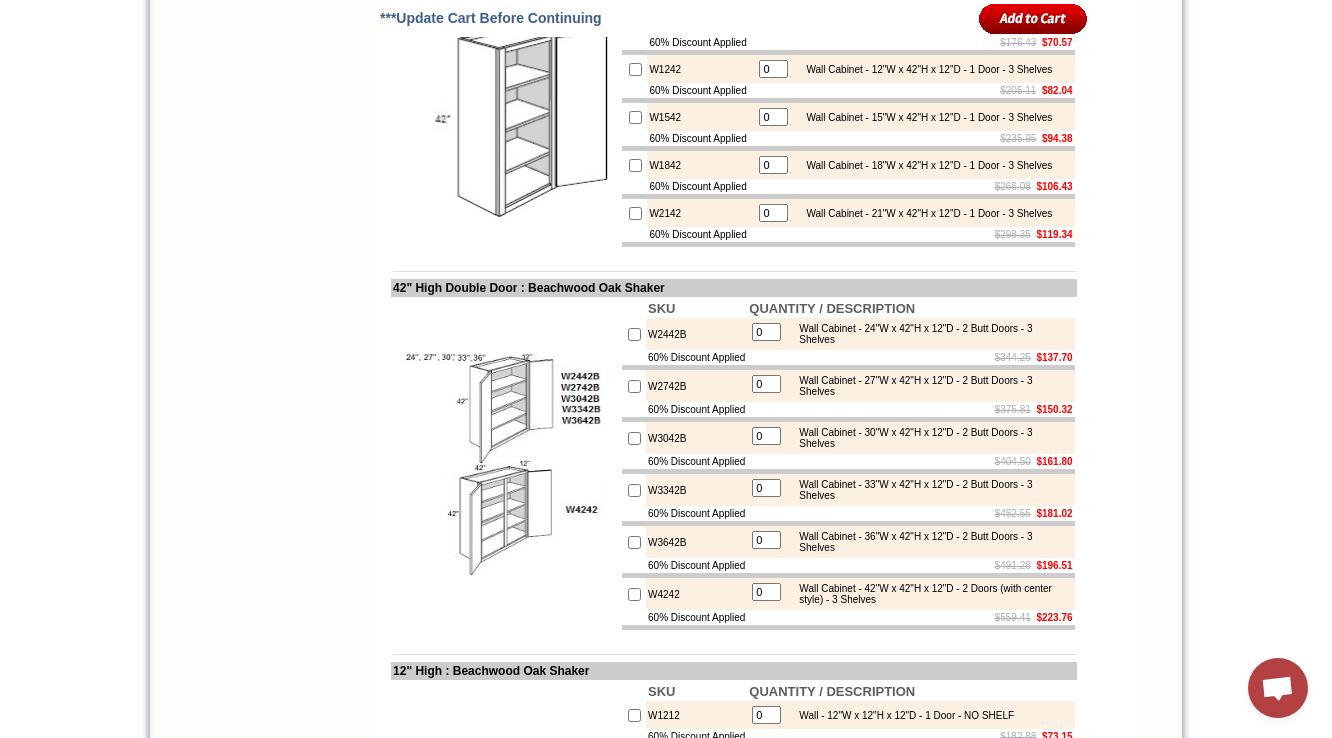 scroll, scrollTop: 7694, scrollLeft: 0, axis: vertical 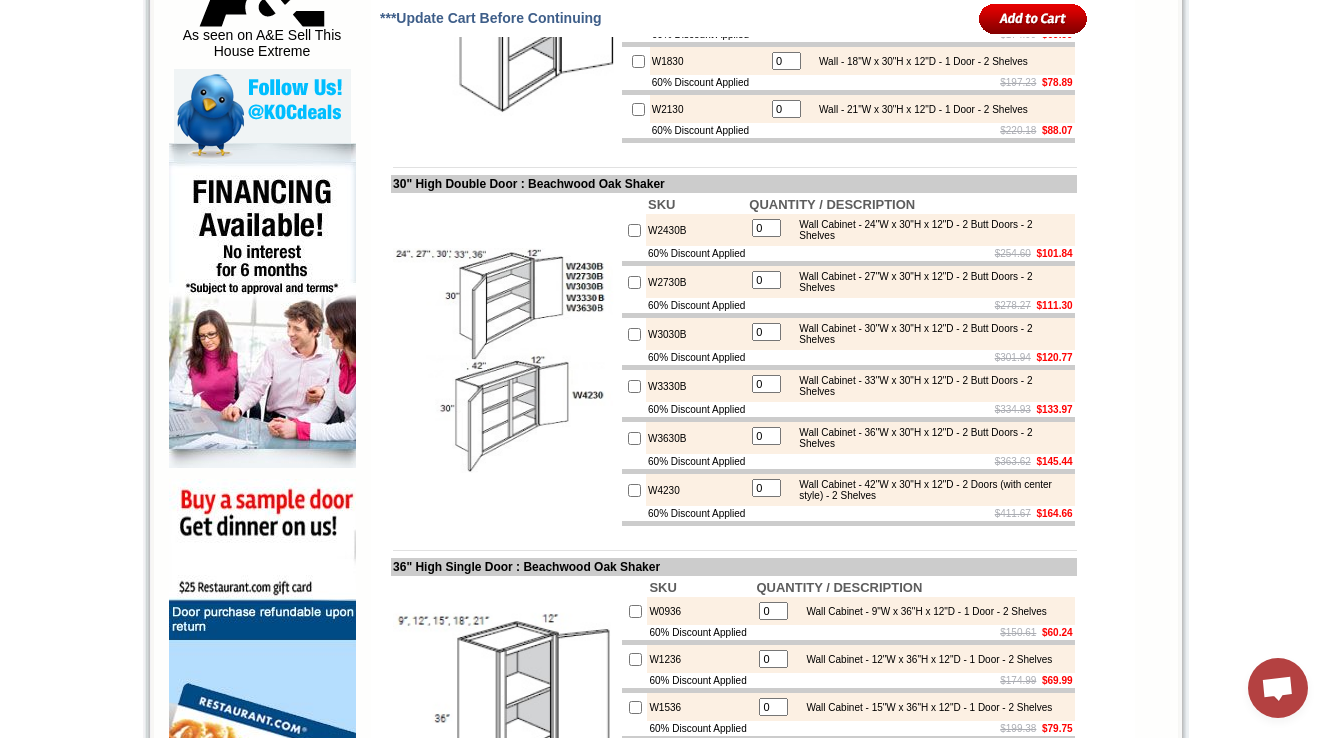 click at bounding box center (505, 360) 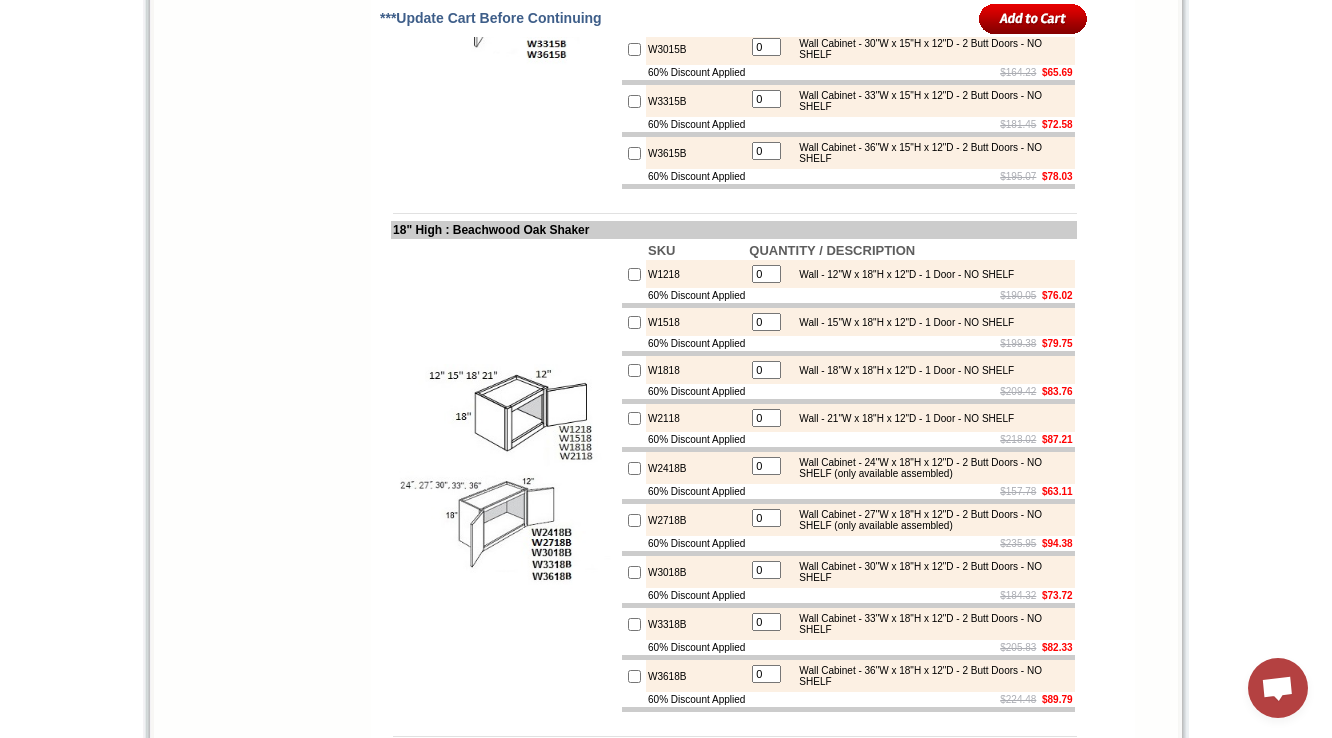 scroll, scrollTop: 4411, scrollLeft: 0, axis: vertical 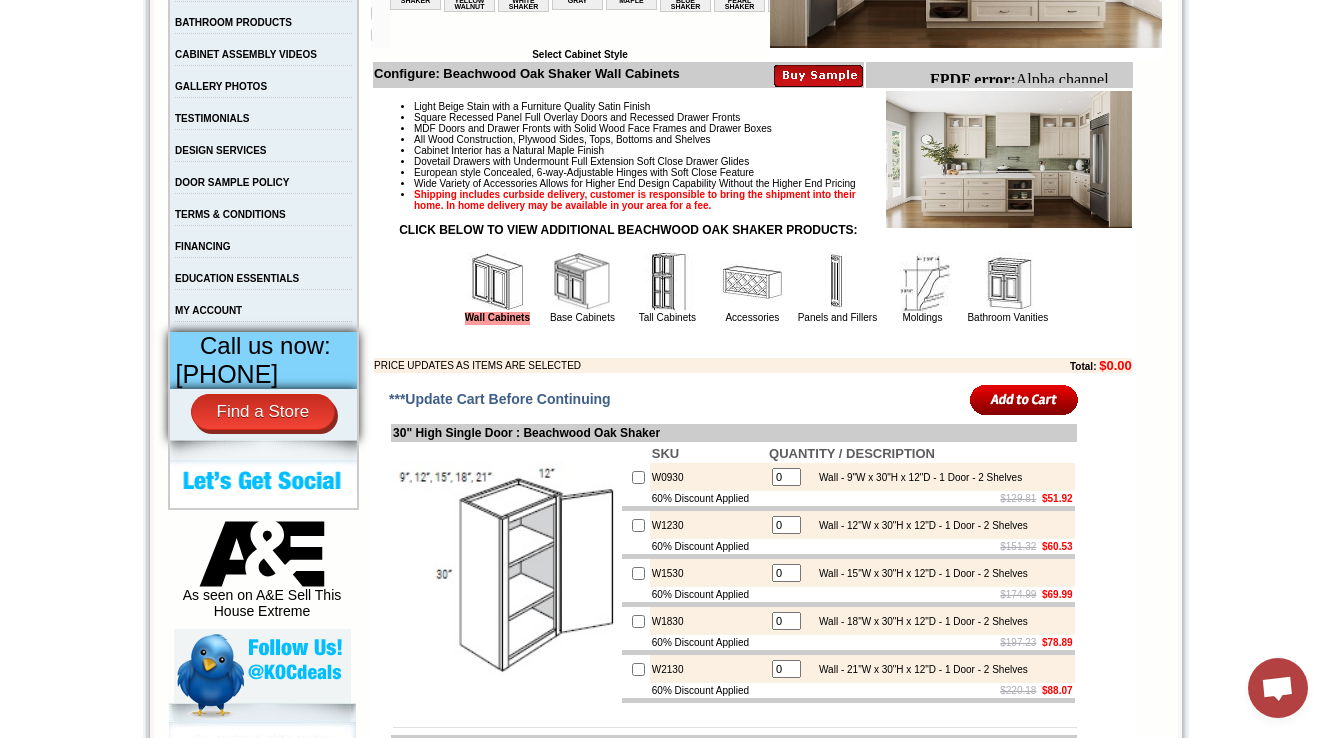 click on "W0930" at bounding box center [708, 477] 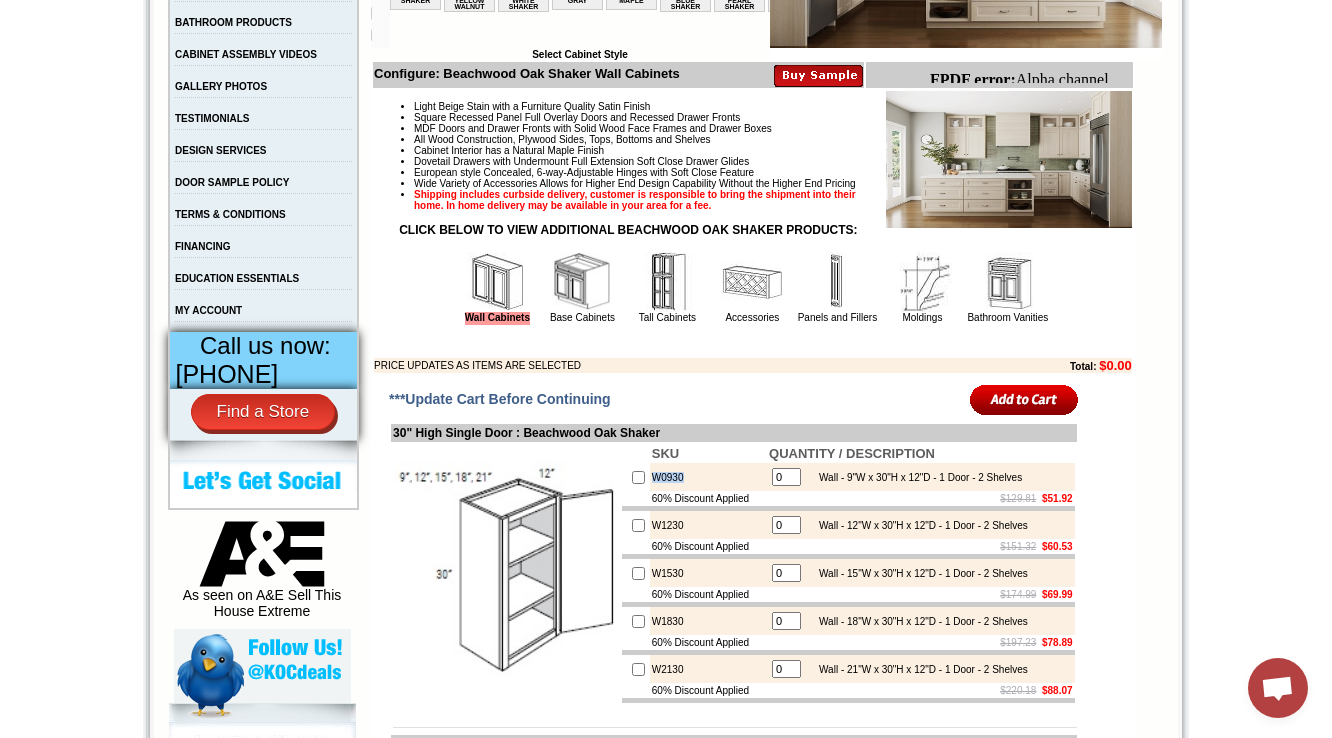 click on "W0930" at bounding box center (708, 477) 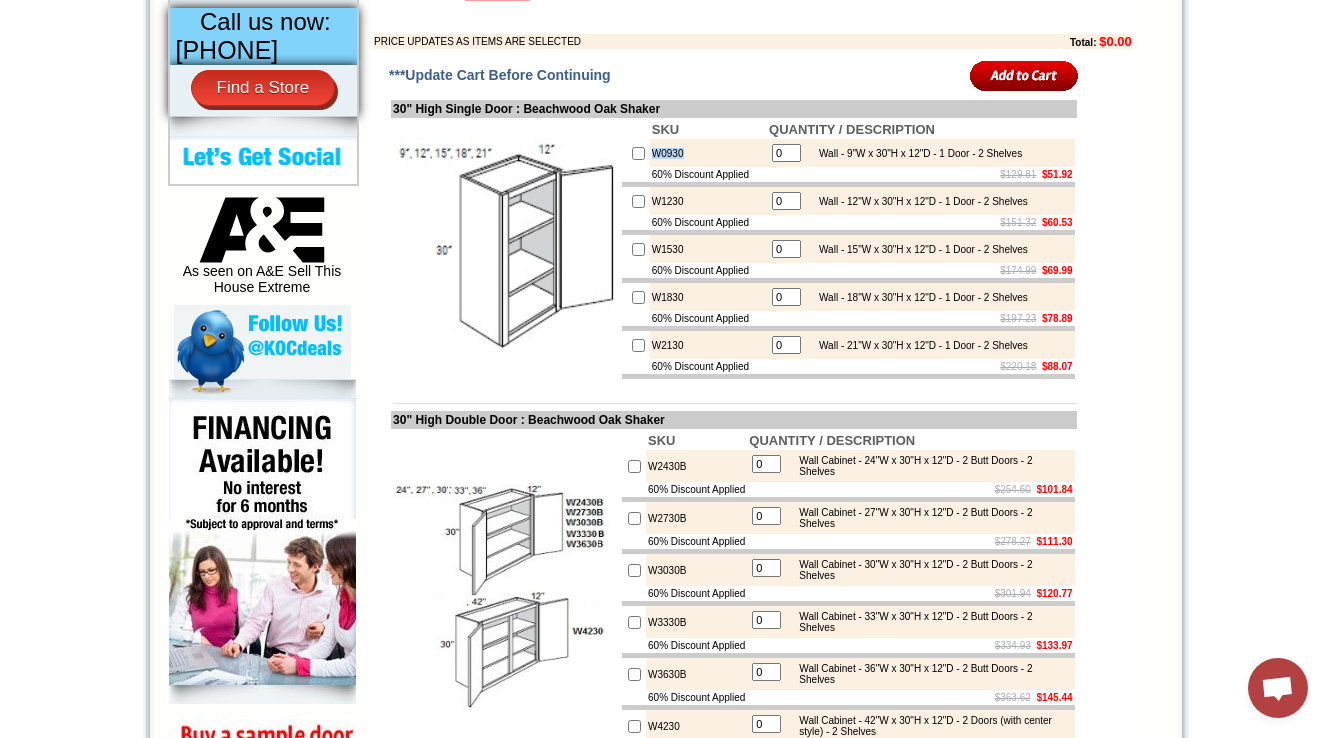 scroll, scrollTop: 880, scrollLeft: 0, axis: vertical 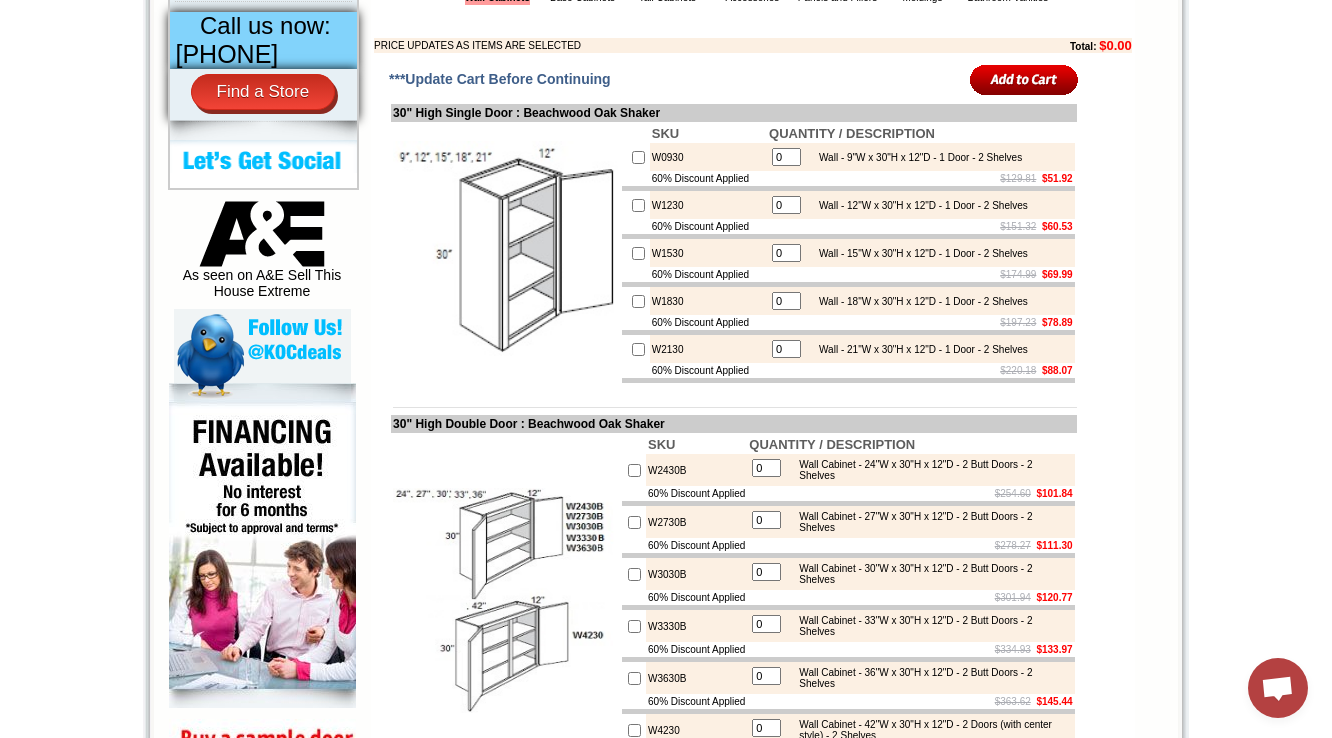 click on "W2430B" at bounding box center [696, 470] 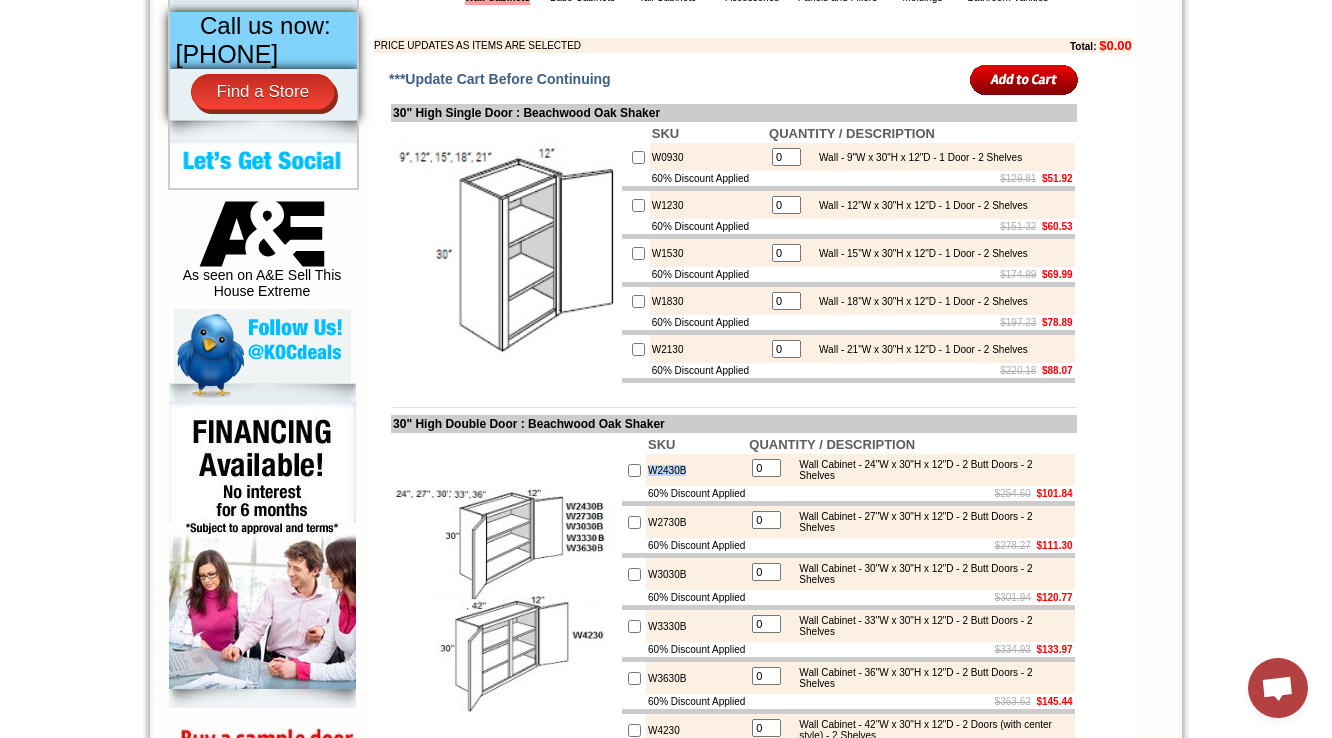 click on "W2430B" at bounding box center (696, 470) 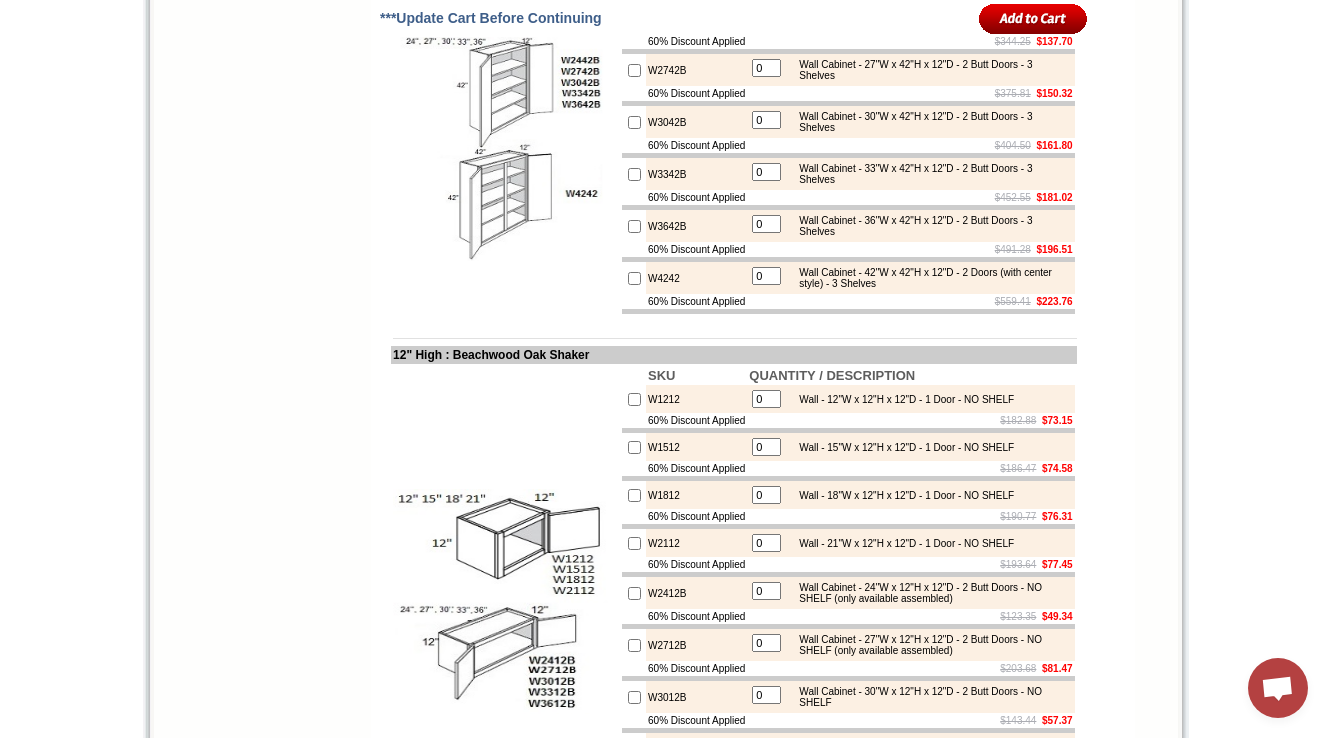 scroll, scrollTop: 2640, scrollLeft: 0, axis: vertical 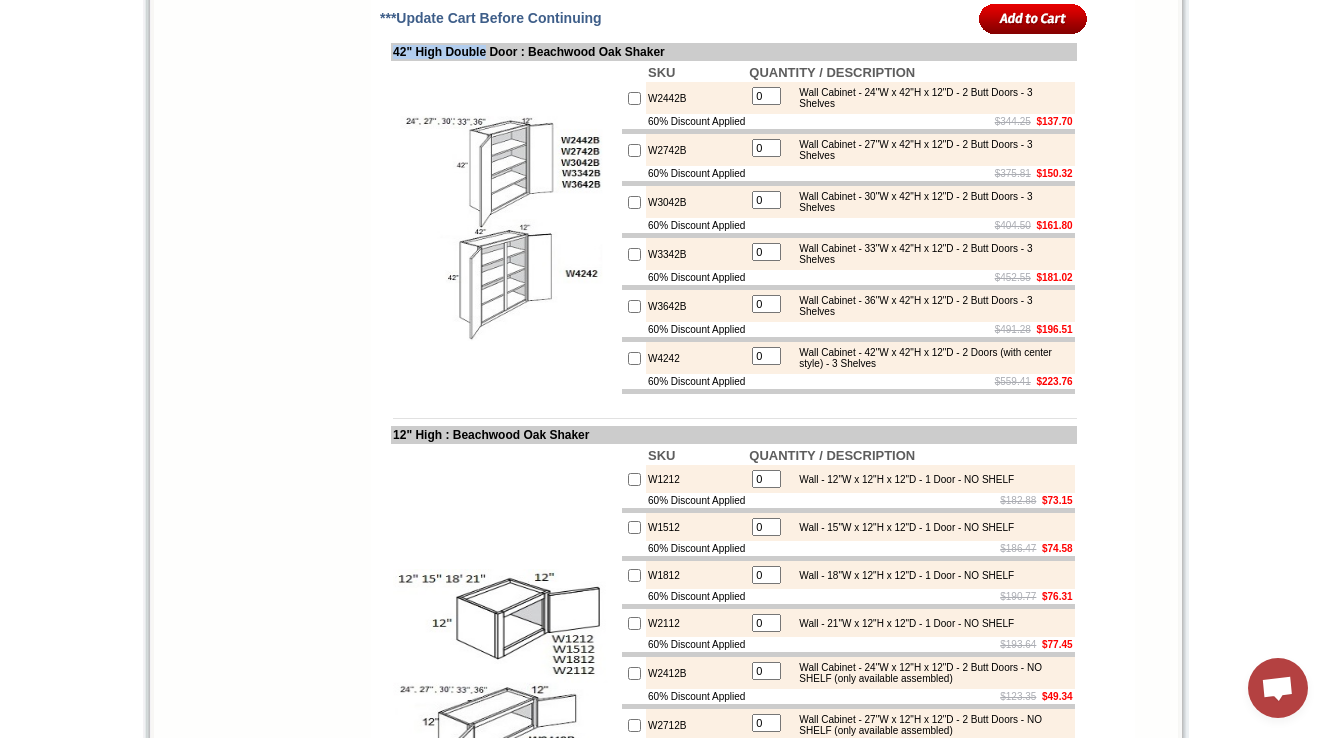 drag, startPoint x: 391, startPoint y: 247, endPoint x: 500, endPoint y: 240, distance: 109.22454 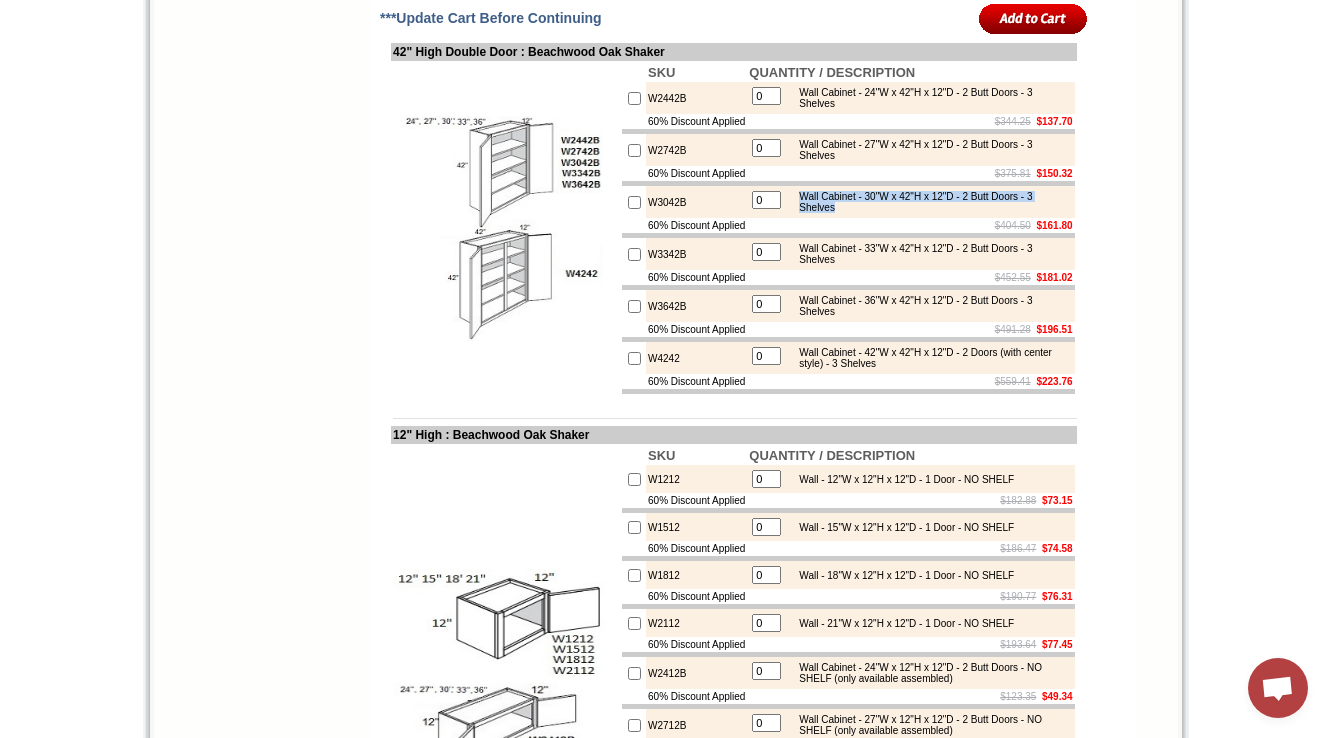 drag, startPoint x: 816, startPoint y: 400, endPoint x: 909, endPoint y: 417, distance: 94.54099 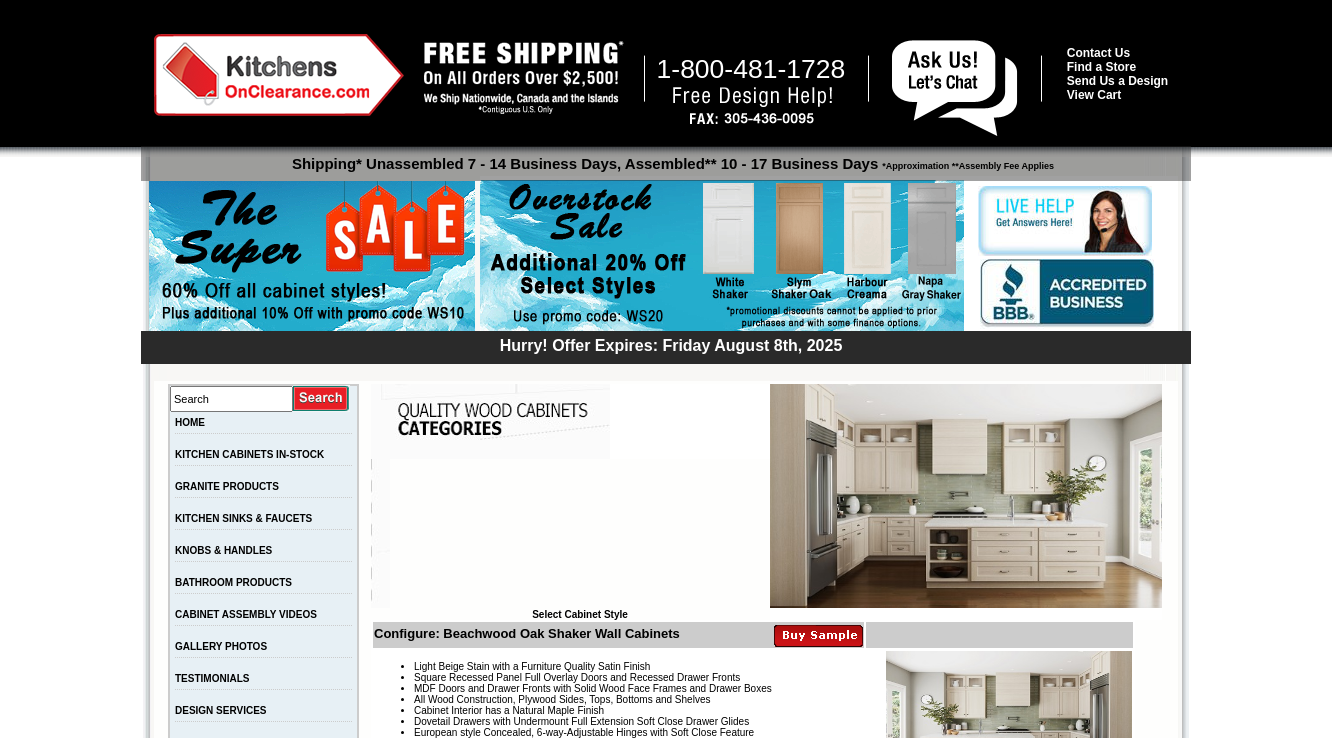 scroll, scrollTop: 2640, scrollLeft: 0, axis: vertical 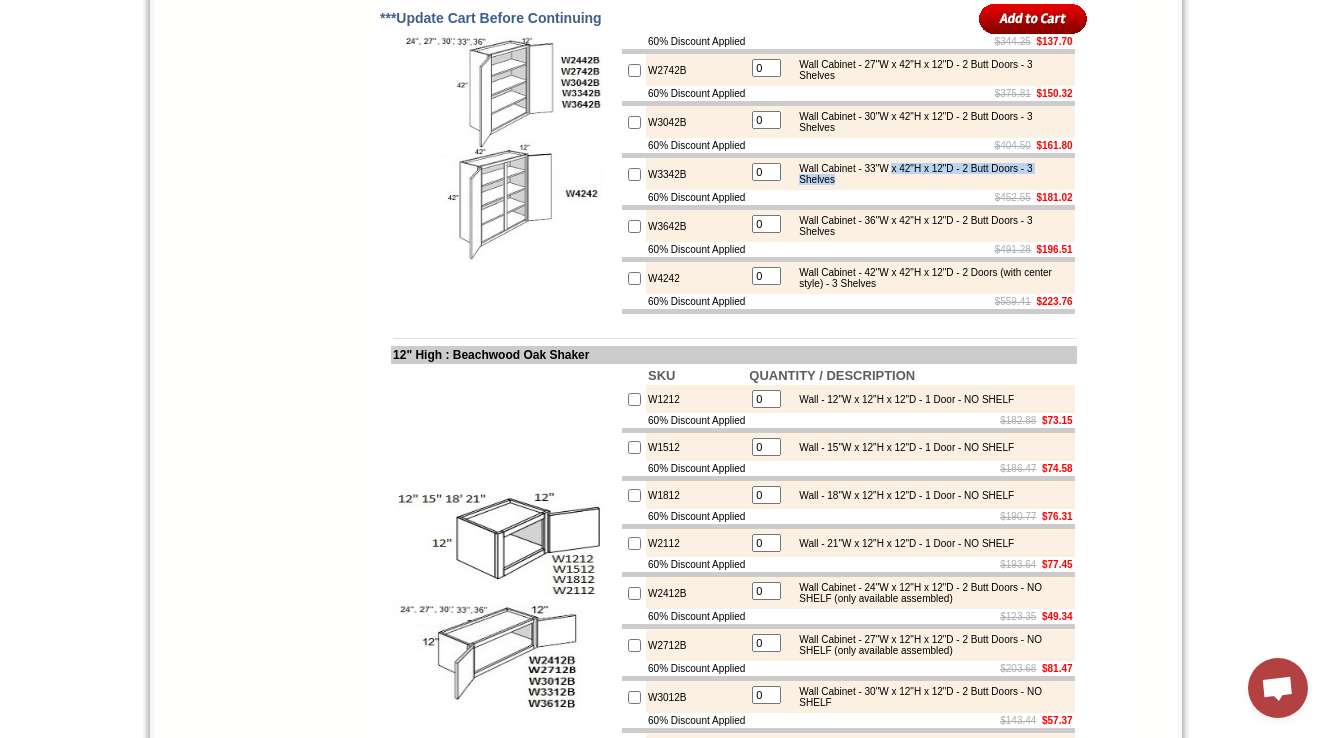 drag, startPoint x: 924, startPoint y: 378, endPoint x: 928, endPoint y: 388, distance: 10.770329 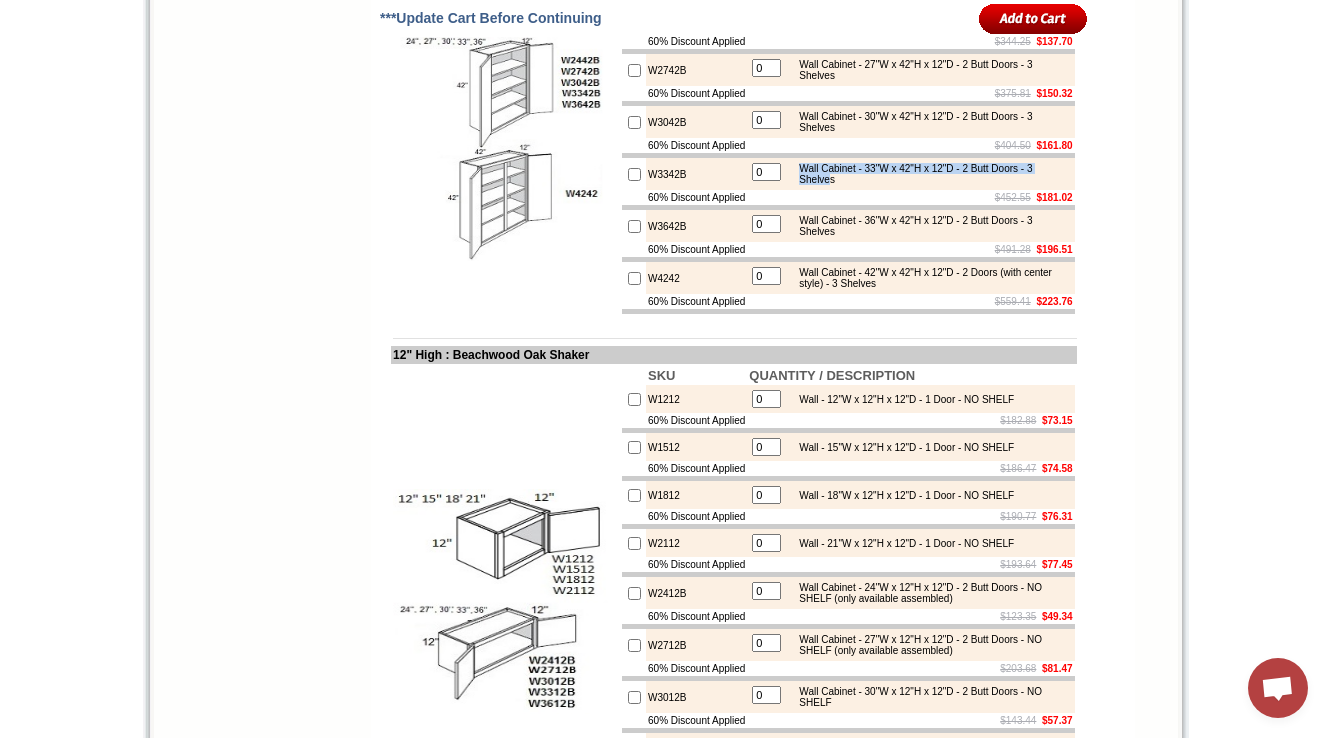 drag, startPoint x: 819, startPoint y: 376, endPoint x: 904, endPoint y: 386, distance: 85.58621 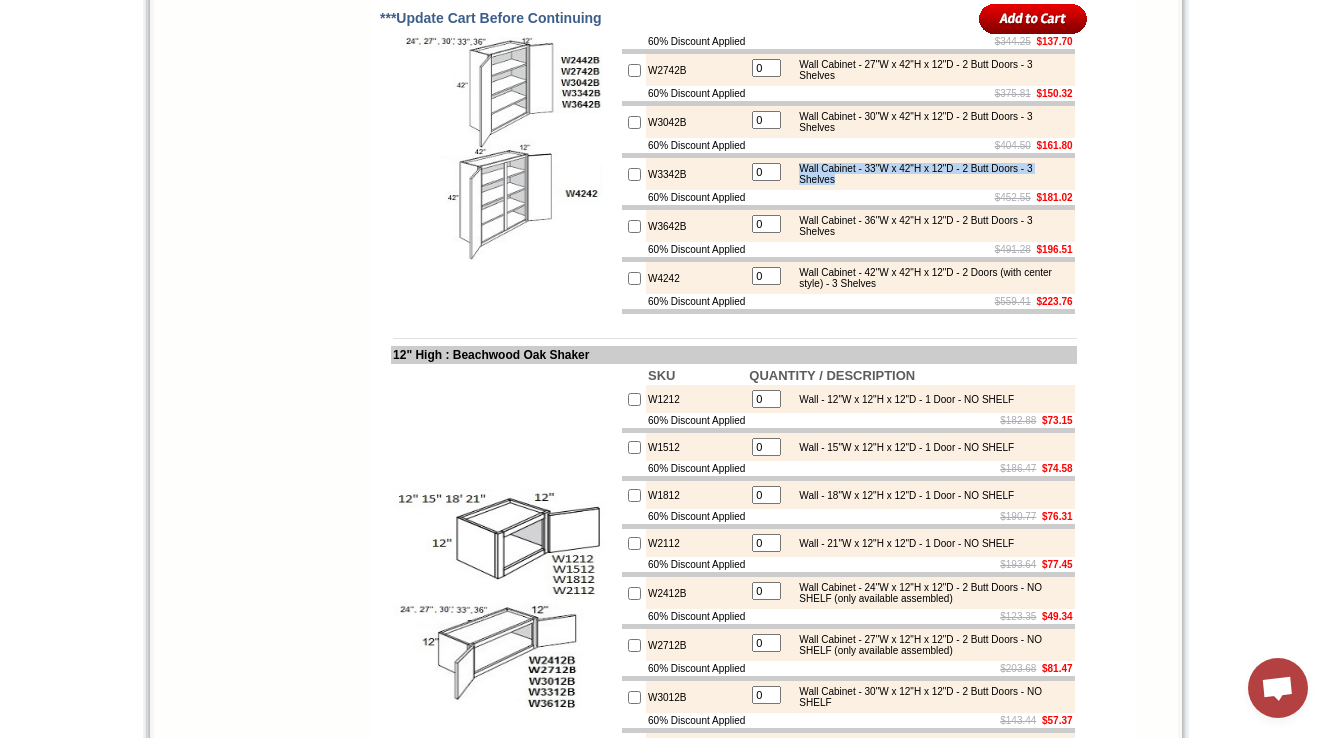 drag, startPoint x: 820, startPoint y: 376, endPoint x: 916, endPoint y: 389, distance: 96.87621 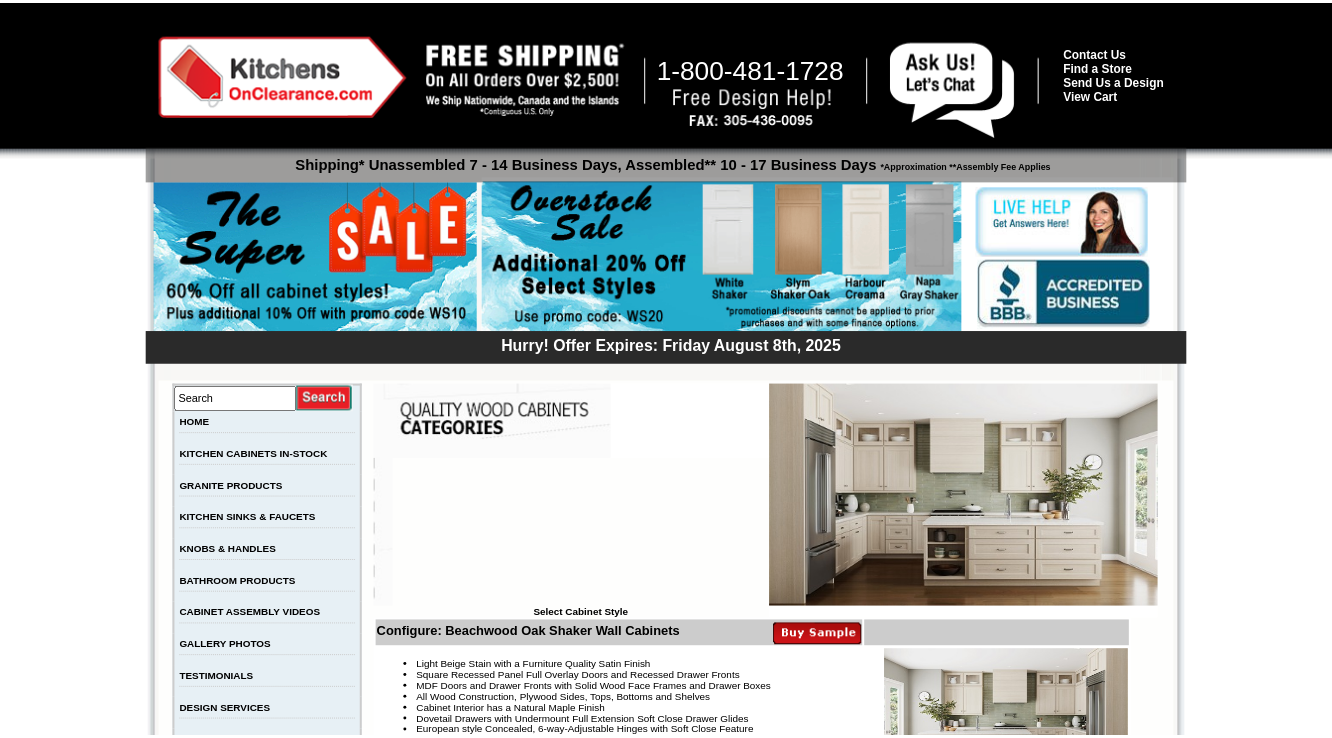 scroll, scrollTop: 2720, scrollLeft: 0, axis: vertical 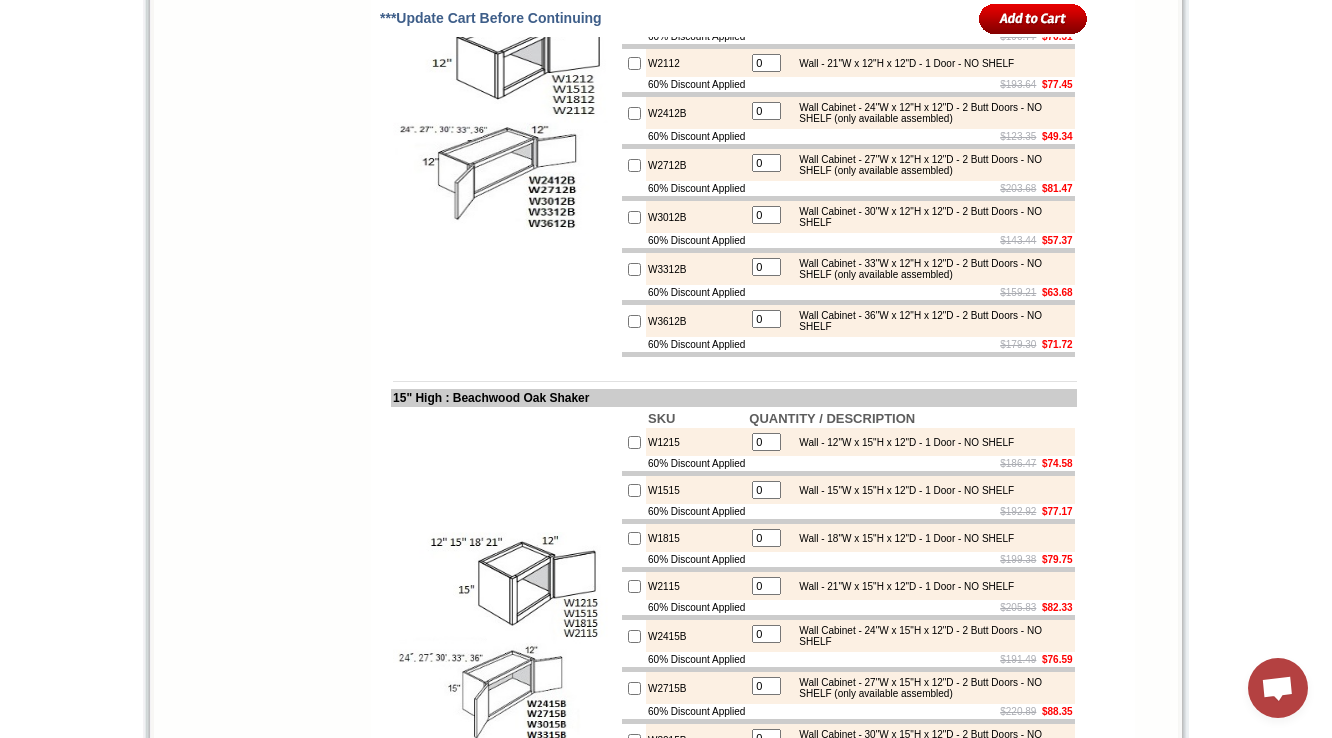 click on "W1212" at bounding box center [696, -81] 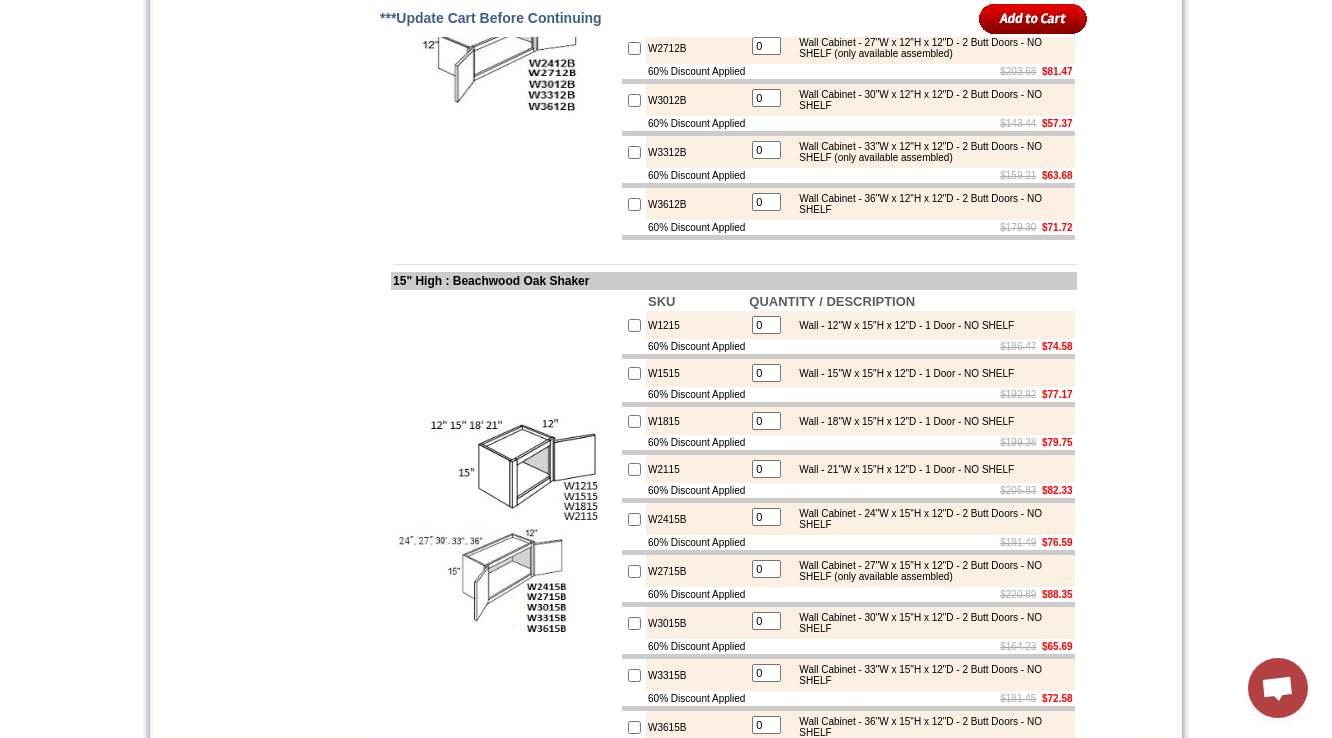 scroll, scrollTop: 3280, scrollLeft: 0, axis: vertical 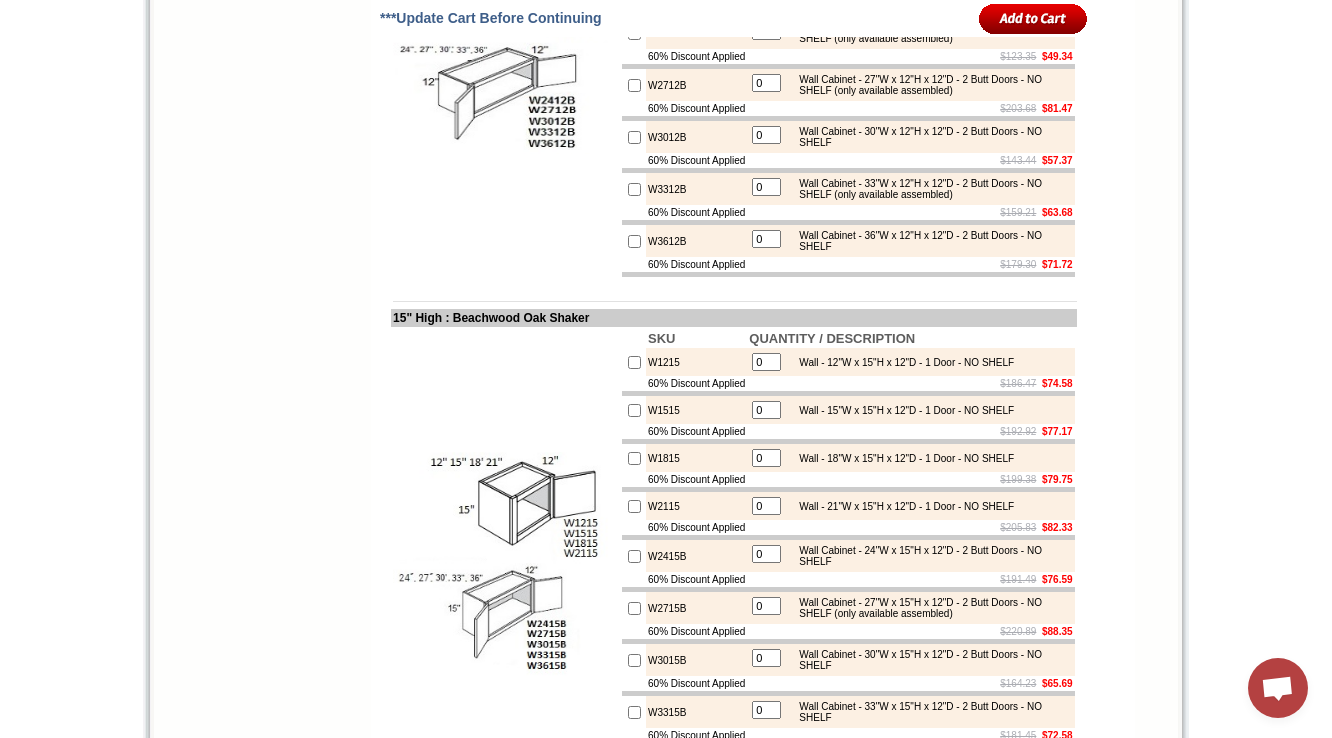 click on "W3312B" at bounding box center (696, 189) 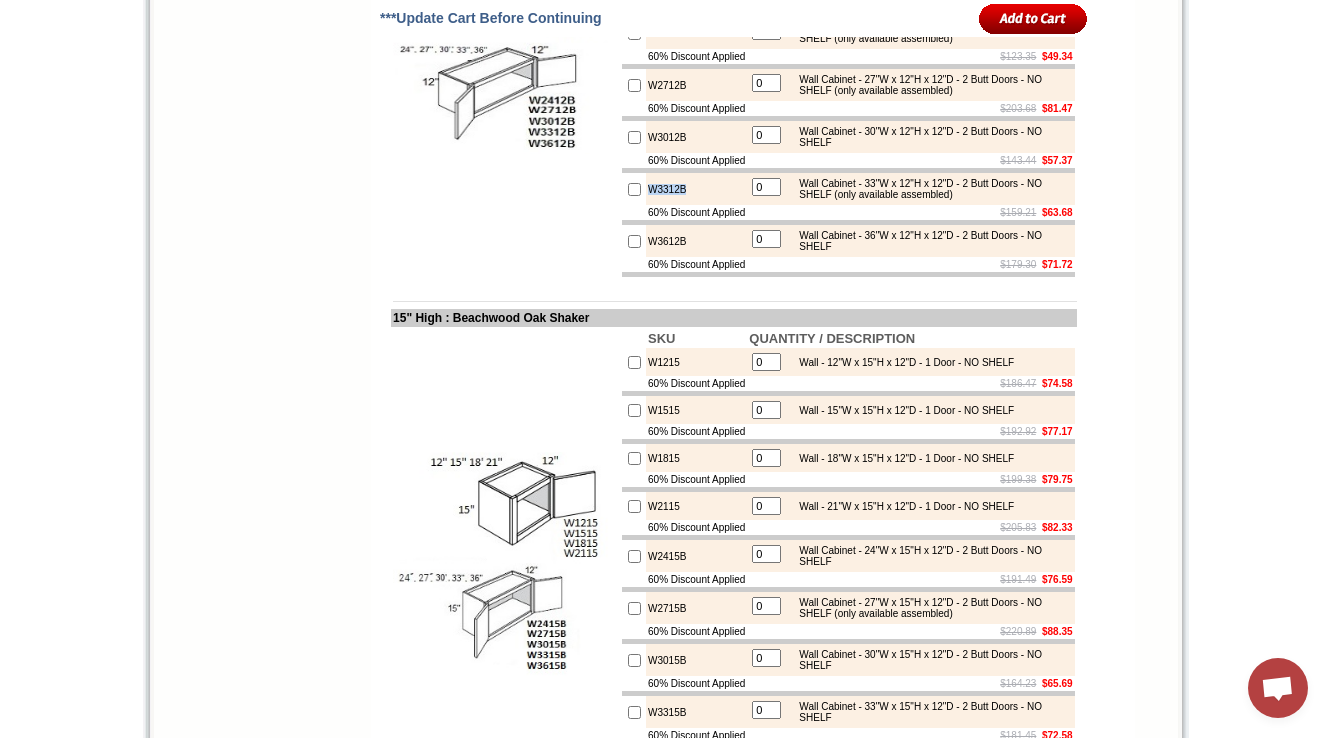 copy on "W3312B" 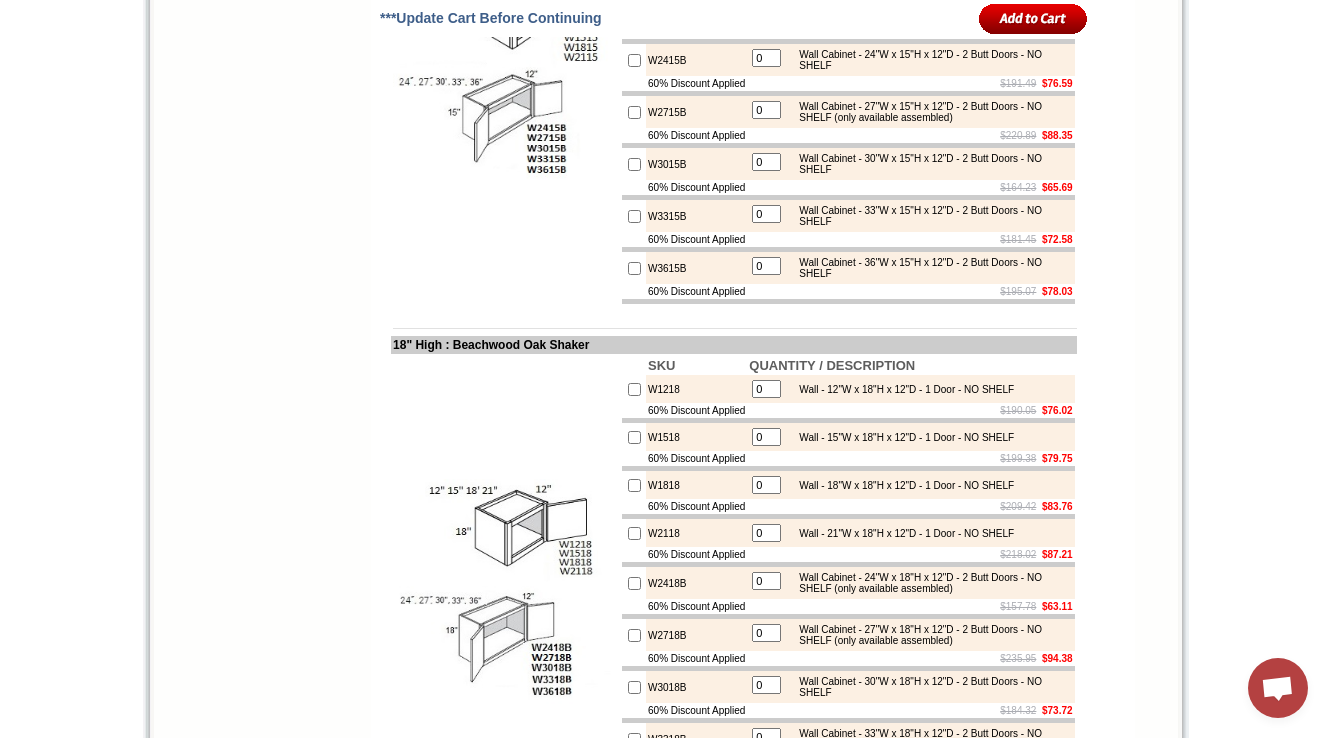 scroll, scrollTop: 3840, scrollLeft: 0, axis: vertical 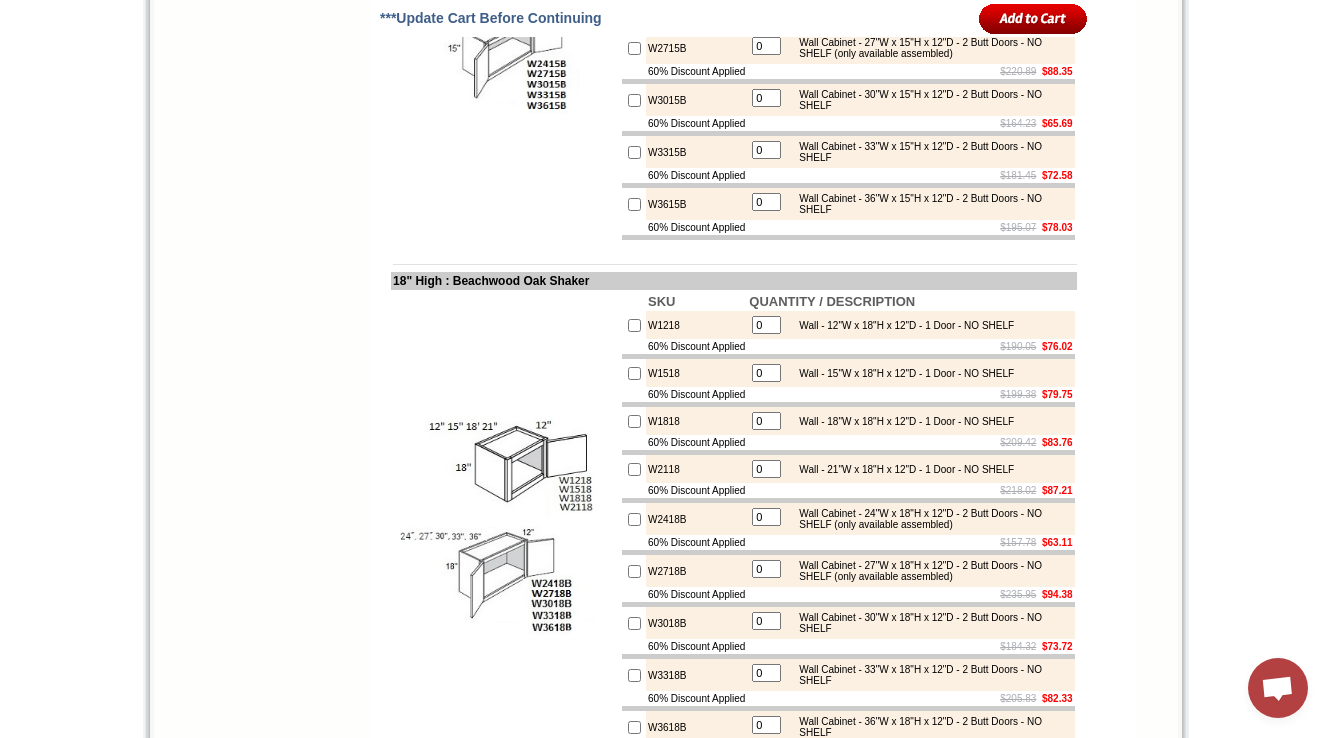 click on "W3015B" at bounding box center [696, 100] 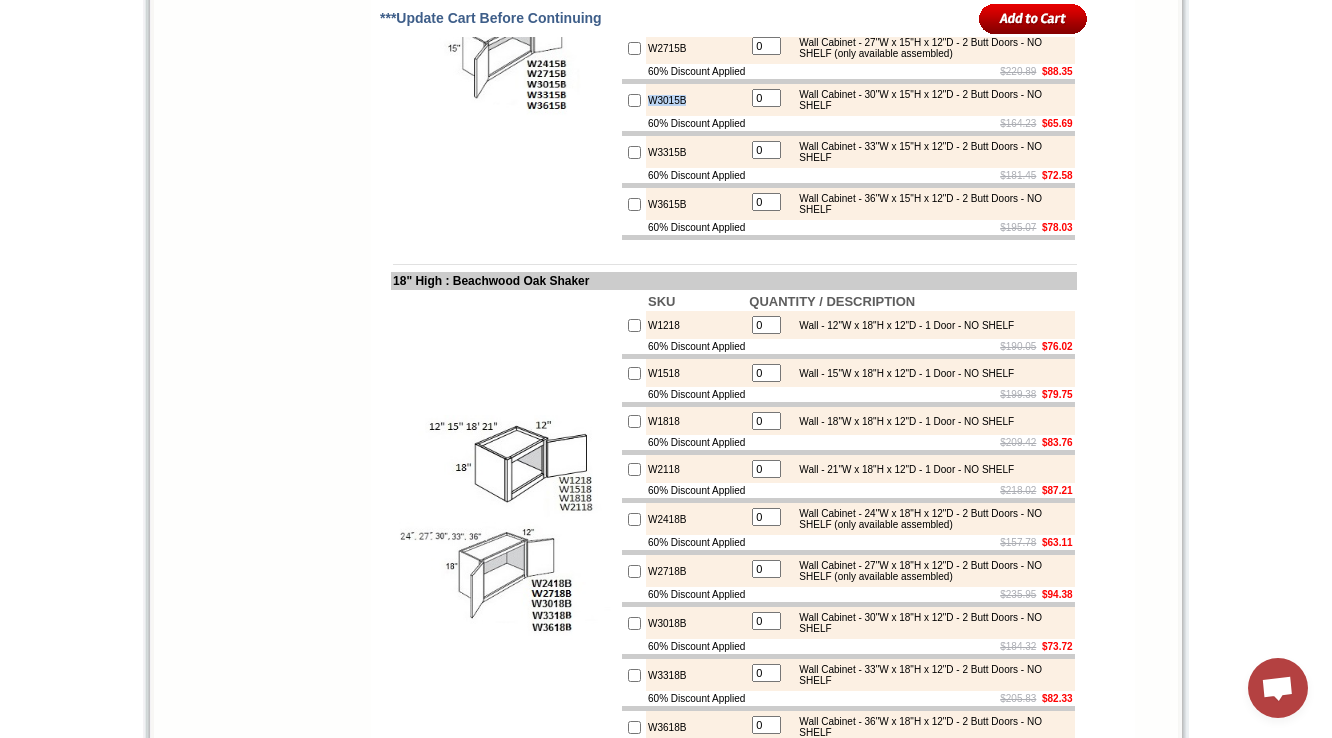 click on "W3015B" at bounding box center (696, 100) 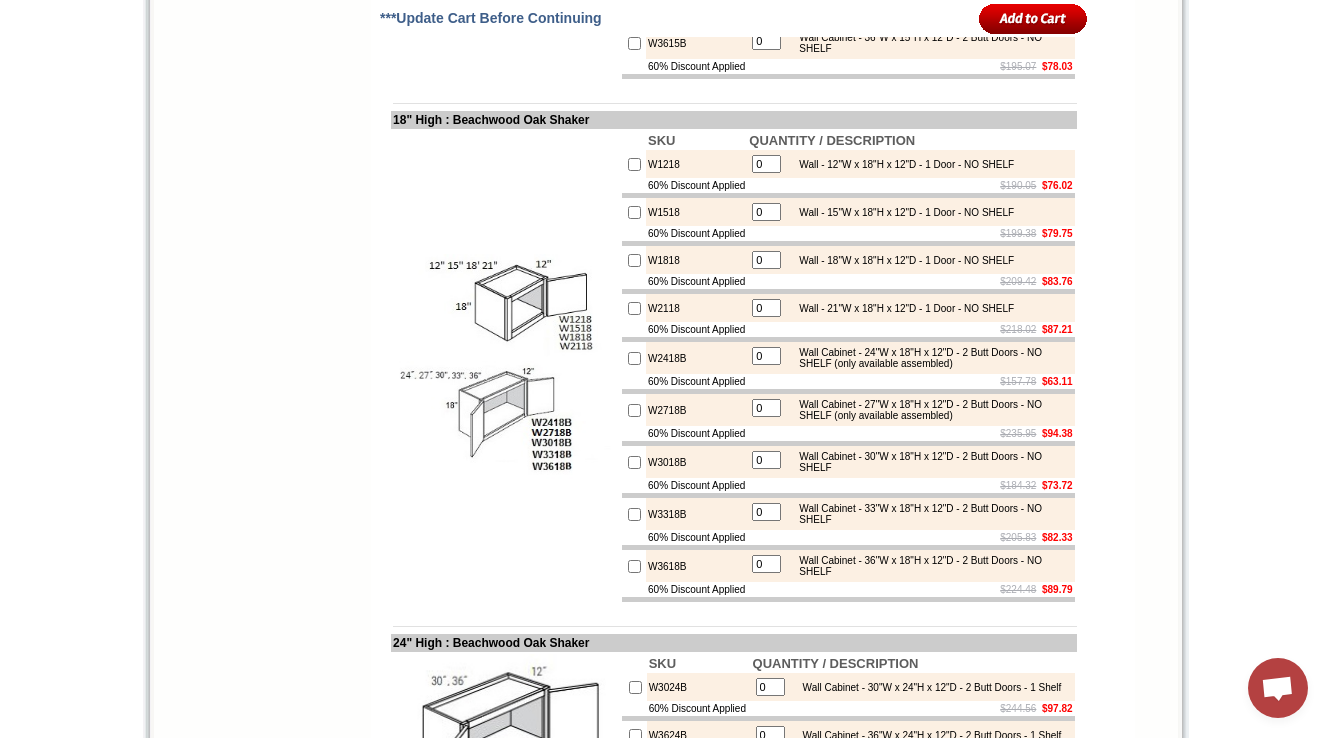 scroll, scrollTop: 4080, scrollLeft: 0, axis: vertical 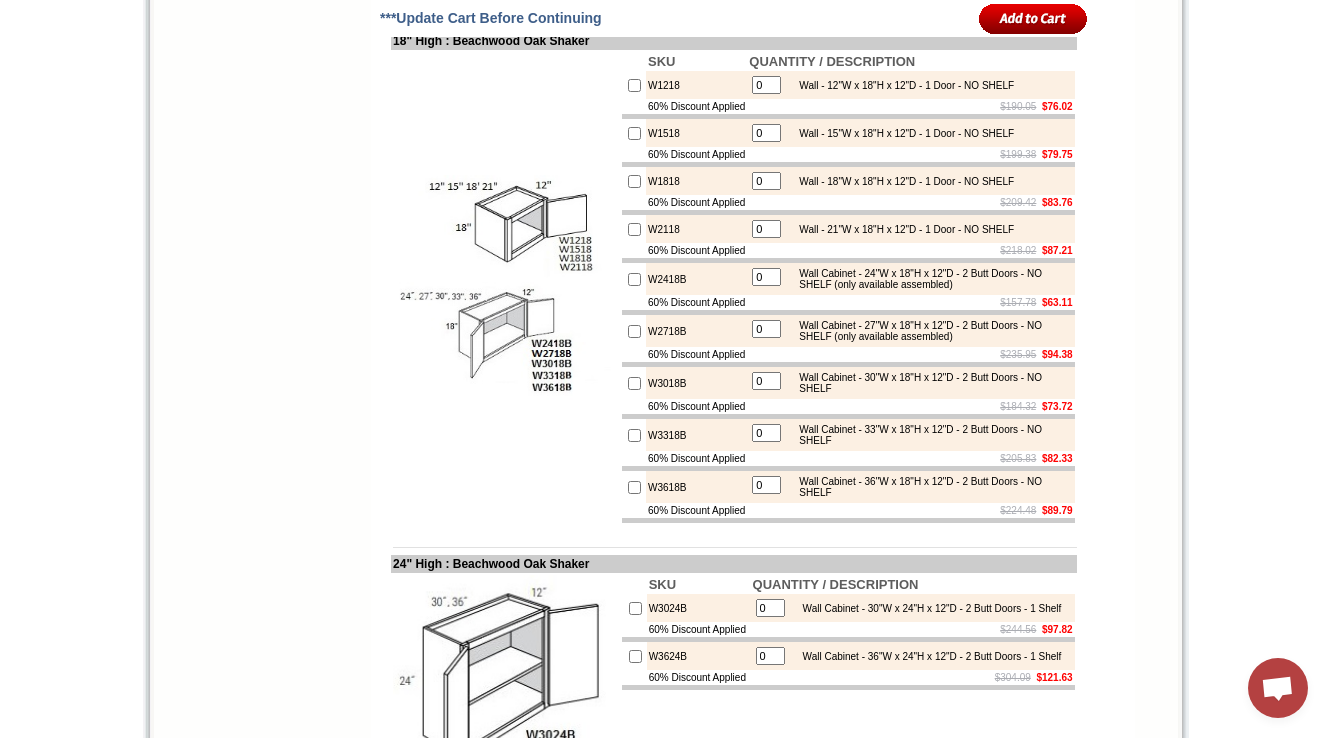 click on "W2418B" at bounding box center (696, 279) 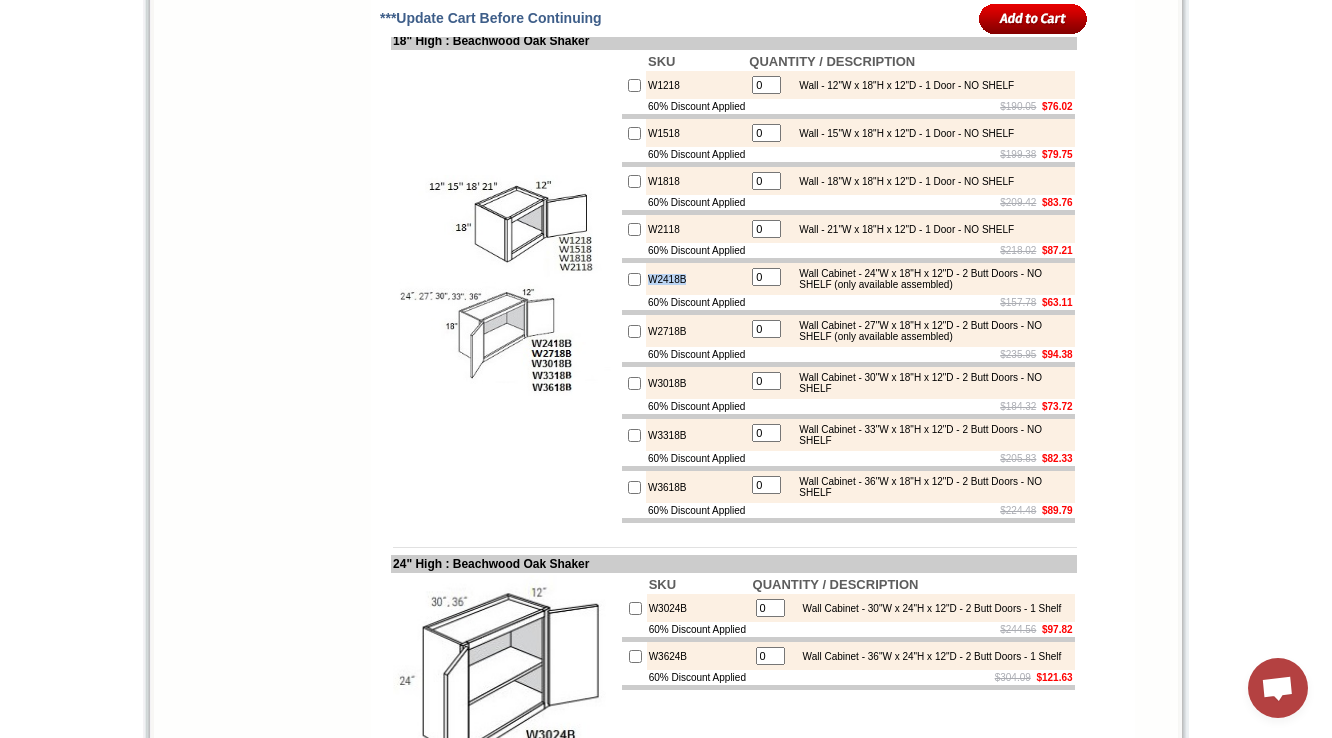 click on "W2418B" at bounding box center (696, 279) 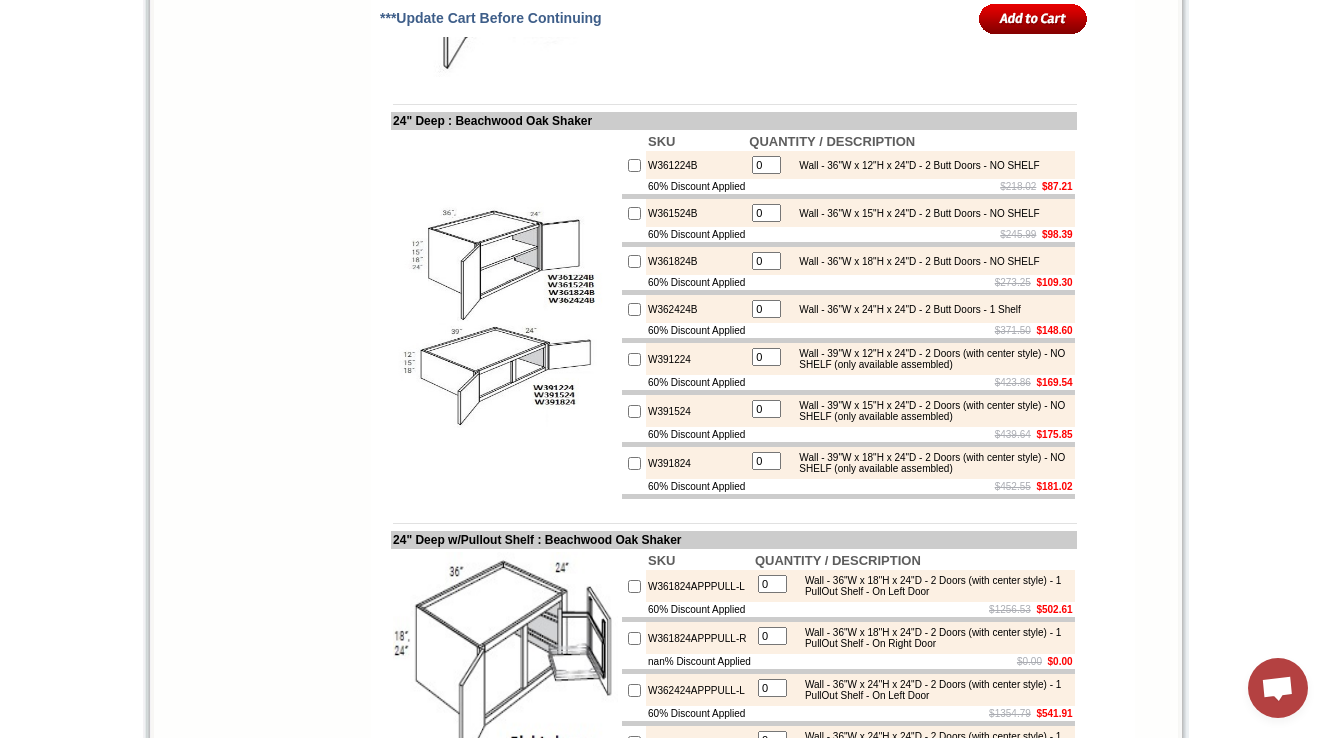 scroll, scrollTop: 4720, scrollLeft: 0, axis: vertical 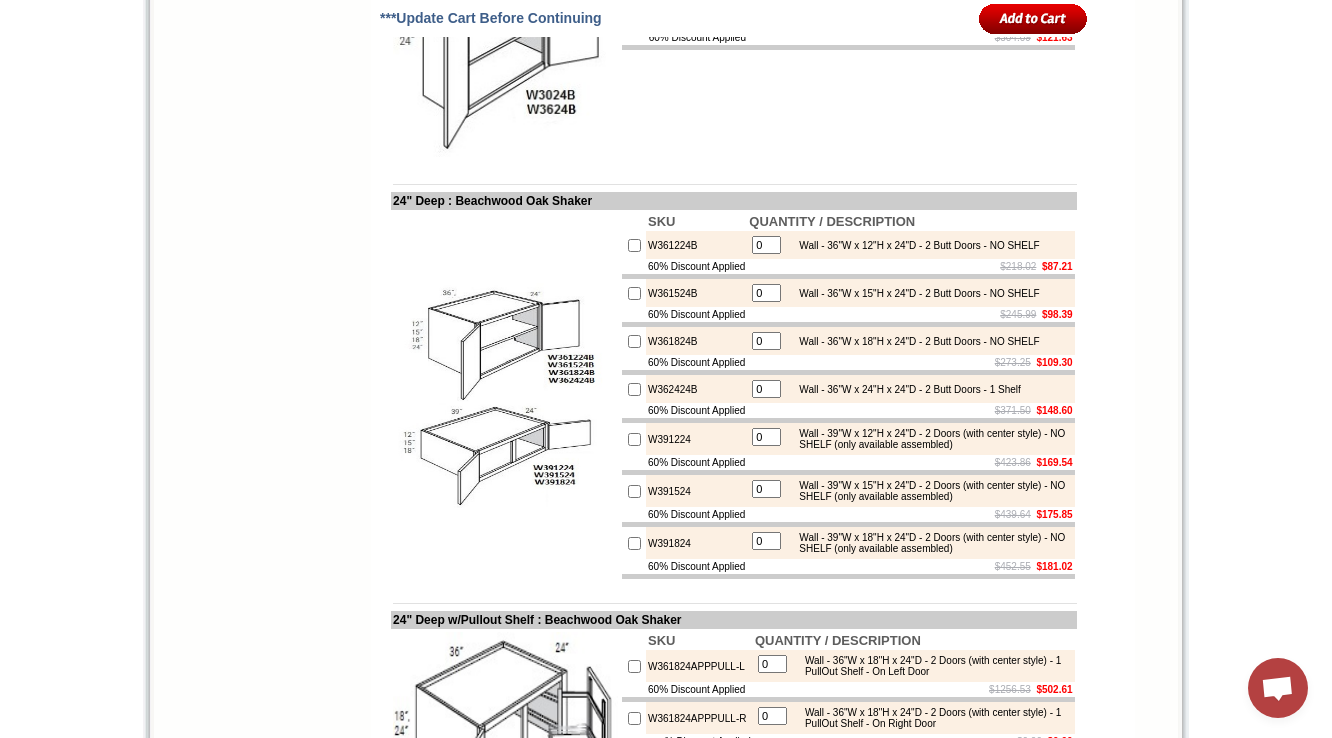 click on "W3024B" at bounding box center [699, -32] 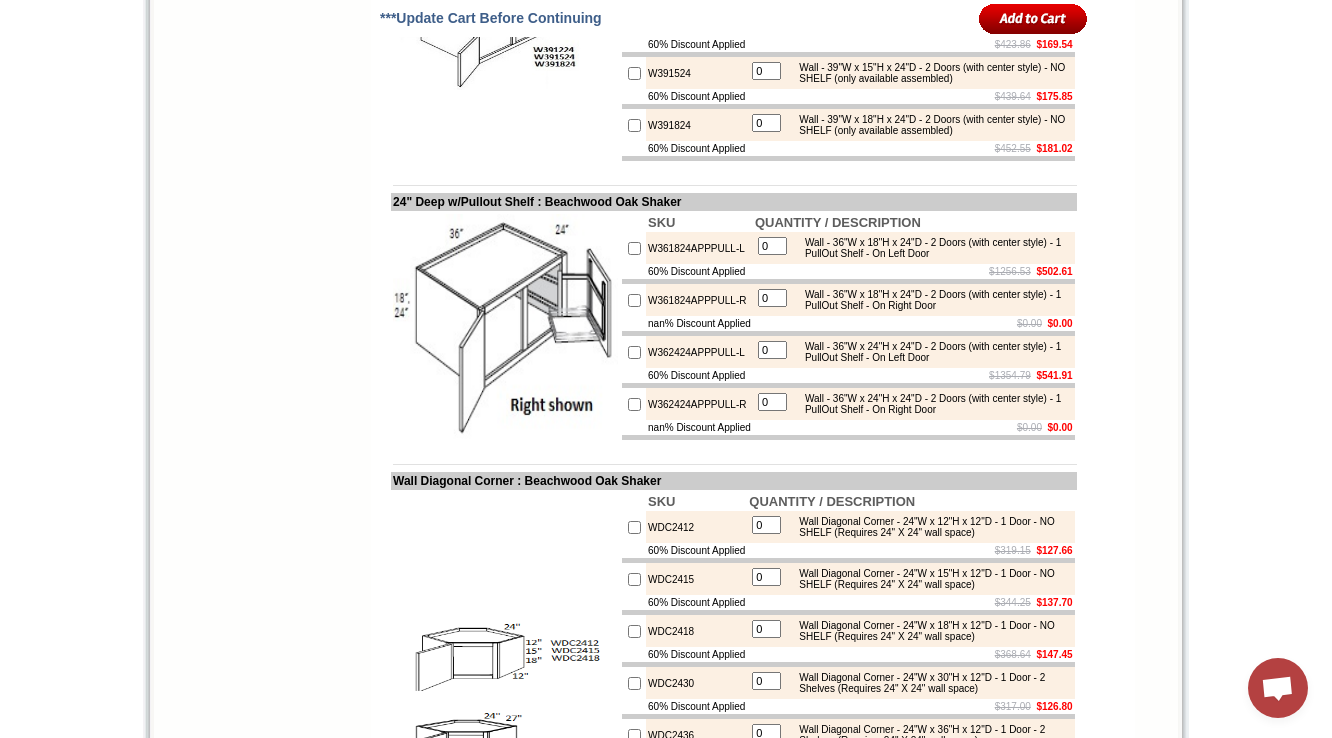 scroll, scrollTop: 5120, scrollLeft: 0, axis: vertical 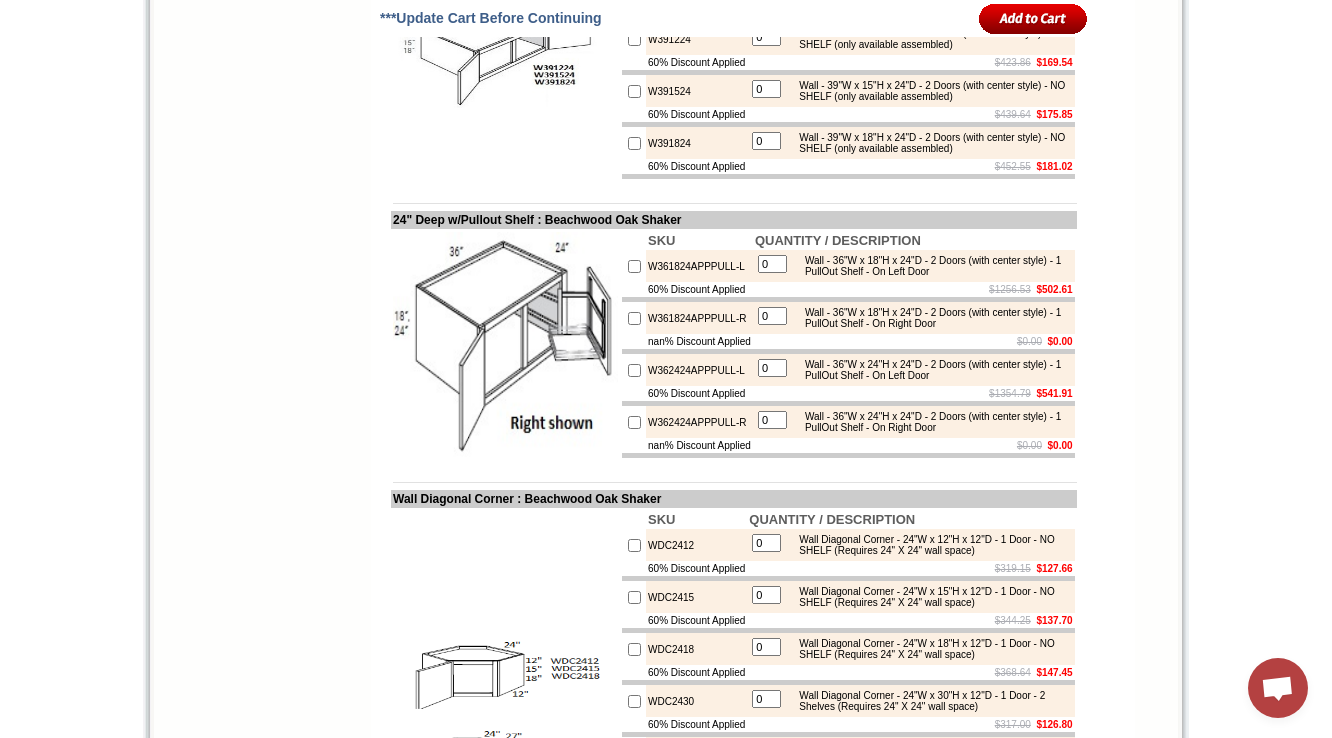 click on "W391224" at bounding box center [696, 39] 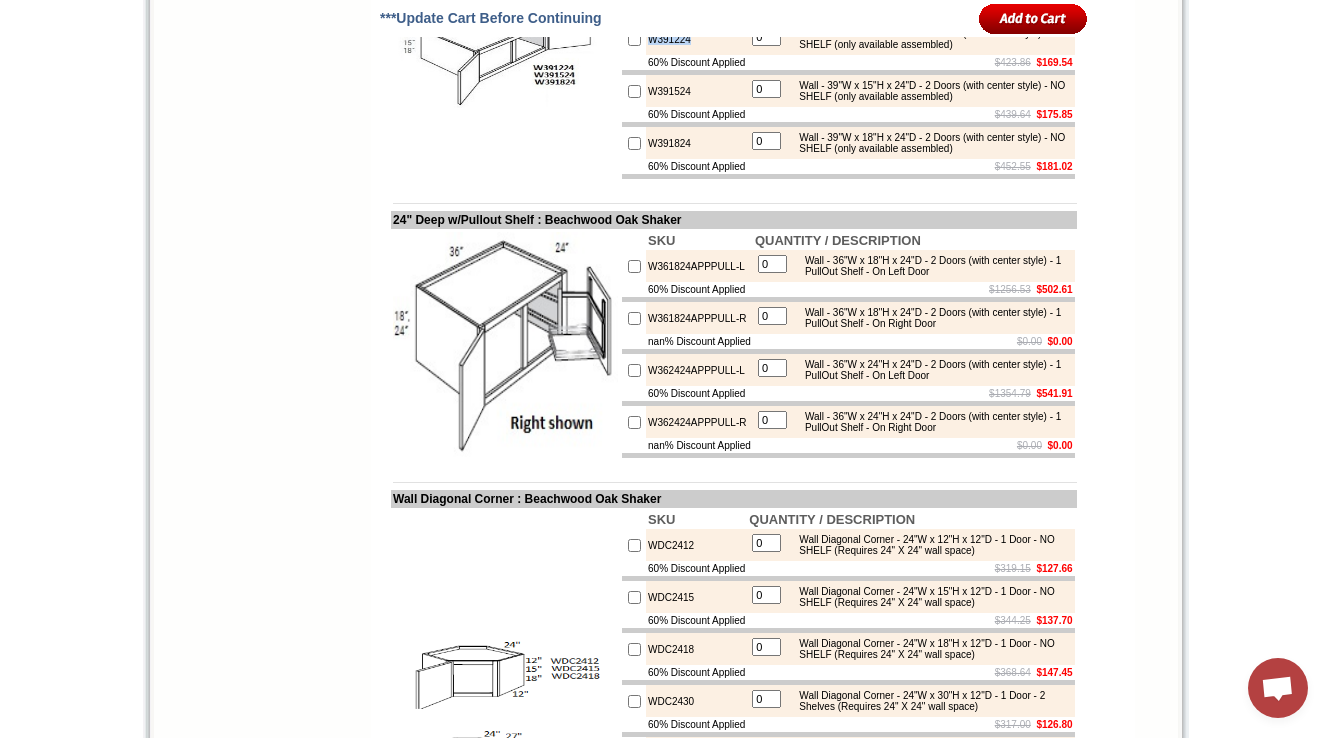 click on "W391224" at bounding box center (696, 39) 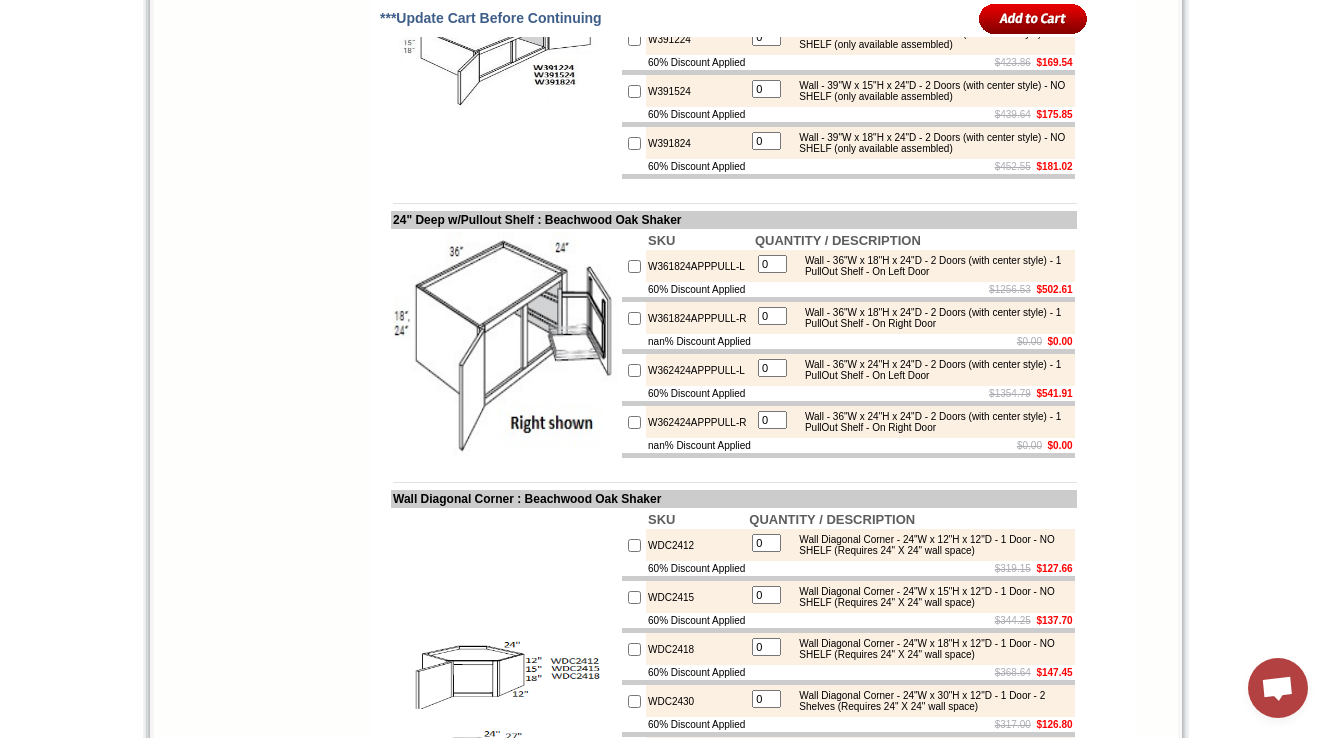 click on "W362424B" at bounding box center [696, -11] 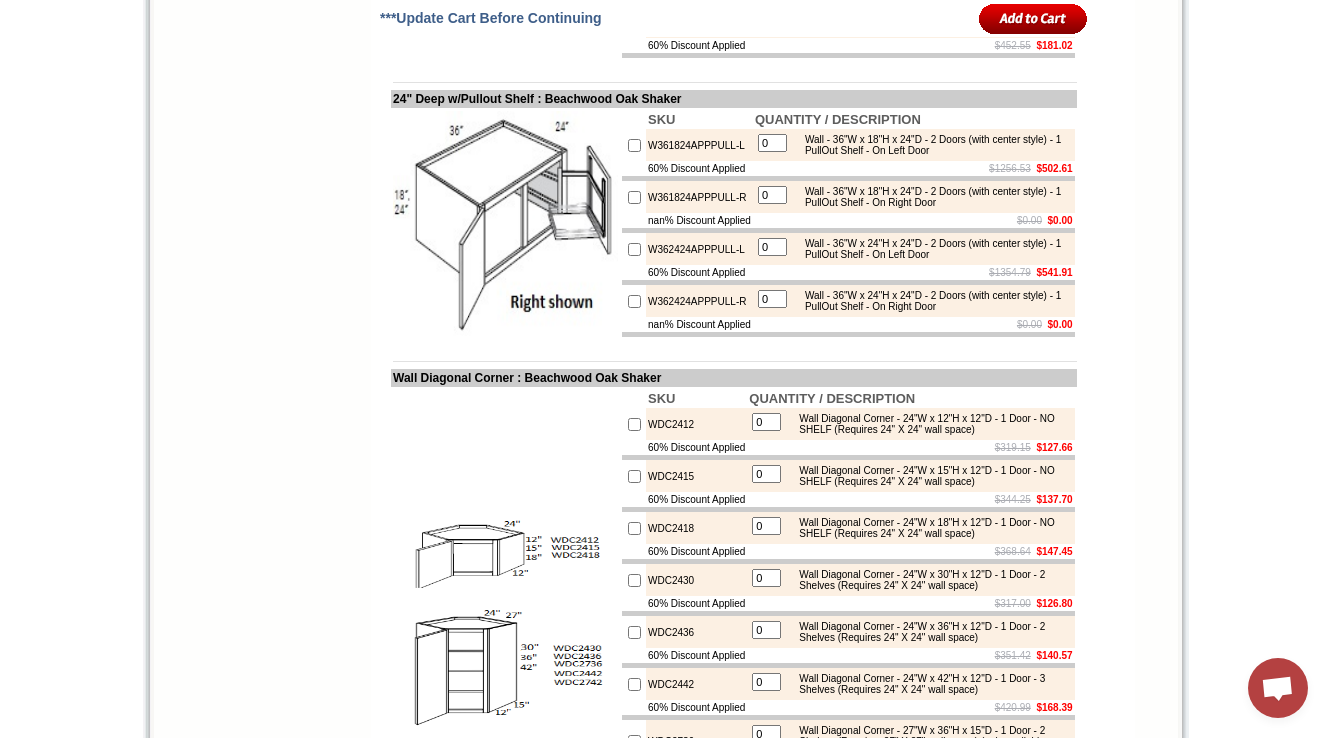 scroll, scrollTop: 5280, scrollLeft: 0, axis: vertical 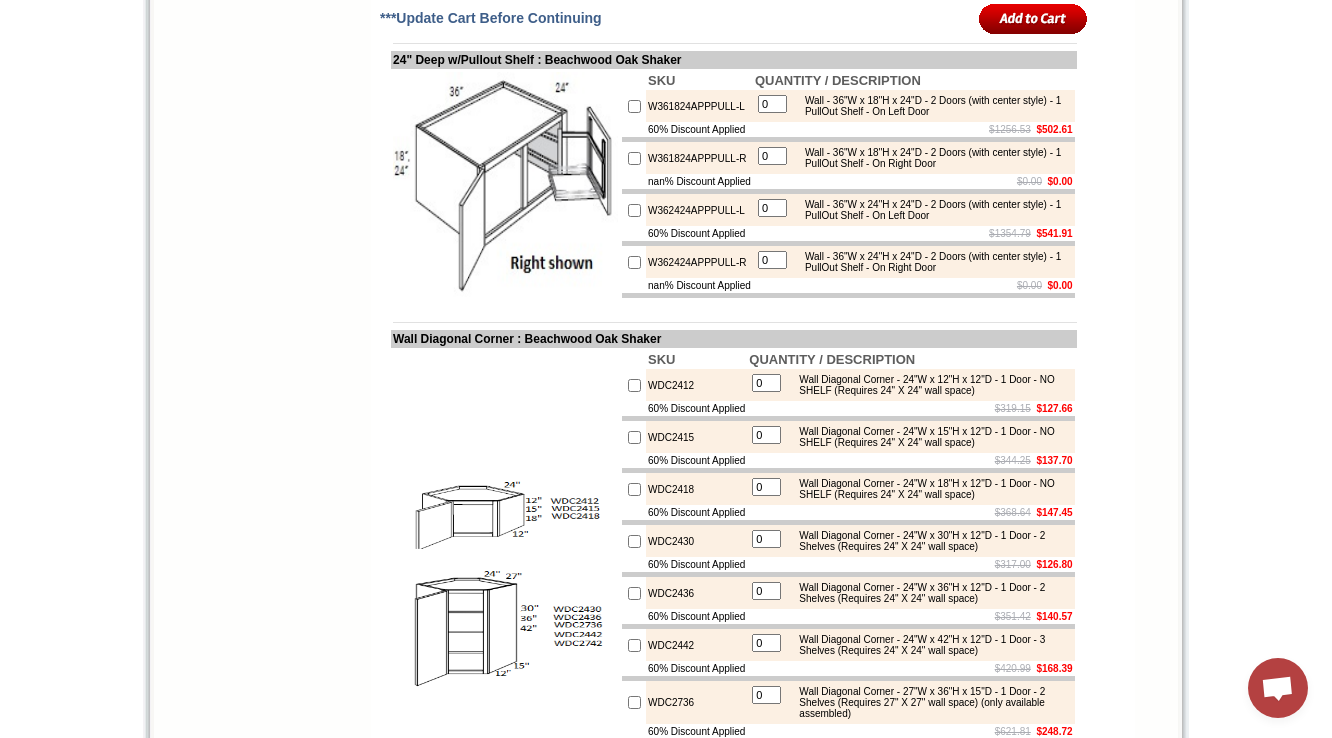 click on "W391224" at bounding box center [696, -121] 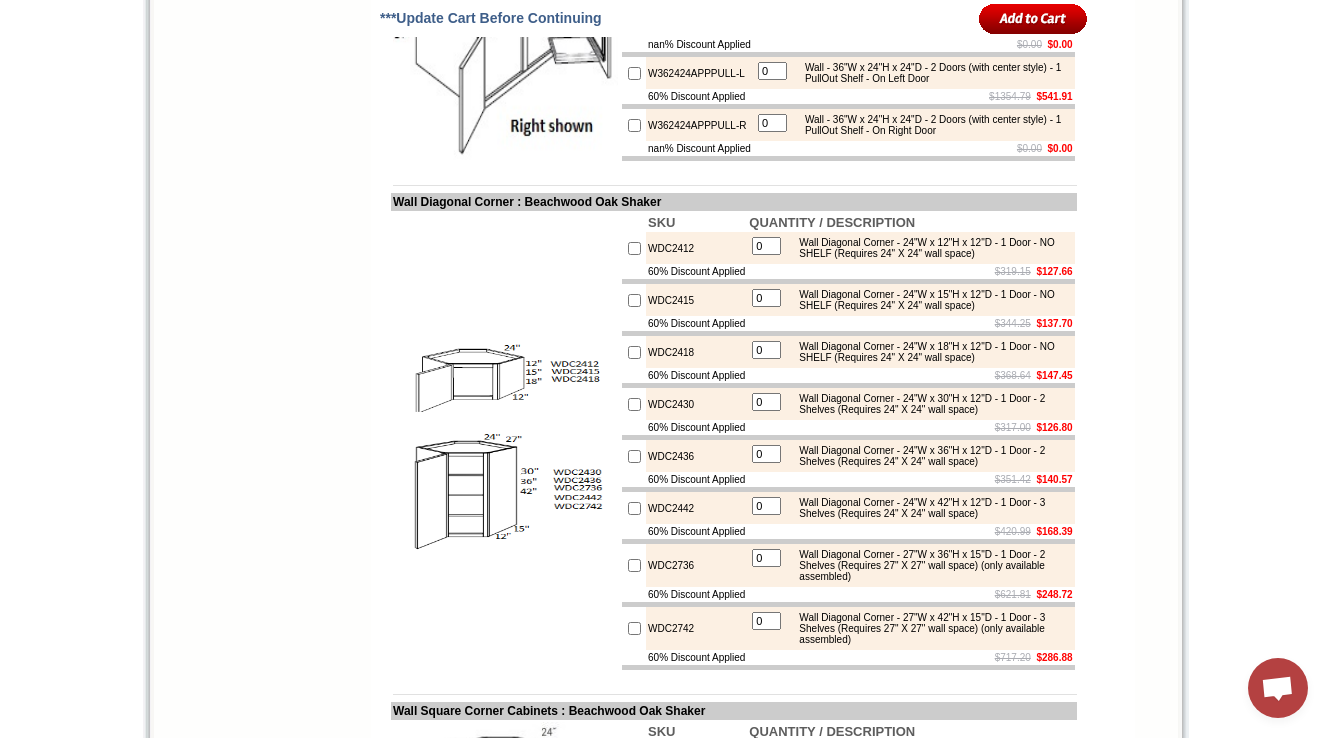 scroll, scrollTop: 5440, scrollLeft: 0, axis: vertical 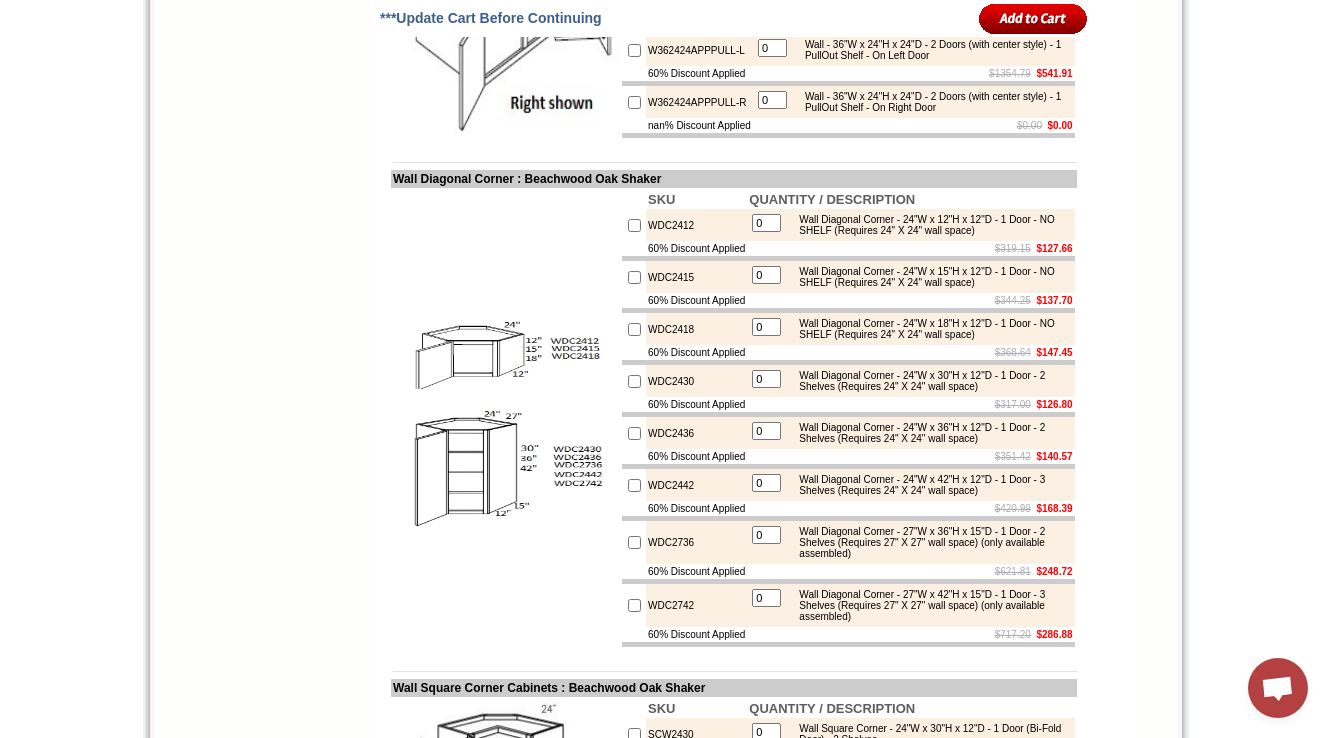 drag, startPoint x: 648, startPoint y: 360, endPoint x: 748, endPoint y: 360, distance: 100 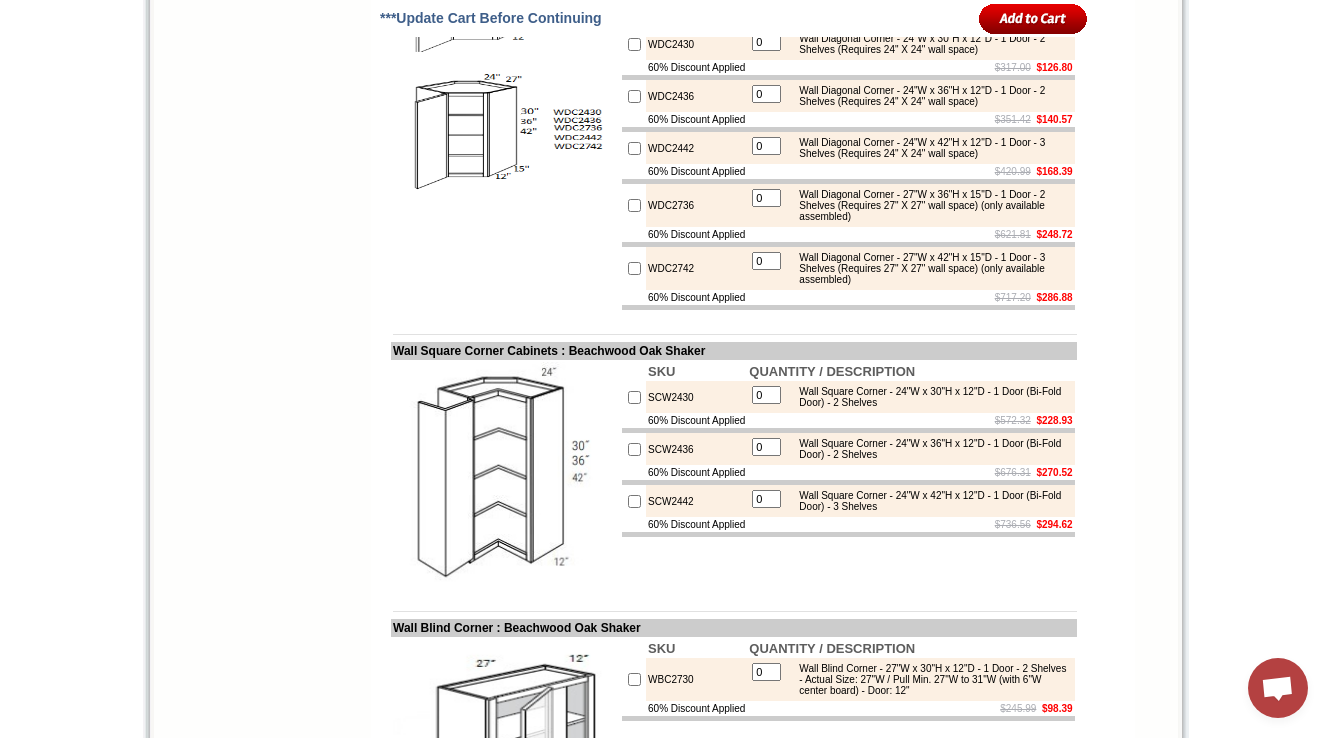 scroll, scrollTop: 5840, scrollLeft: 0, axis: vertical 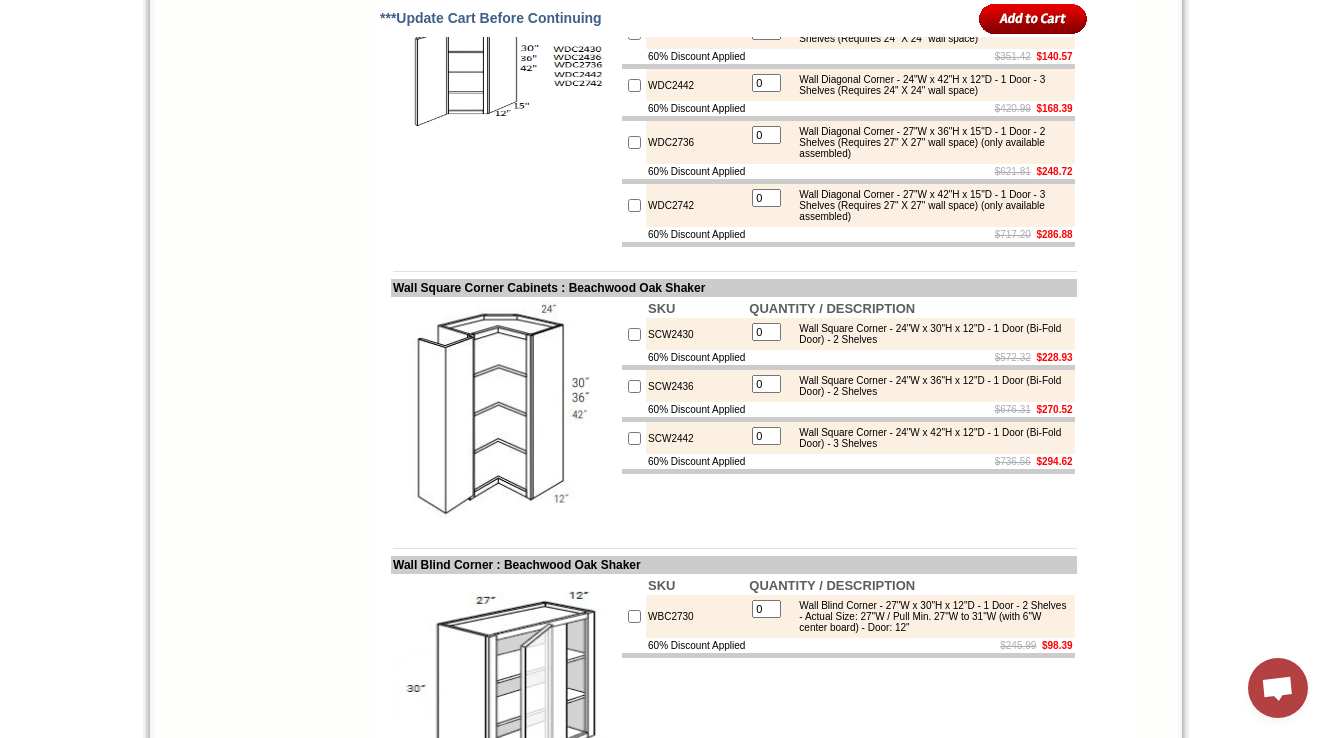 click on "WDC2412" at bounding box center (696, -175) 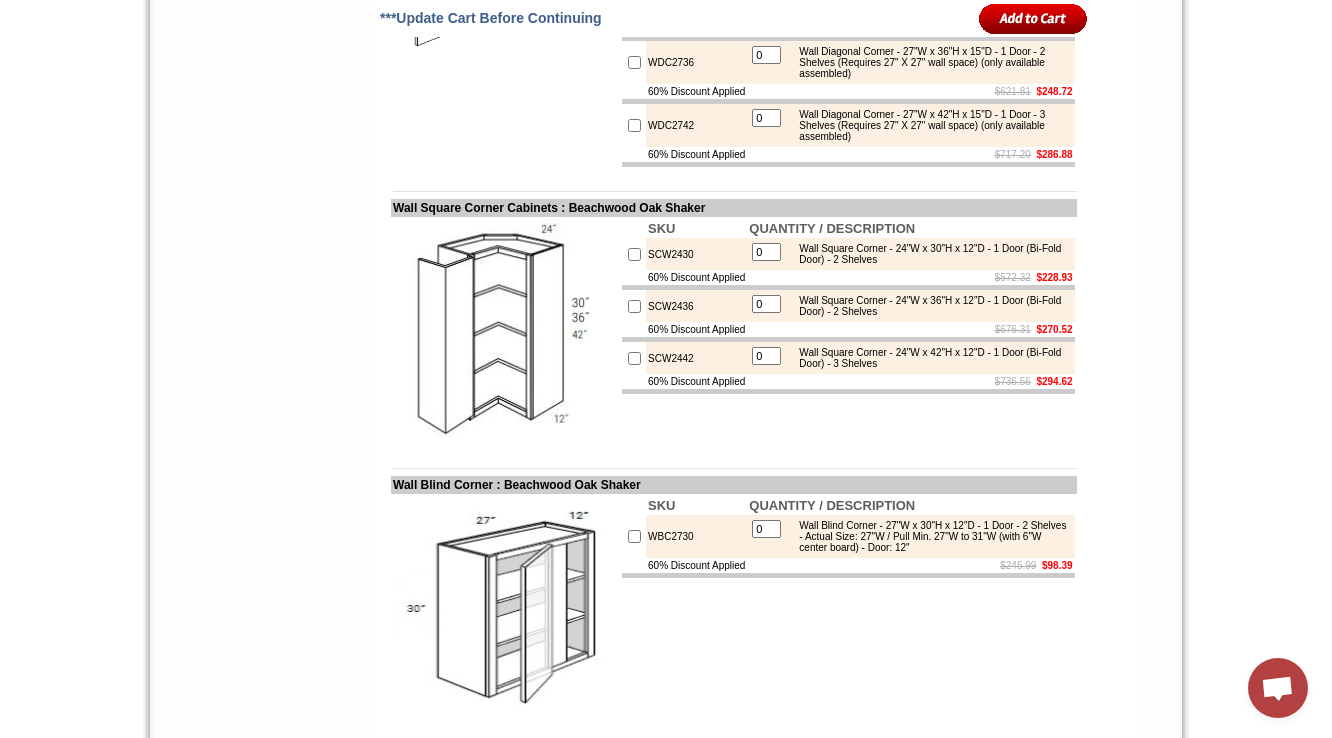 click on "WDC2436" at bounding box center [696, -47] 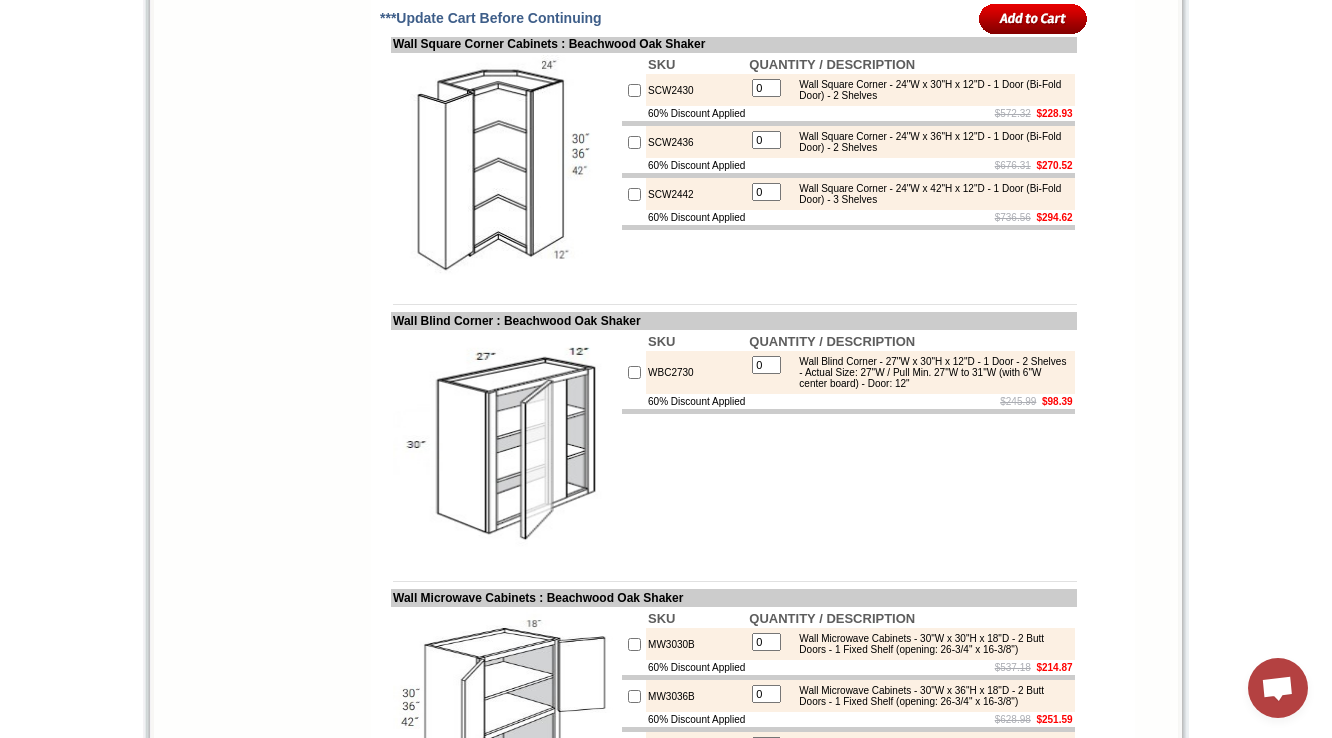 scroll, scrollTop: 6080, scrollLeft: 0, axis: vertical 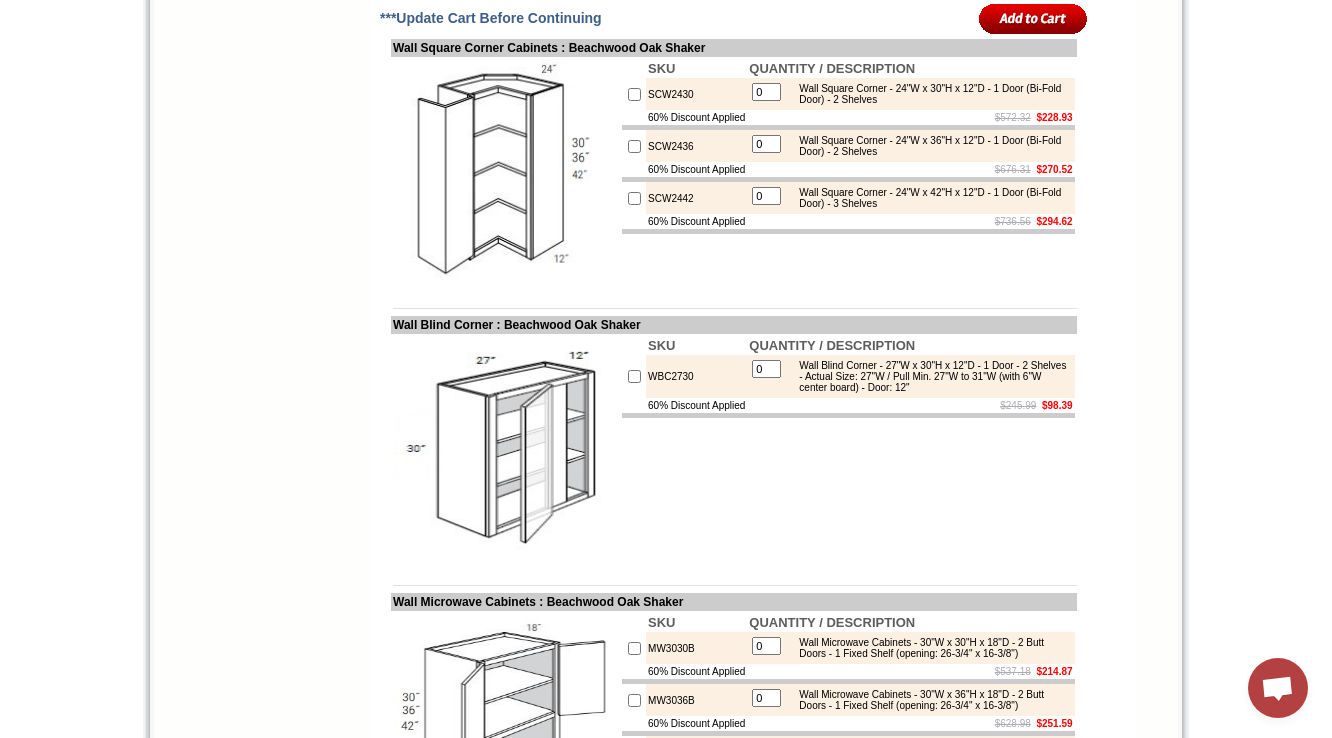 click on "WDC2736" at bounding box center [696, -98] 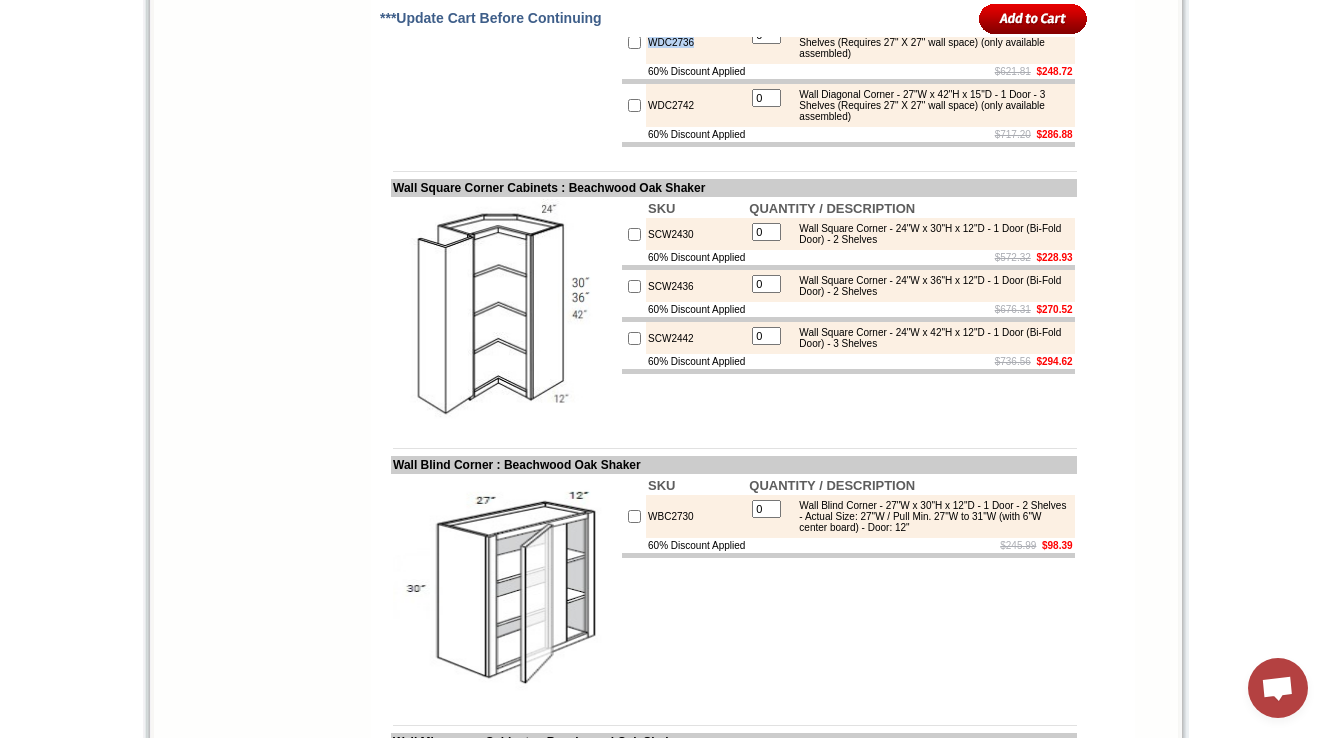 scroll, scrollTop: 5920, scrollLeft: 0, axis: vertical 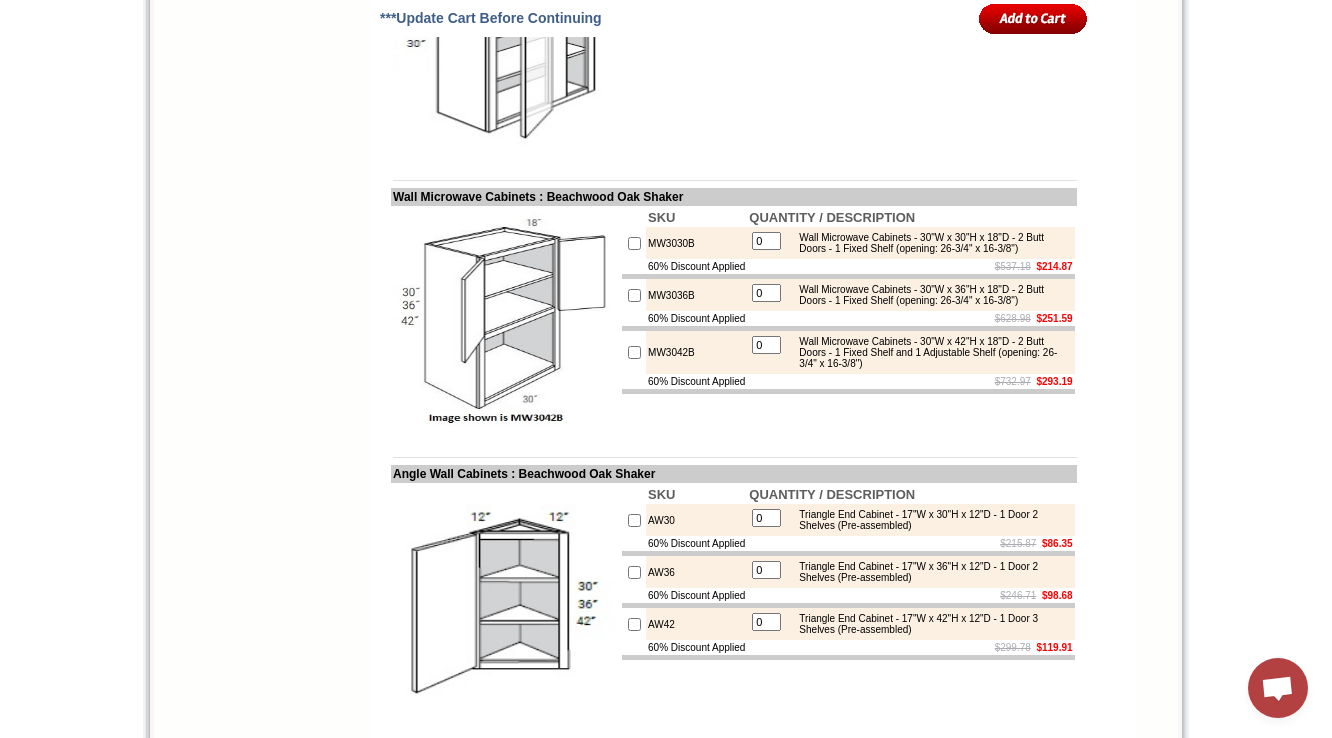 click on "WBC2730" at bounding box center [696, -29] 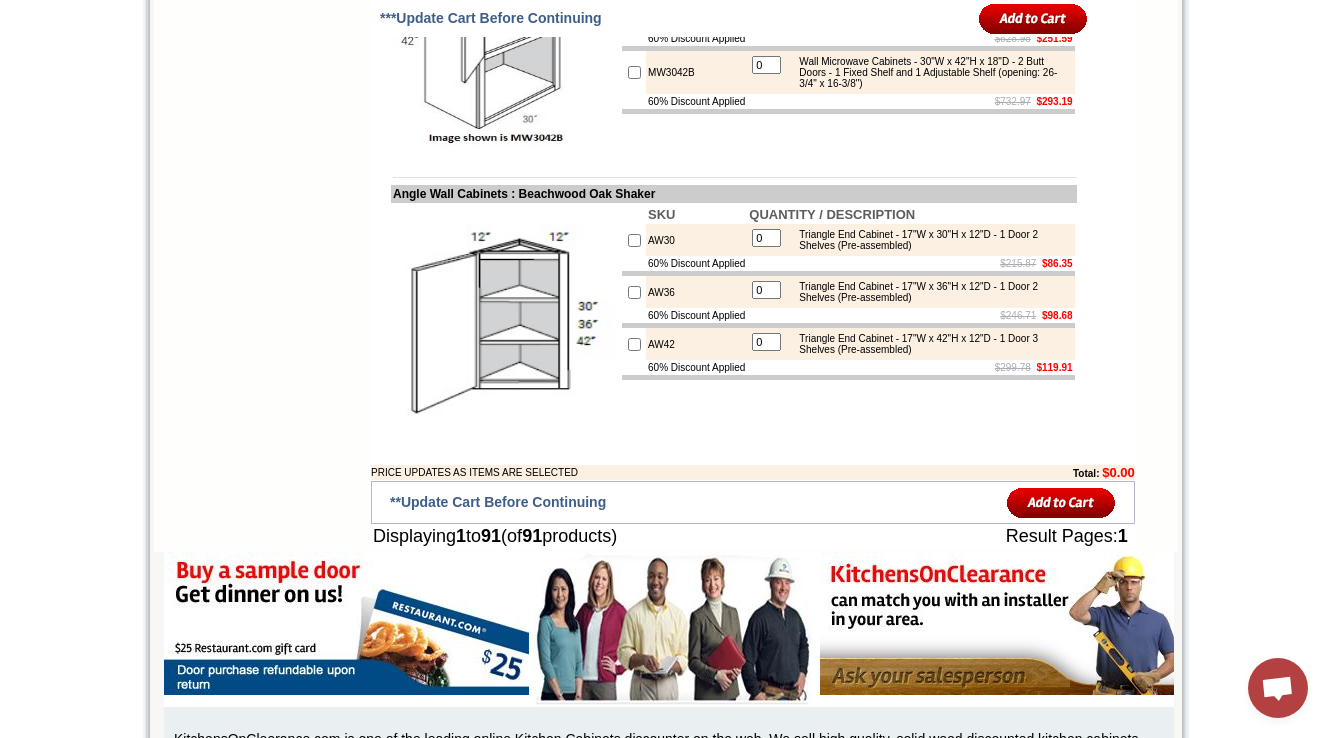 scroll, scrollTop: 6885, scrollLeft: 0, axis: vertical 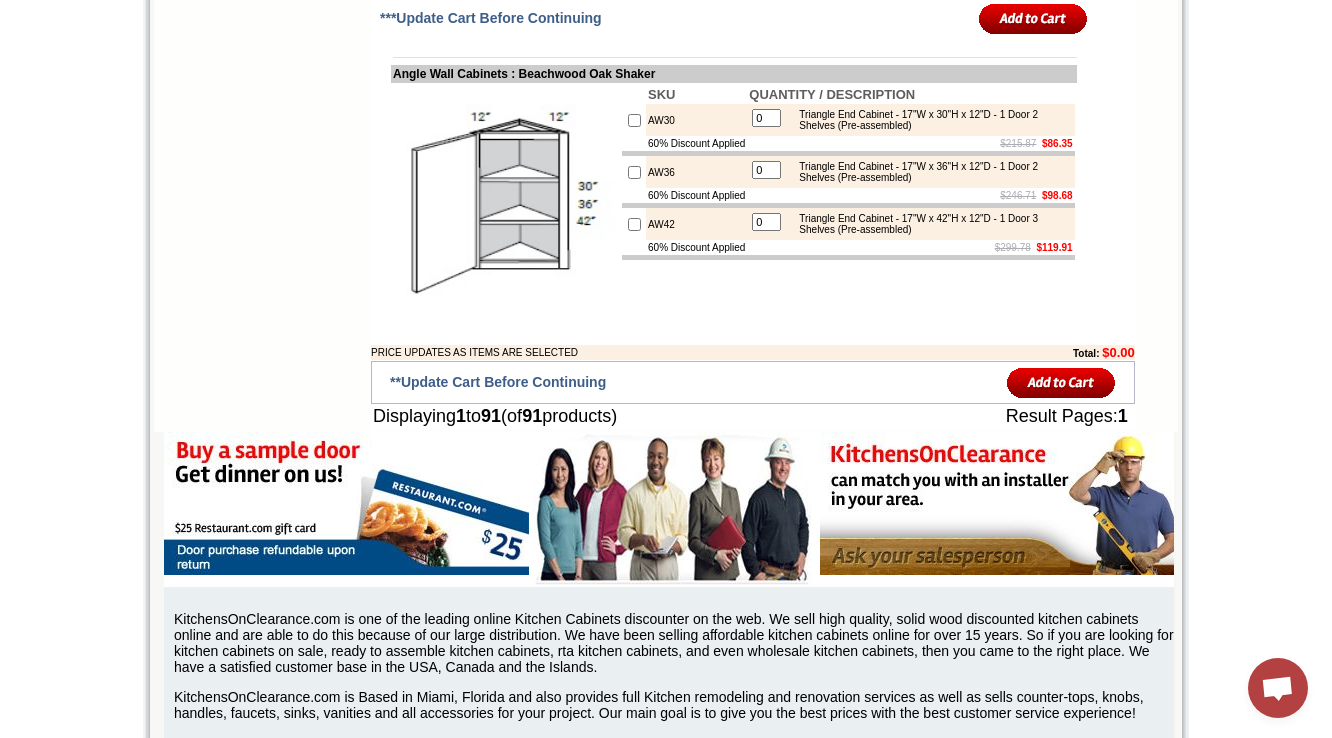 click on "MW3030B" at bounding box center [696, -157] 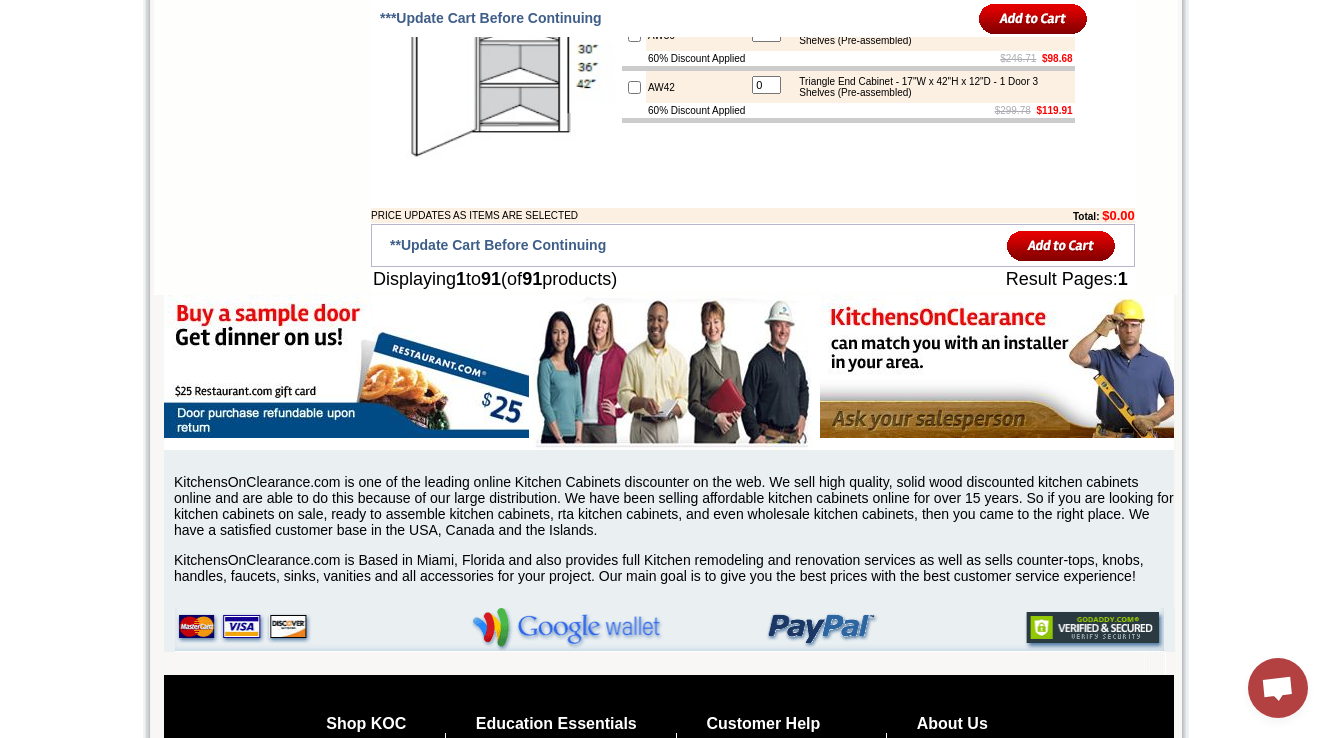 scroll, scrollTop: 7125, scrollLeft: 0, axis: vertical 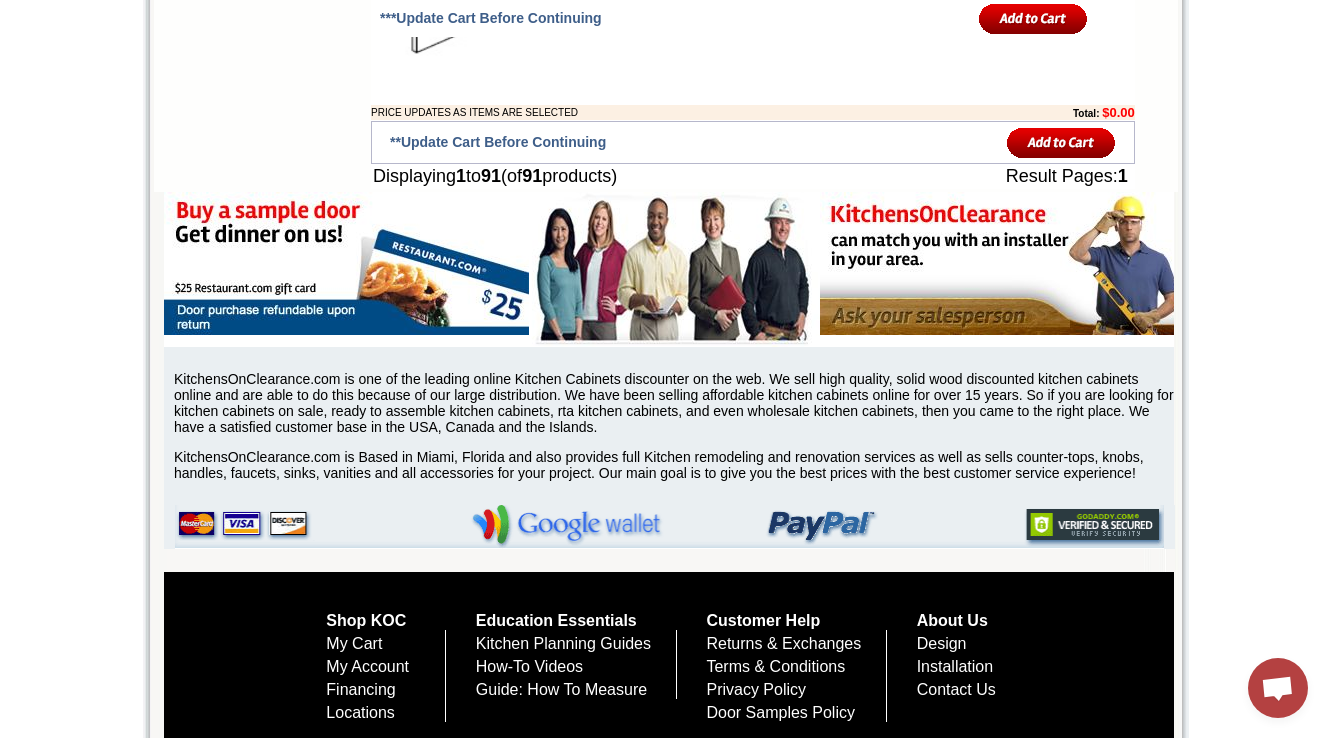 click on "AW30" at bounding box center (696, -120) 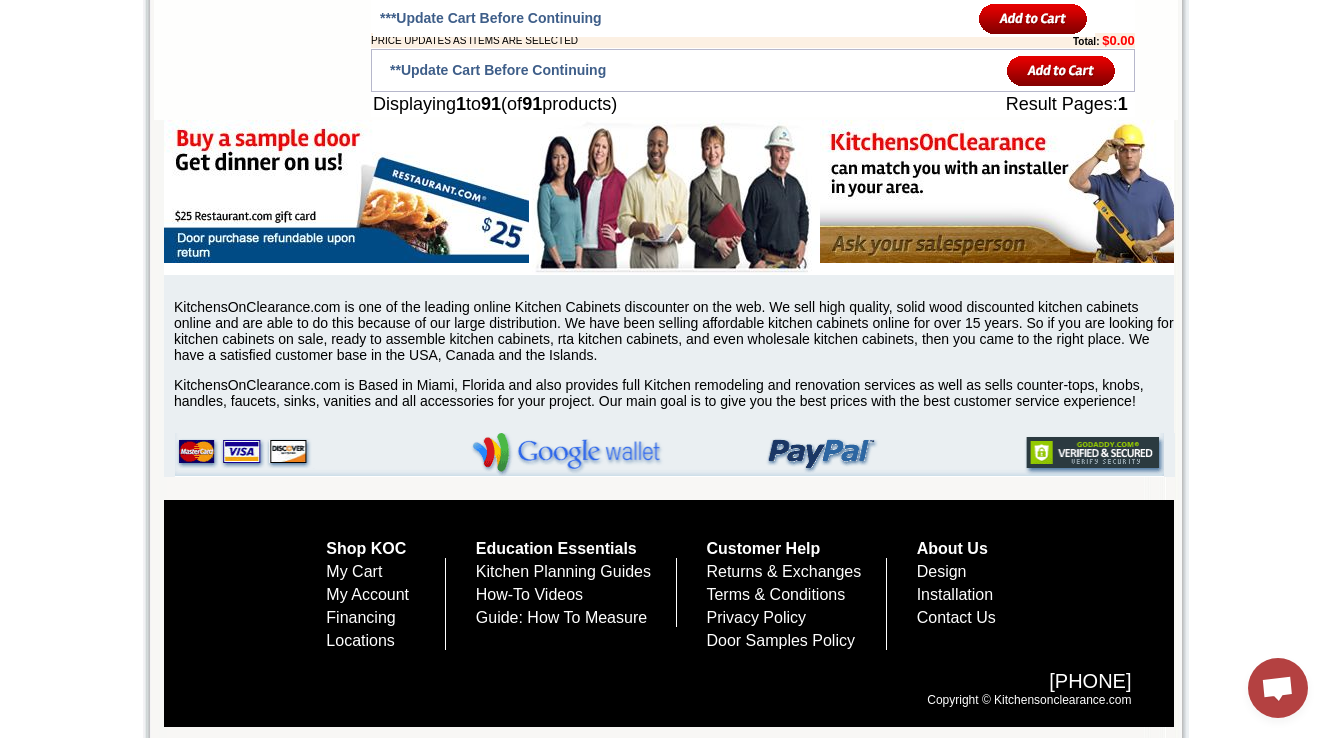 scroll, scrollTop: 7205, scrollLeft: 0, axis: vertical 